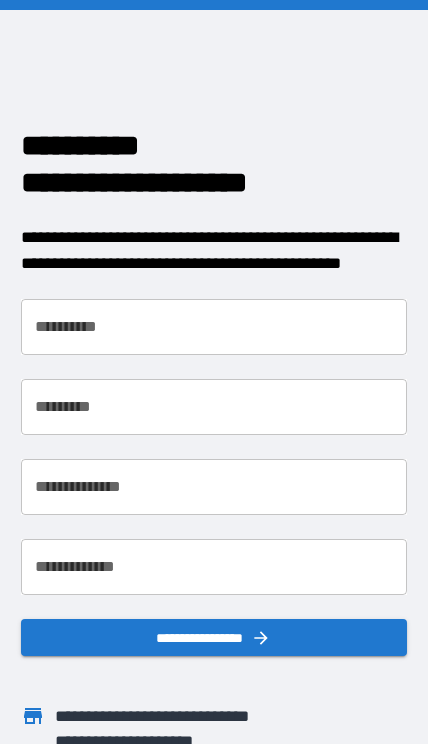scroll, scrollTop: 0, scrollLeft: 0, axis: both 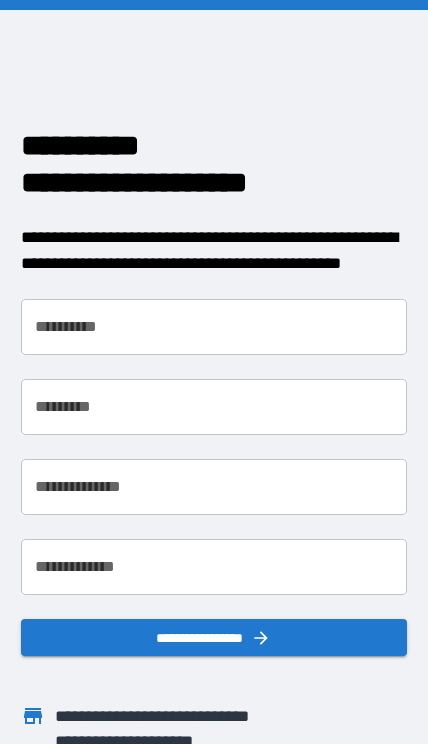click on "**********" at bounding box center (201, 315) 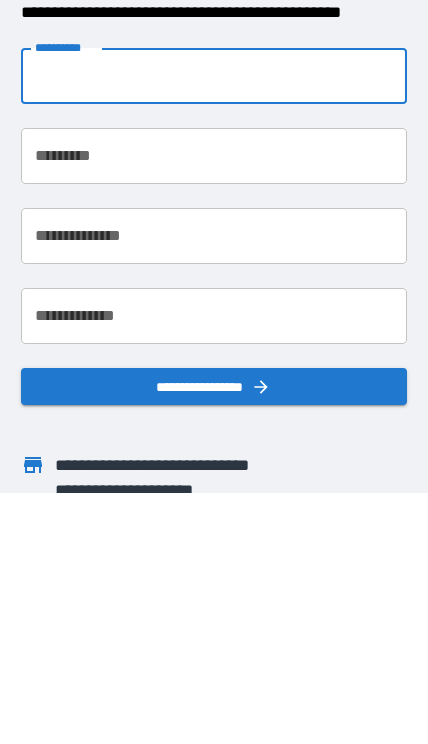 scroll, scrollTop: 58, scrollLeft: 0, axis: vertical 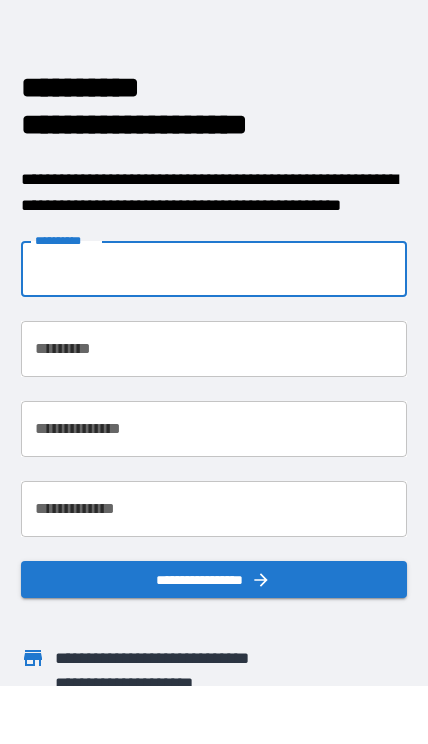 click on "**********" at bounding box center [213, 269] 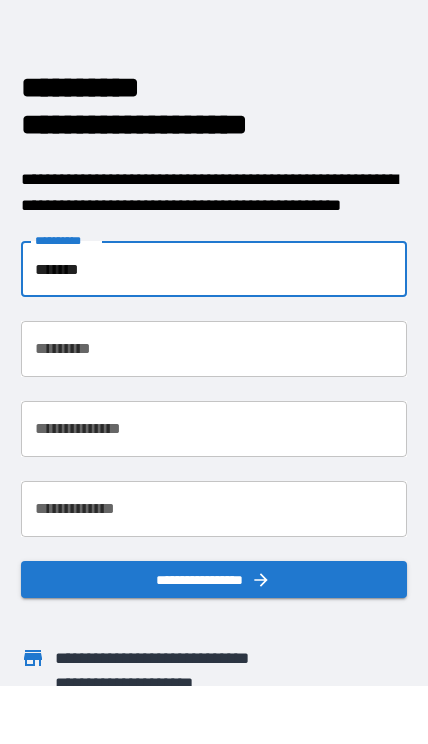 type on "*******" 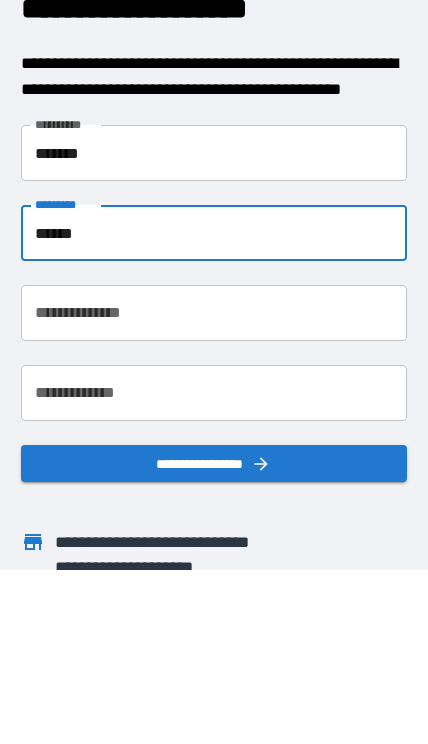 type on "******" 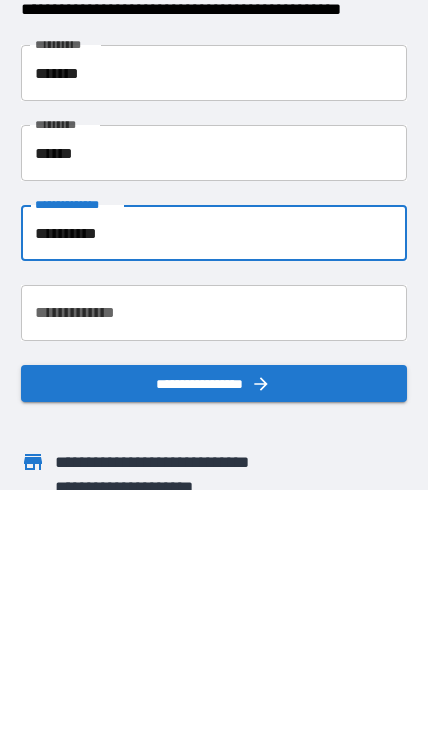 type on "**********" 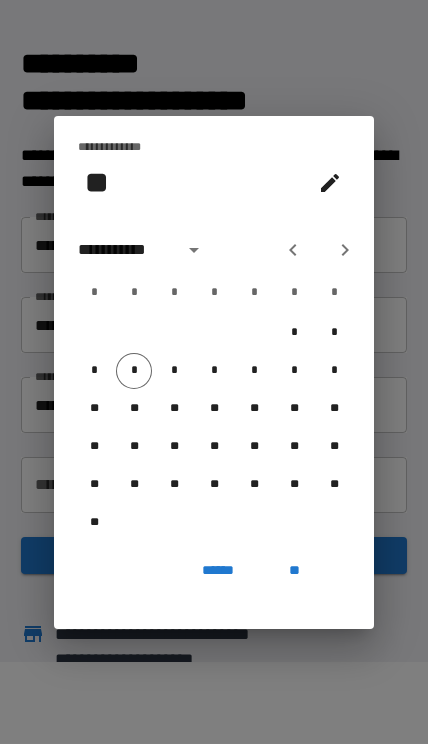click on "**********" at bounding box center [124, 250] 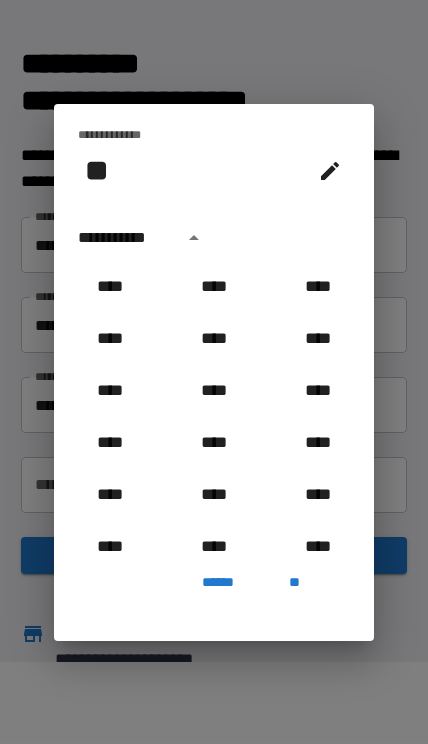 scroll, scrollTop: 83, scrollLeft: 0, axis: vertical 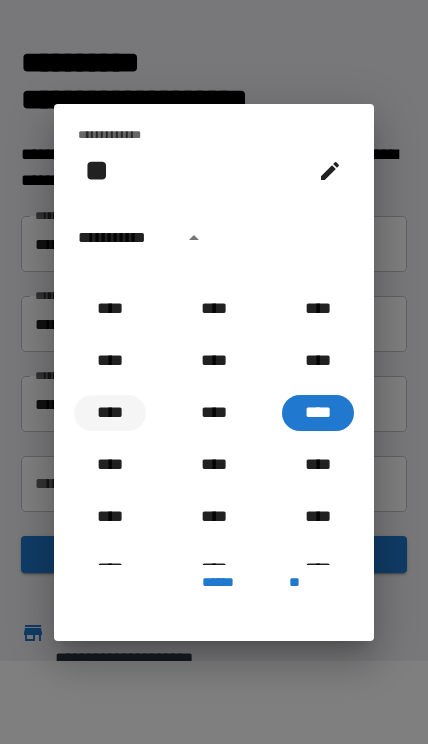click on "****" at bounding box center [110, 413] 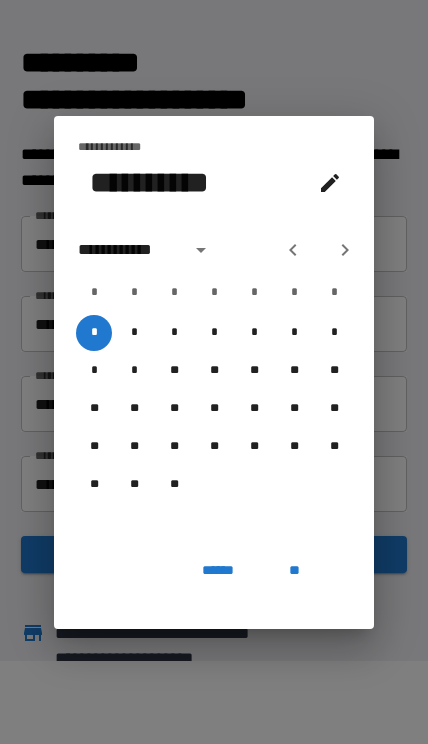 click on "**********" at bounding box center (128, 250) 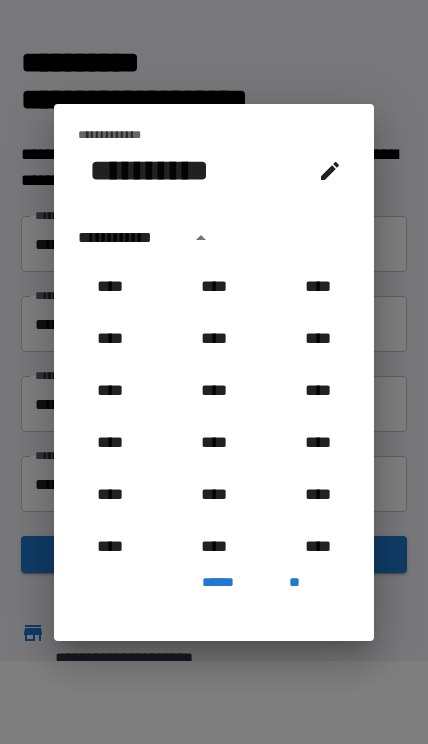 scroll, scrollTop: 2006, scrollLeft: 0, axis: vertical 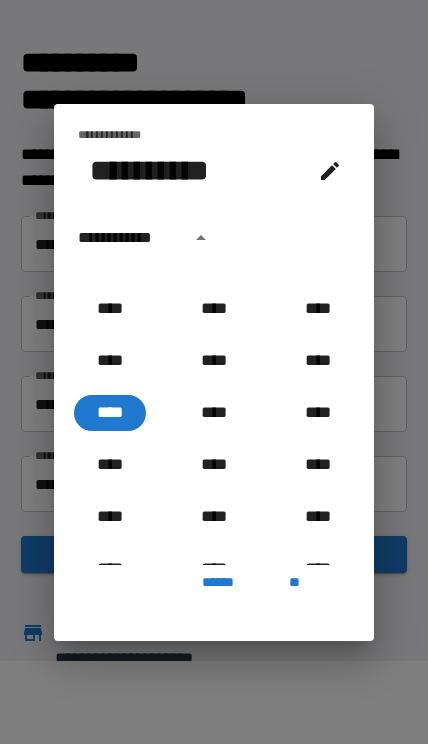 click on "**********" at bounding box center (128, 238) 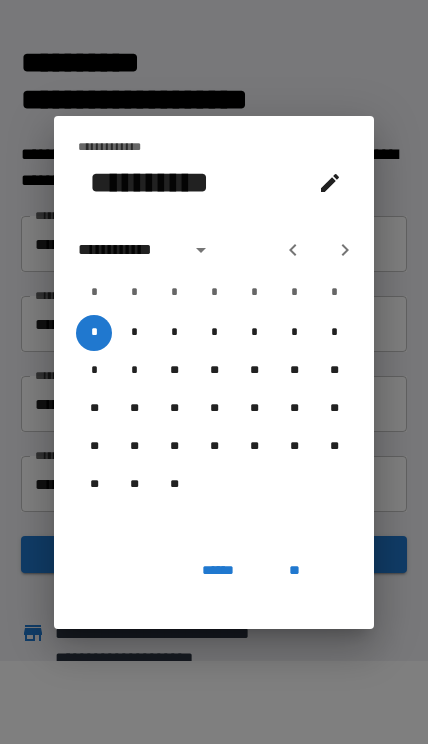 click on "**********" at bounding box center [148, 182] 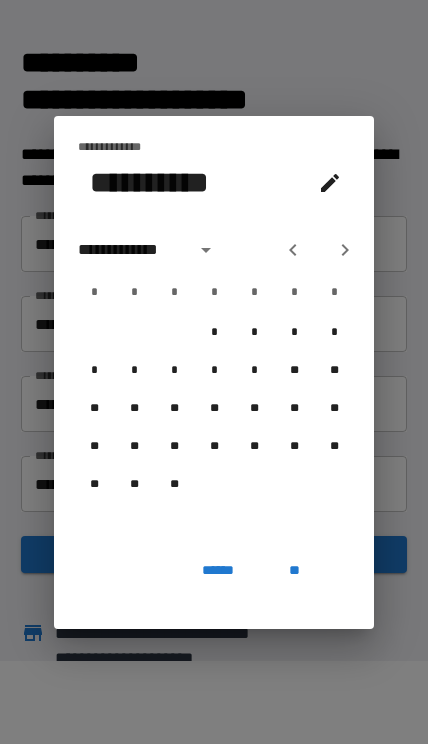 click at bounding box center (345, 250) 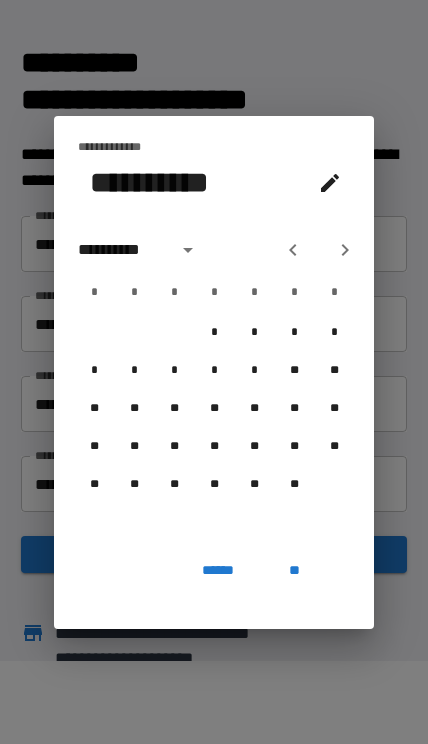 click at bounding box center (345, 250) 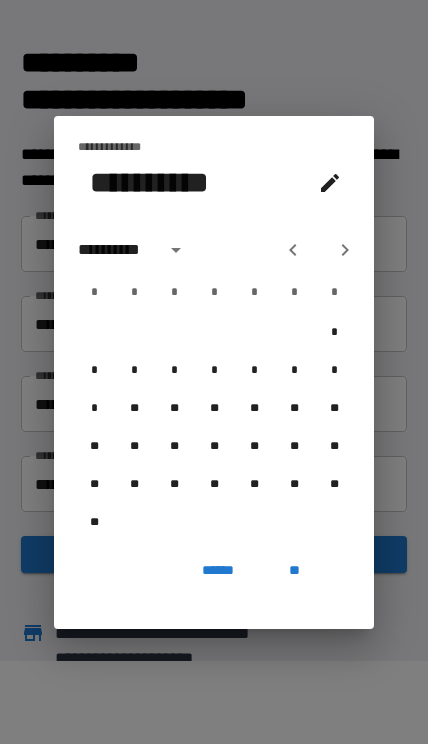 click at bounding box center [345, 250] 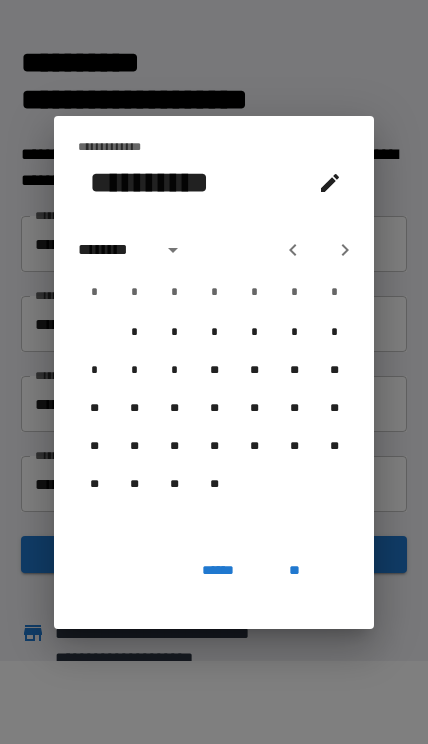 click at bounding box center [345, 250] 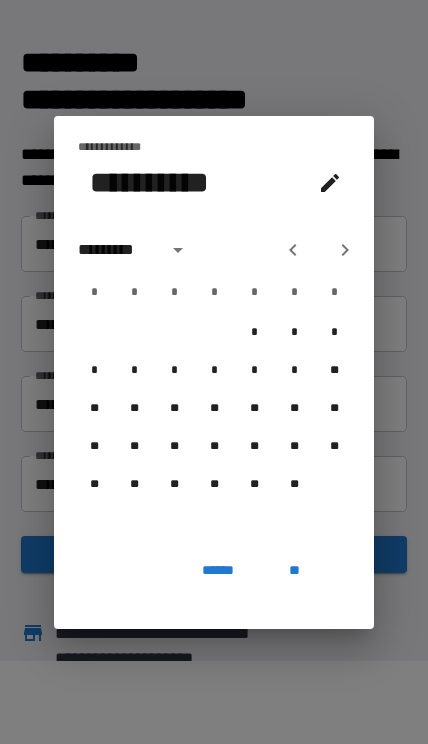 click at bounding box center (345, 250) 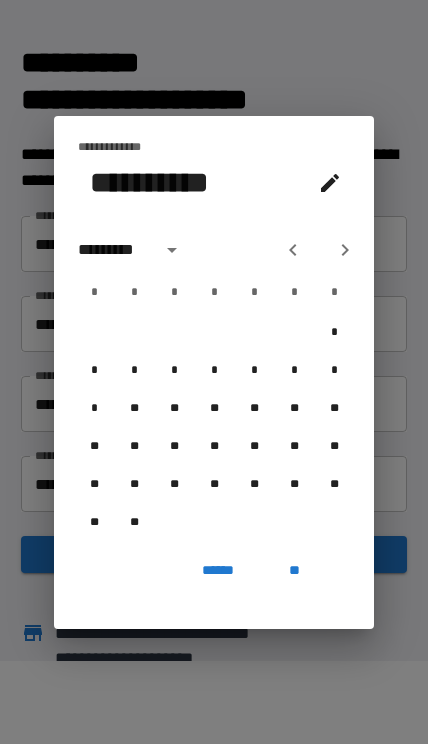 click at bounding box center (319, 250) 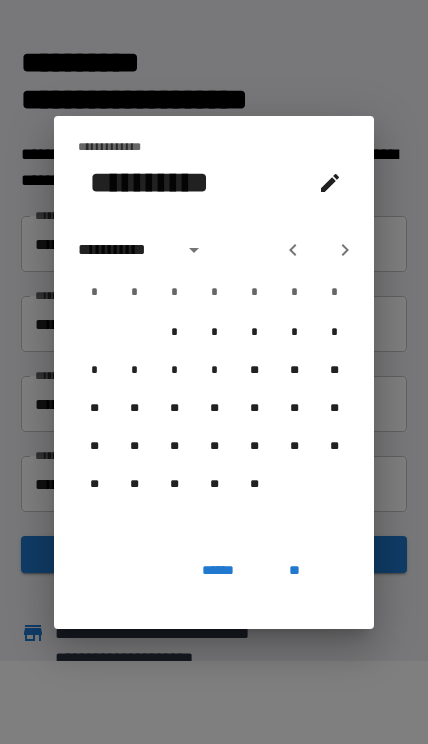click at bounding box center [319, 250] 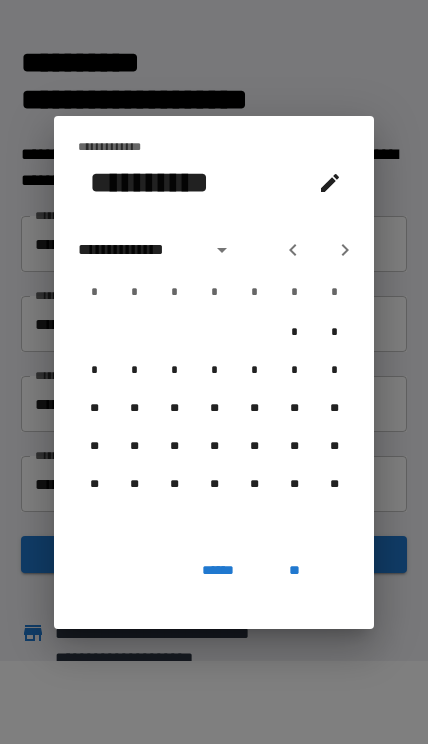 click 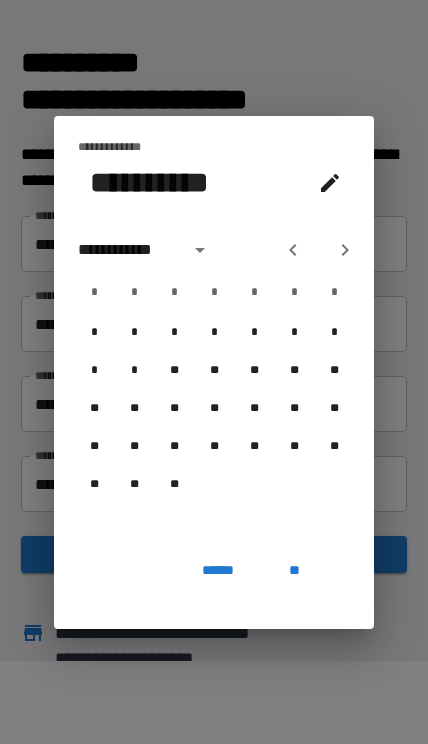 click 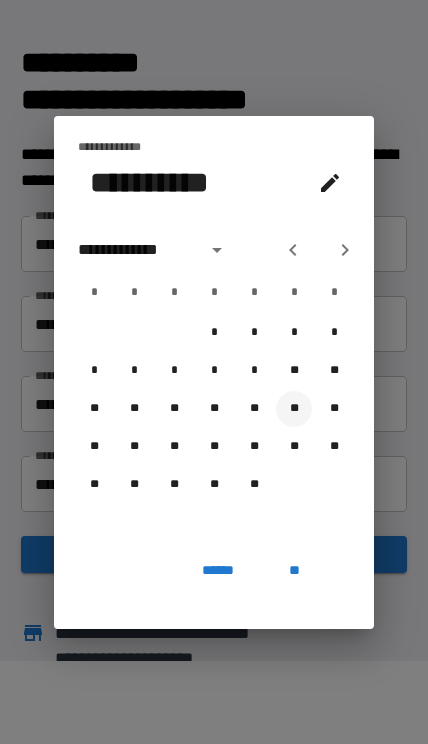 click on "**" at bounding box center (294, 409) 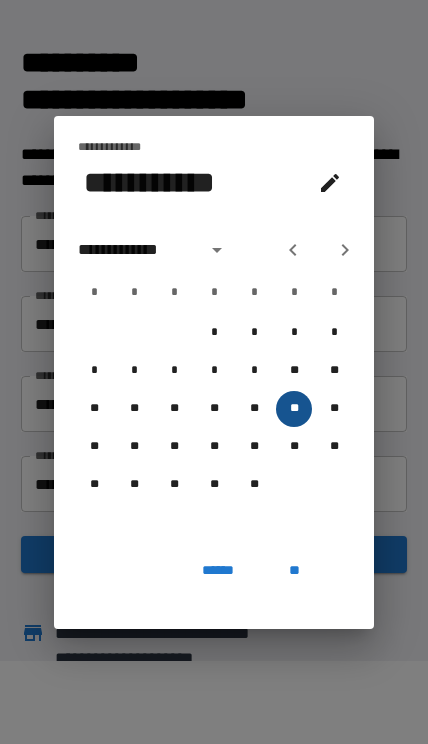 type on "**********" 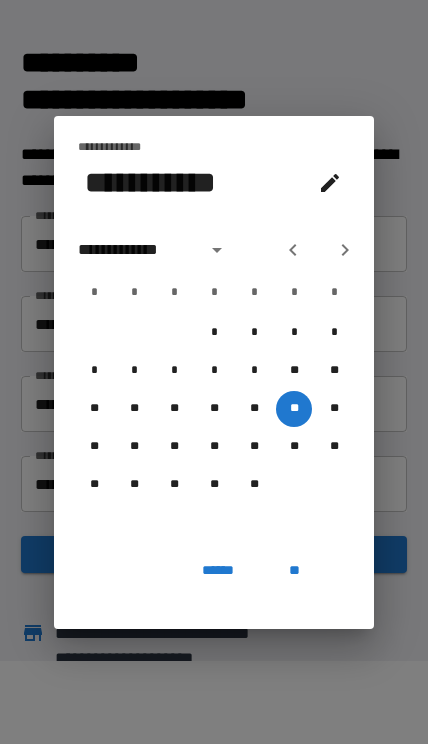 click on "**" at bounding box center (294, 571) 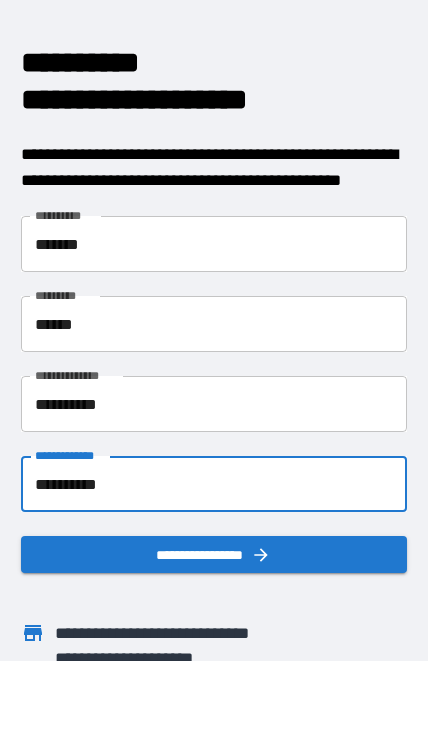 click on "**********" at bounding box center (213, 554) 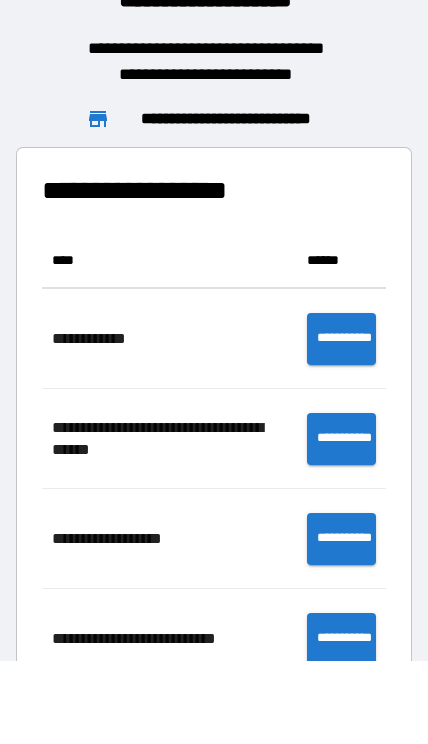 scroll, scrollTop: 656, scrollLeft: 344, axis: both 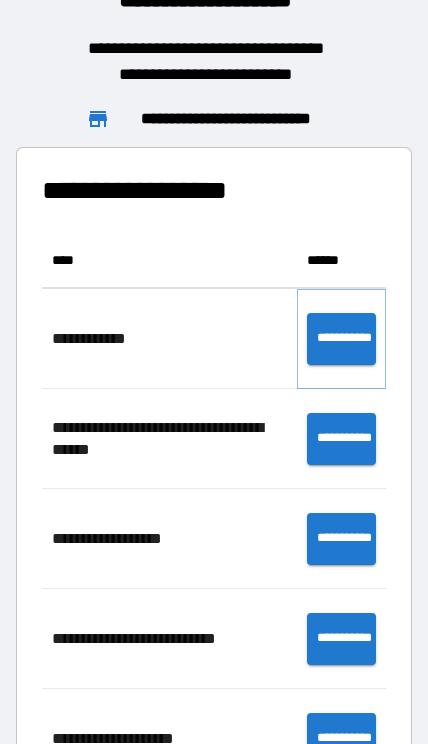 click on "**********" at bounding box center (341, 339) 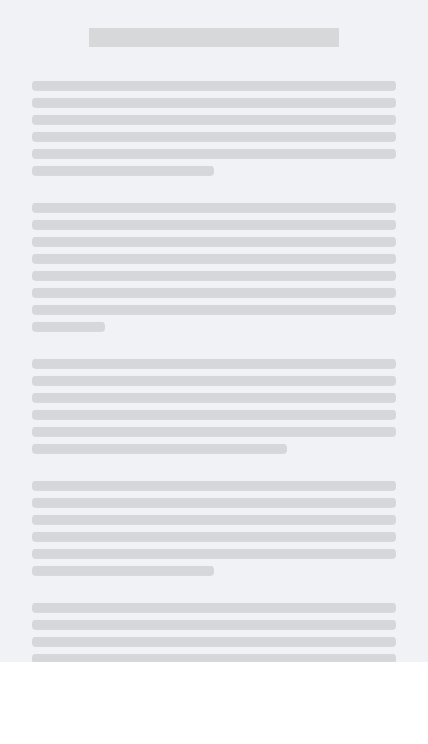 scroll, scrollTop: 83, scrollLeft: 0, axis: vertical 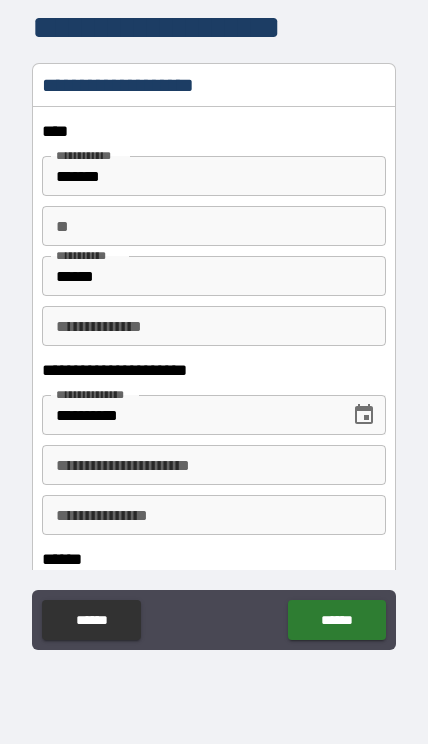click on "*******" at bounding box center [214, 176] 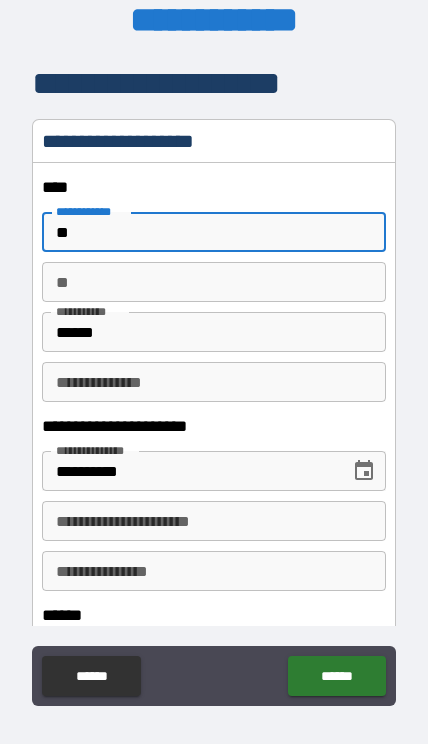 type on "*" 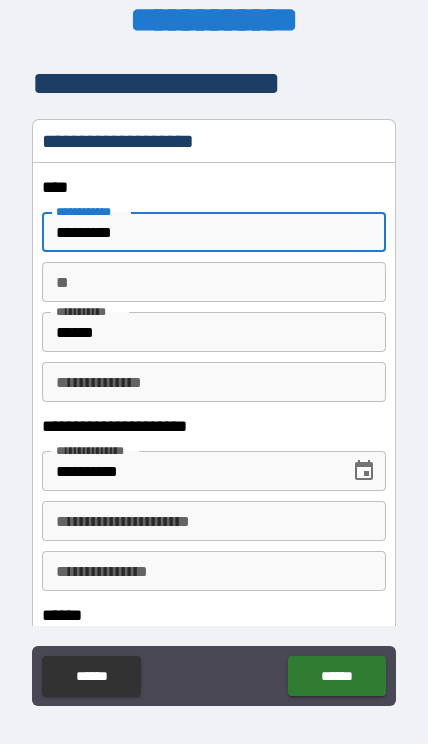 type on "********" 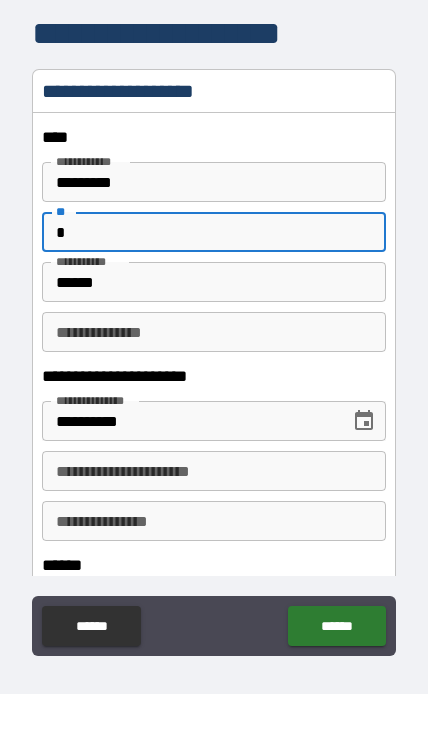 type on "*" 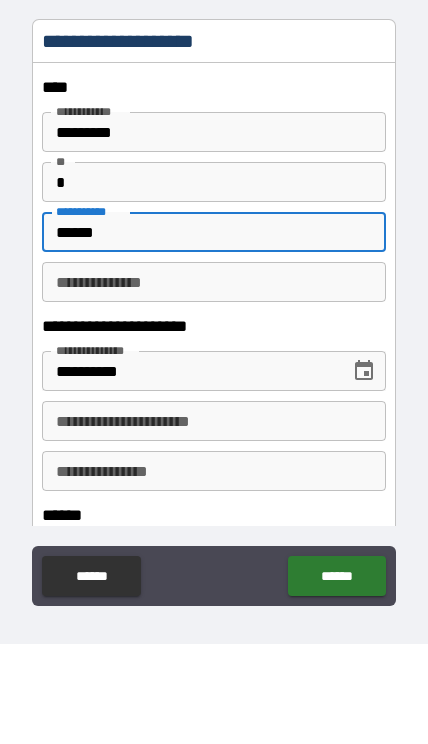 click on "******" at bounding box center [214, 332] 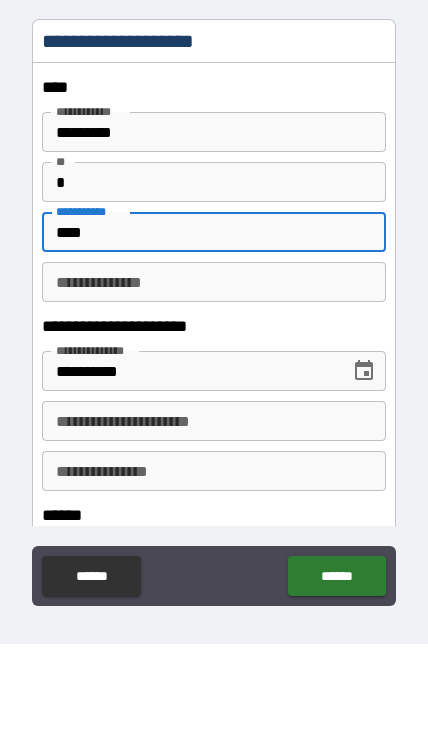 type on "****" 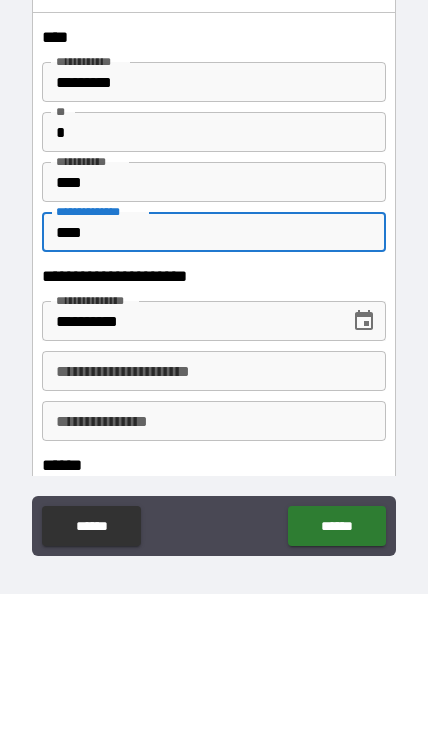 type on "****" 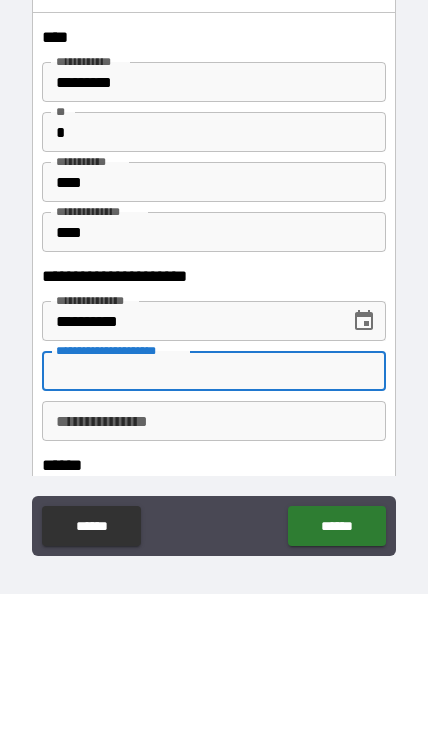 scroll, scrollTop: 61, scrollLeft: 0, axis: vertical 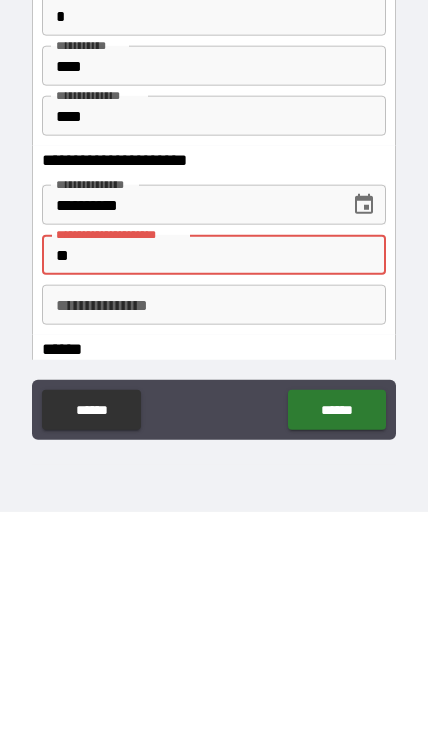 type on "*" 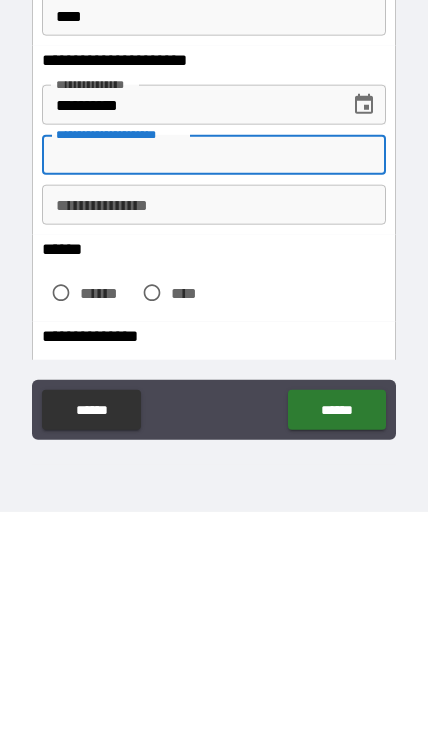 scroll, scrollTop: 99, scrollLeft: 0, axis: vertical 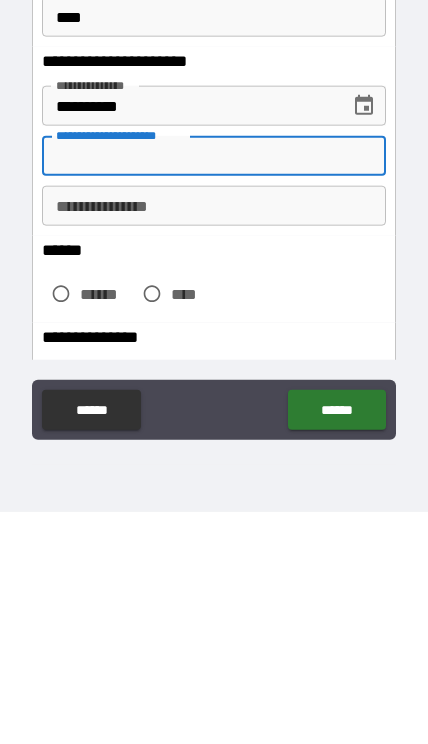 type 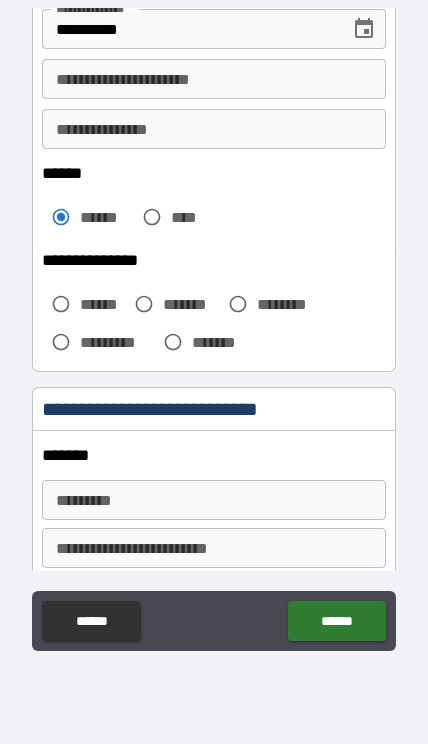 scroll, scrollTop: 385, scrollLeft: 0, axis: vertical 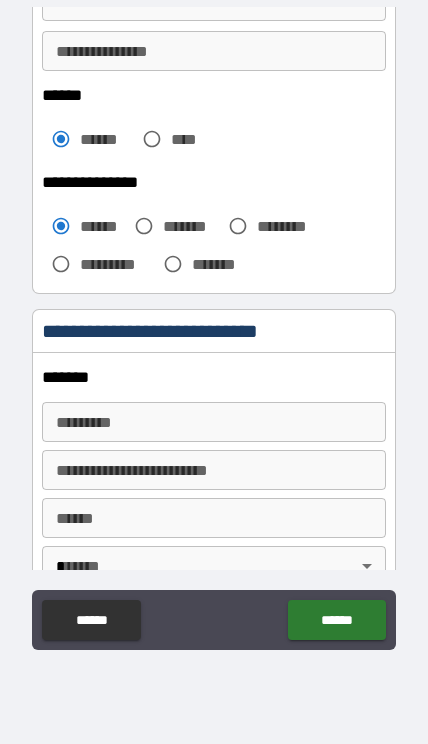 click on "*******   * *******   *" at bounding box center (214, 422) 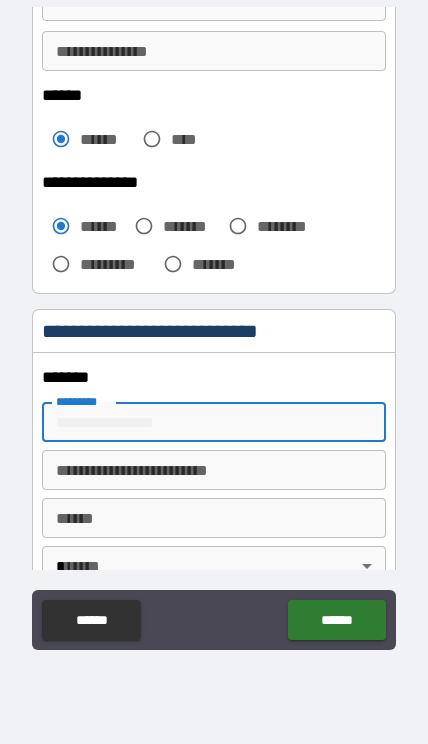 scroll, scrollTop: 82, scrollLeft: 0, axis: vertical 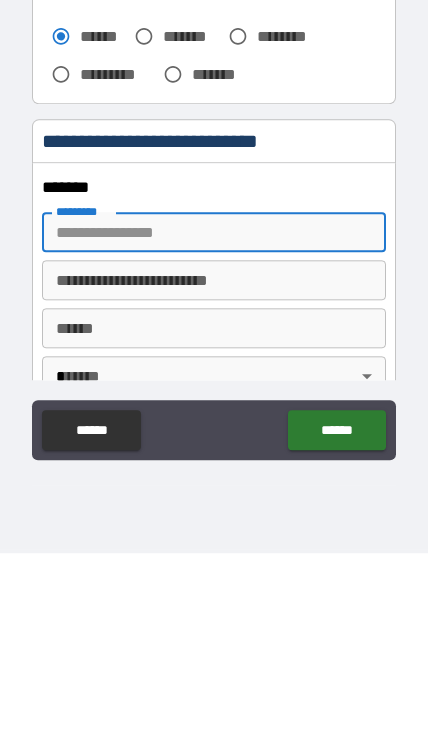 type on "**********" 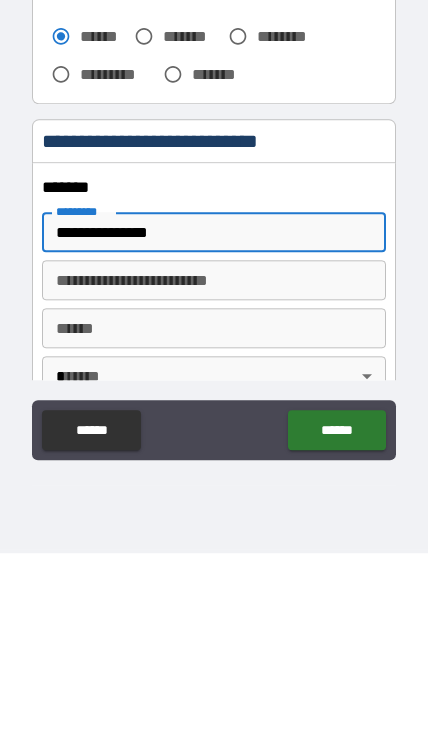 type on "**********" 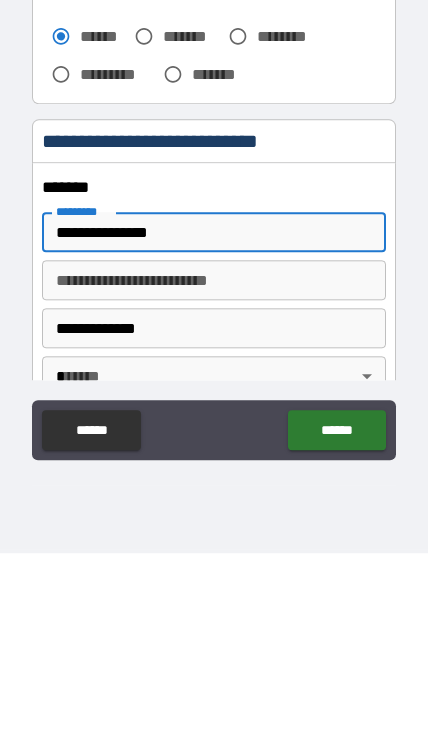 type on "**" 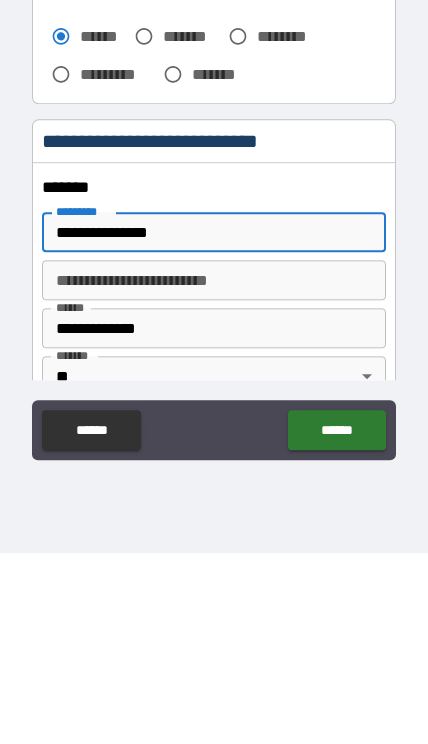 type on "*****" 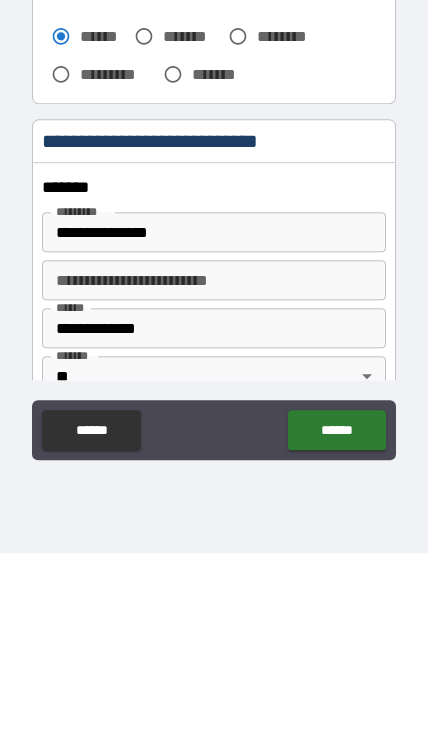 click on "**********" at bounding box center (214, 519) 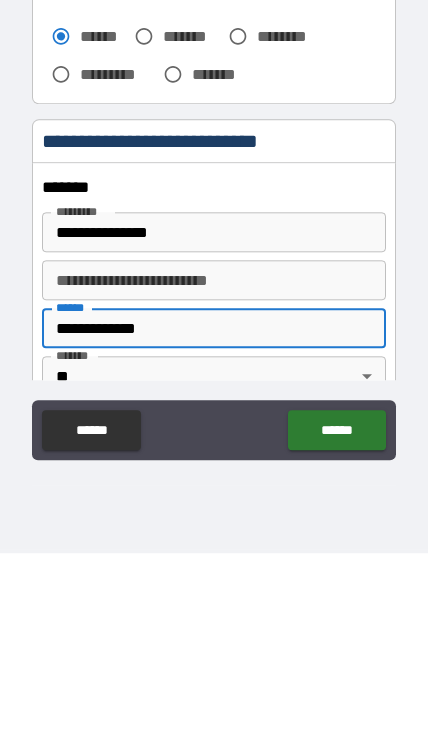 scroll, scrollTop: 83, scrollLeft: 0, axis: vertical 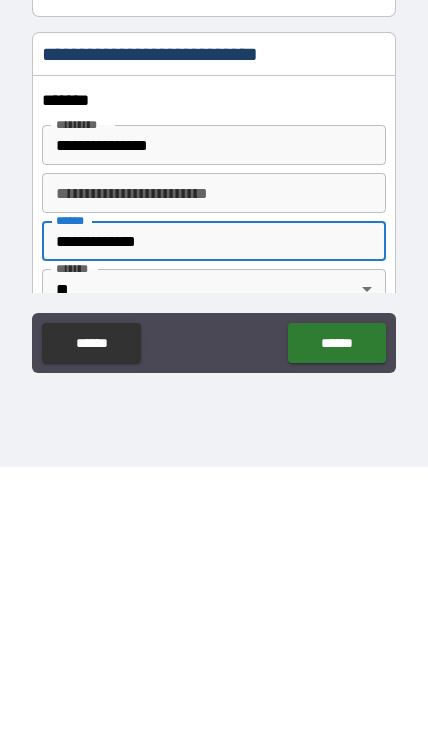 click on "**********" at bounding box center [214, 518] 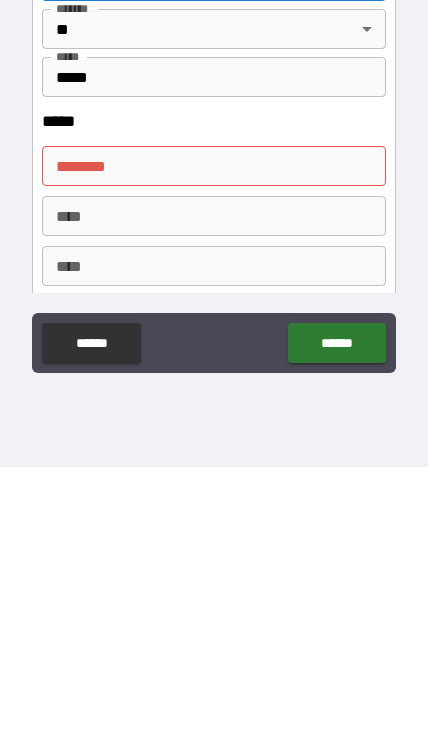 scroll, scrollTop: 741, scrollLeft: 0, axis: vertical 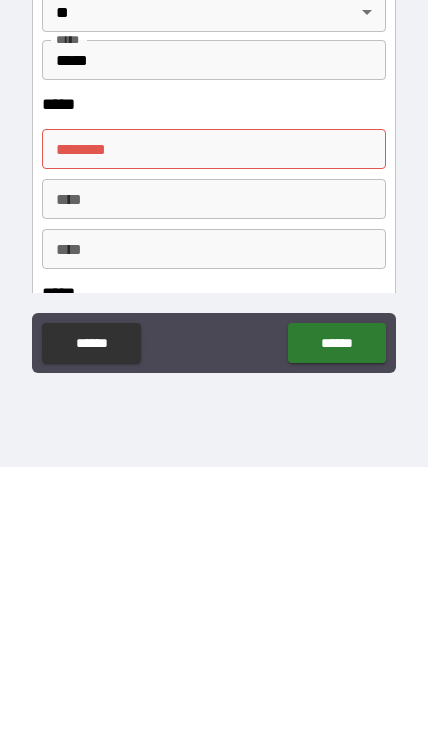 type on "**********" 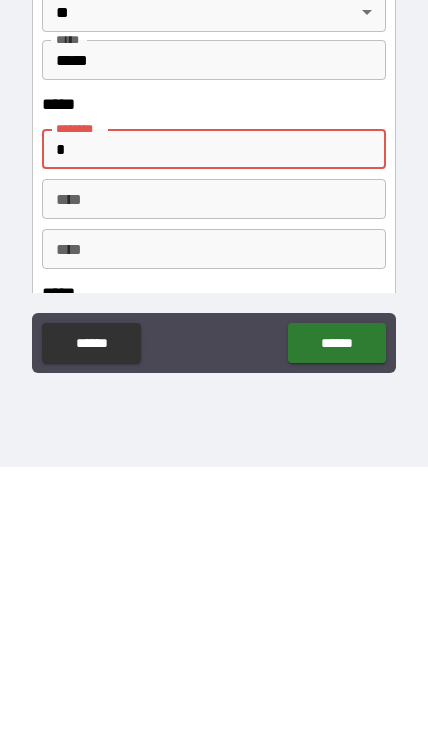 scroll, scrollTop: 82, scrollLeft: 0, axis: vertical 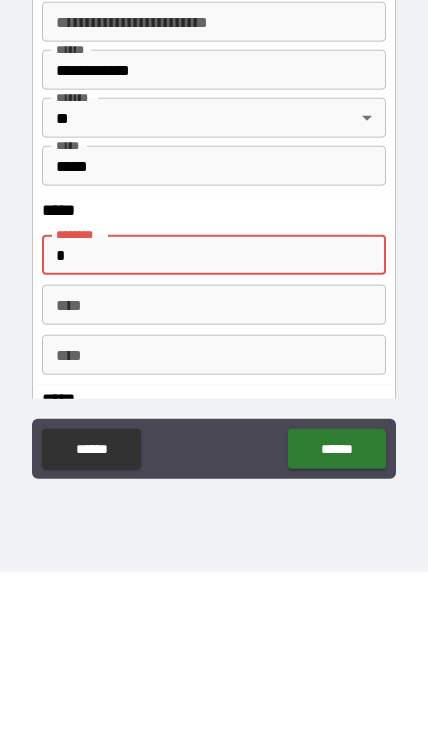 type on "**********" 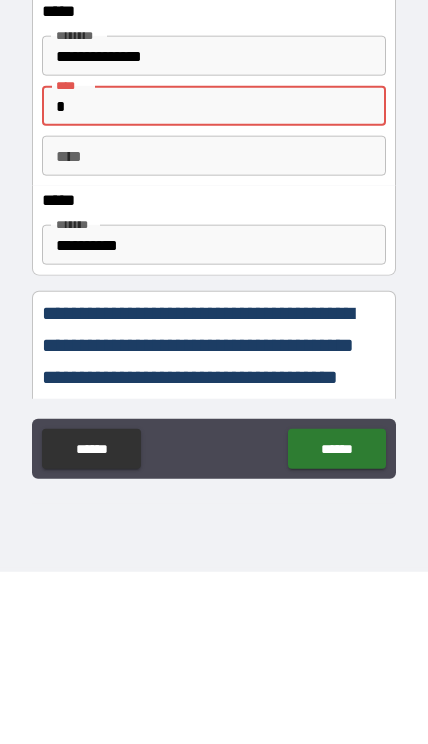 scroll, scrollTop: 931, scrollLeft: 0, axis: vertical 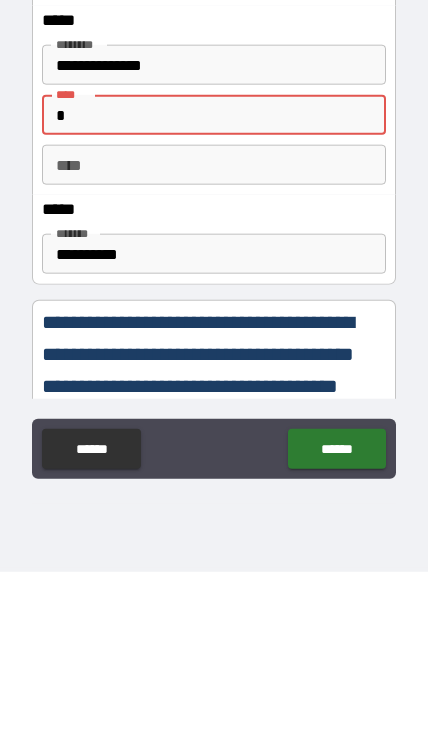 click on "*" at bounding box center [214, 287] 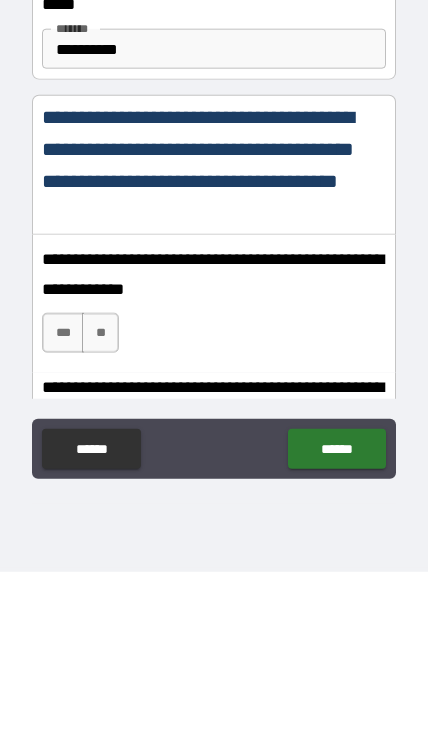 scroll, scrollTop: 1141, scrollLeft: 0, axis: vertical 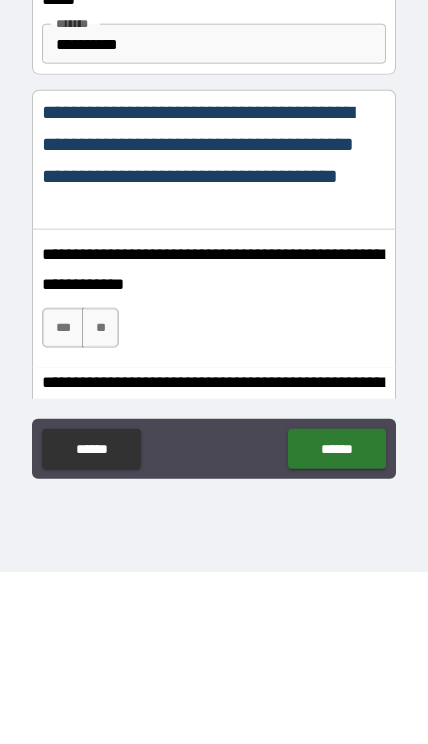 click on "***" at bounding box center (63, 500) 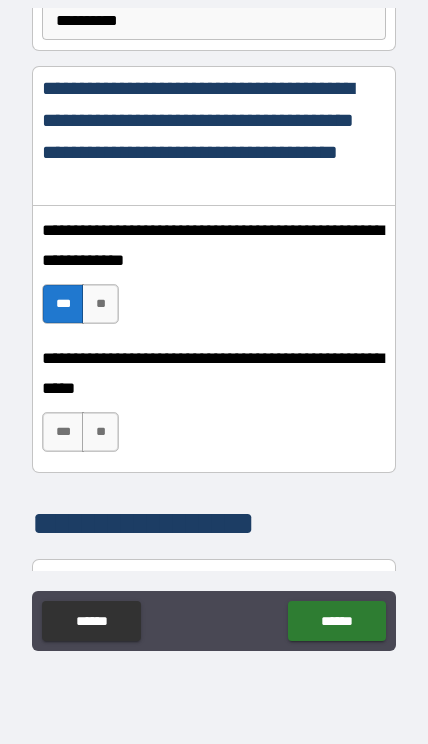 scroll, scrollTop: 1348, scrollLeft: 0, axis: vertical 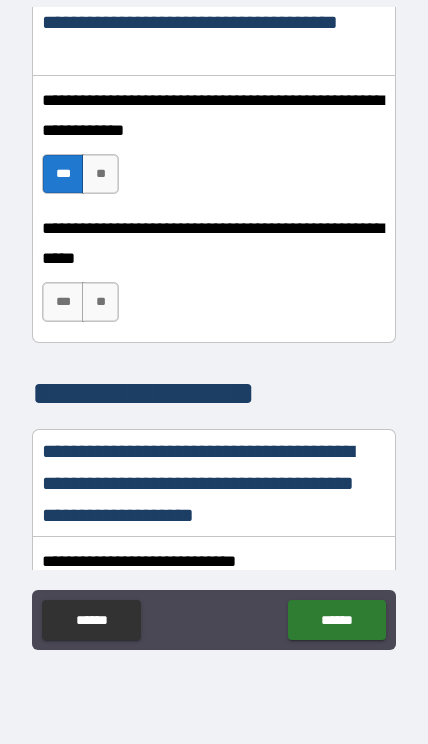 click on "***" at bounding box center (63, 302) 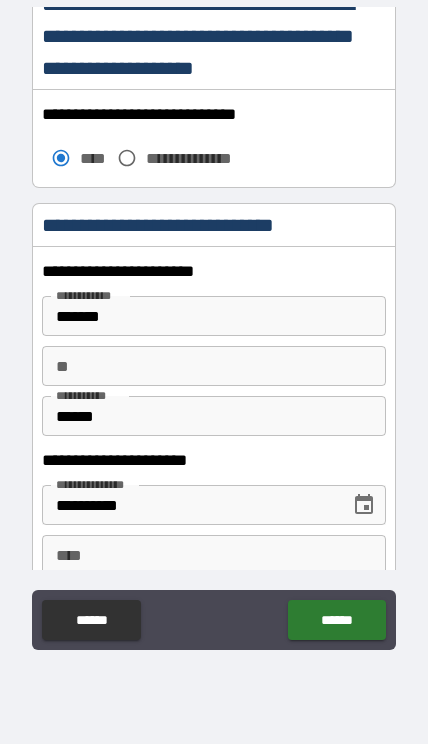 scroll, scrollTop: 2090, scrollLeft: 0, axis: vertical 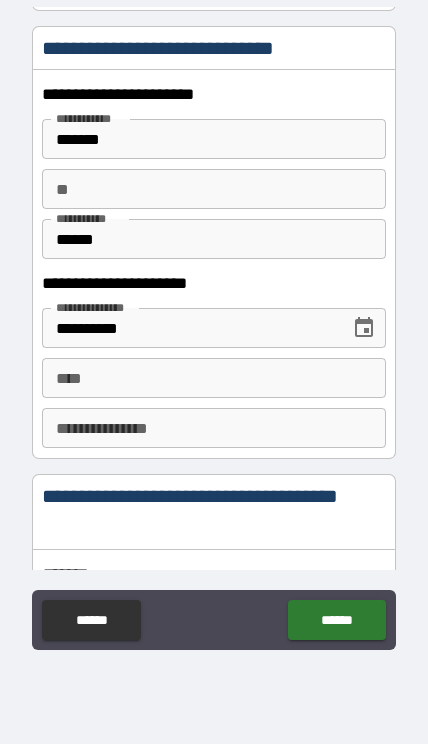 click on "****" at bounding box center [214, 378] 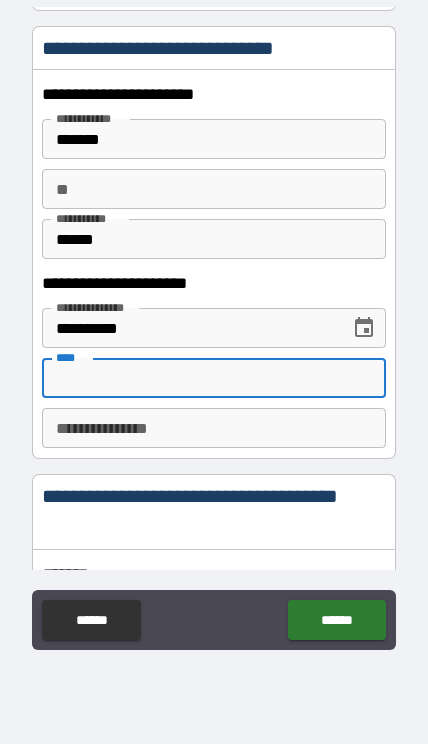 scroll, scrollTop: 82, scrollLeft: 0, axis: vertical 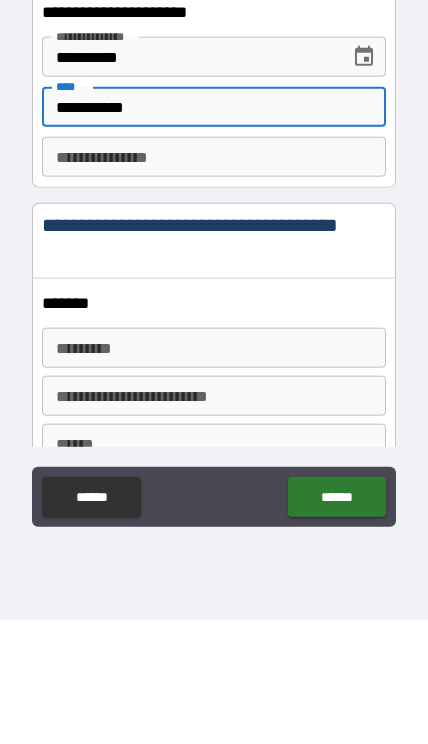 type on "**********" 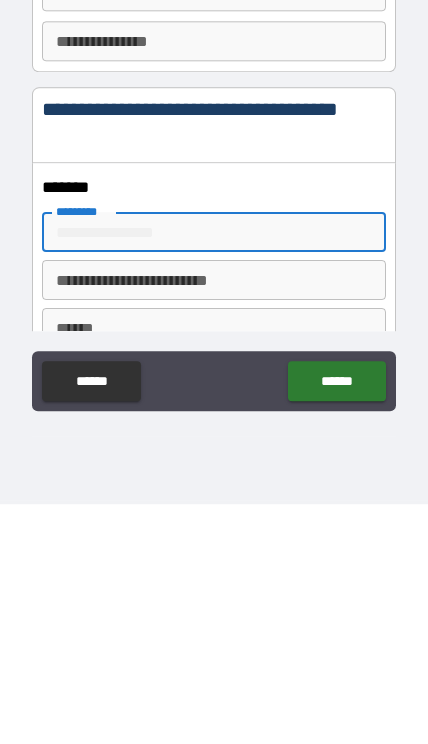 type on "**********" 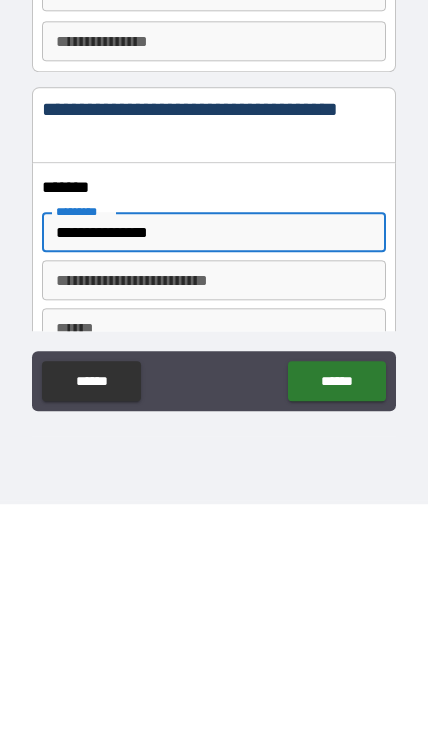 type on "**********" 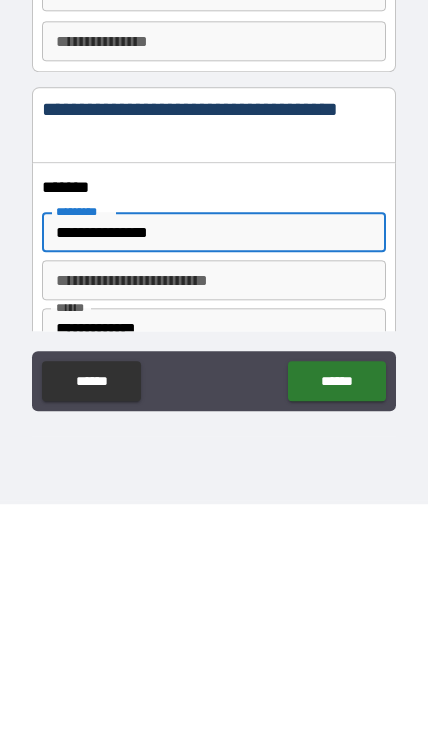 type on "**" 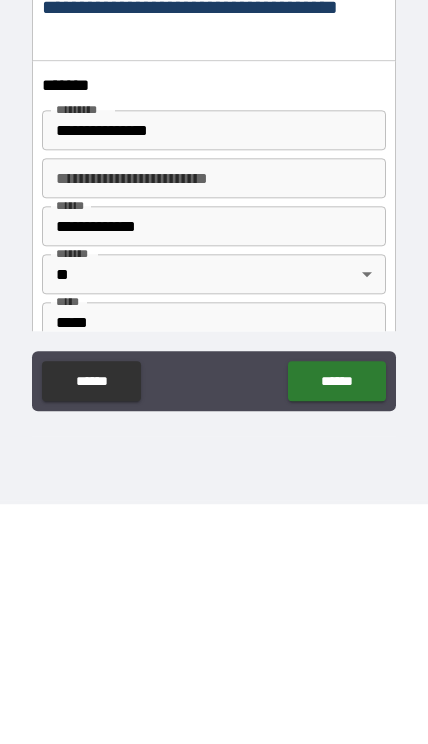 scroll, scrollTop: 2338, scrollLeft: 0, axis: vertical 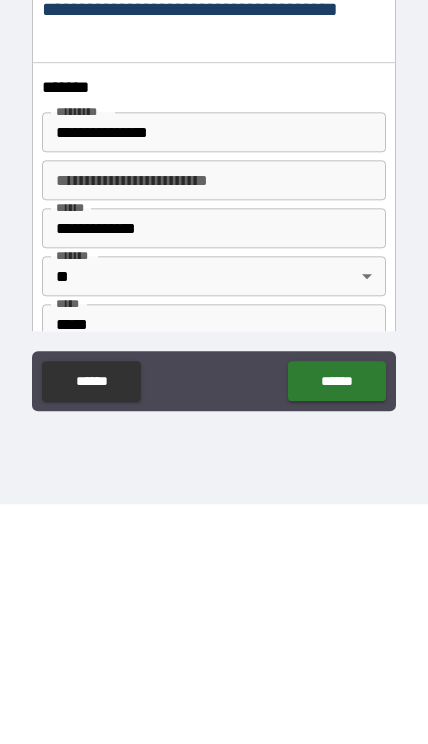click on "**********" at bounding box center (214, 468) 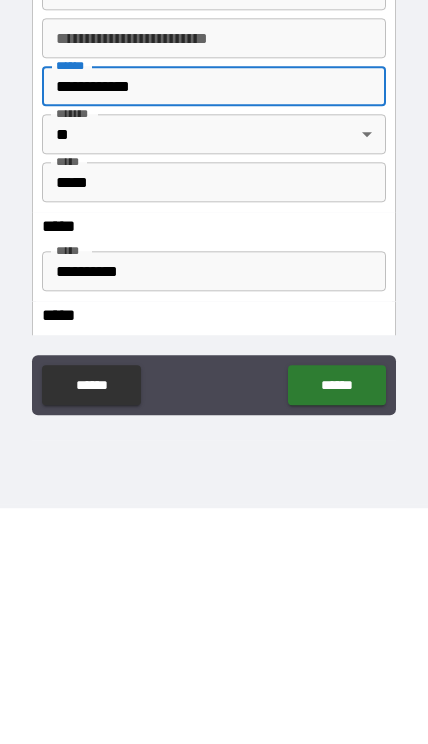 scroll, scrollTop: 2641, scrollLeft: 0, axis: vertical 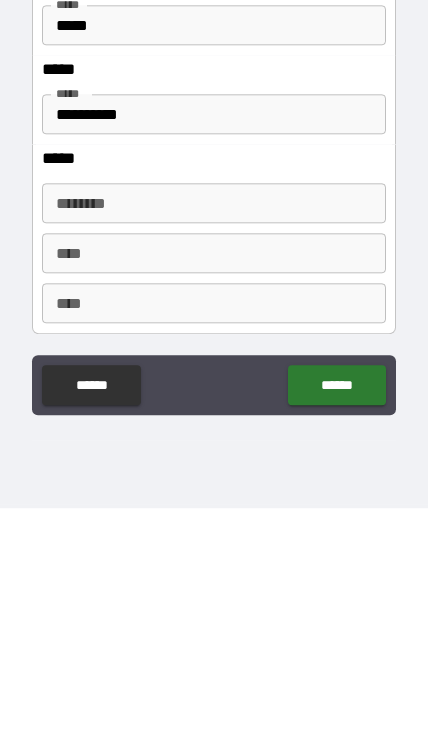 type on "**********" 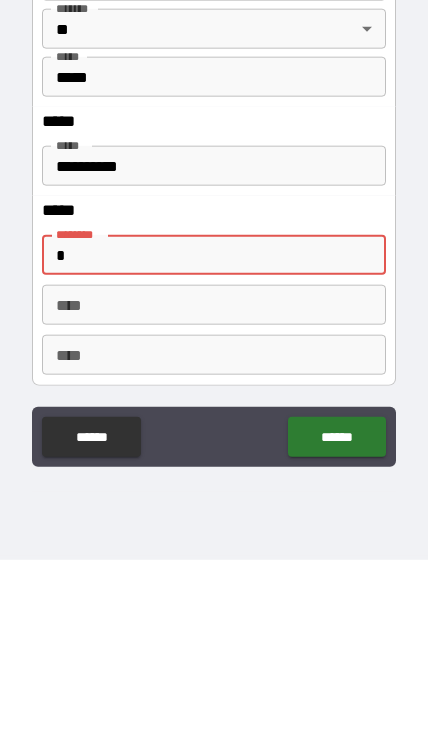 click on "**********" at bounding box center [214, 350] 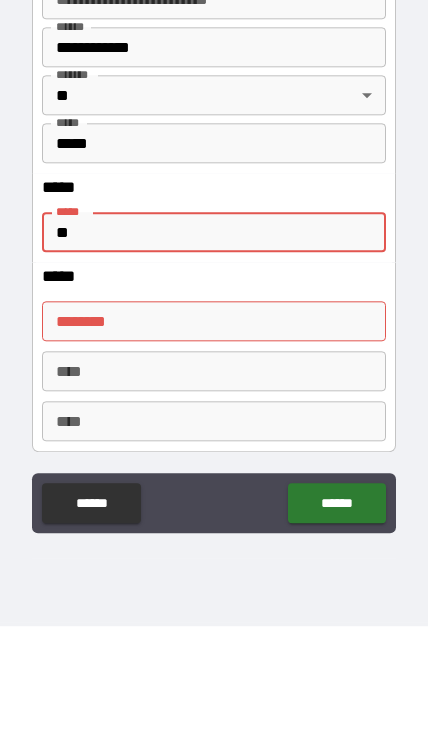 type on "*" 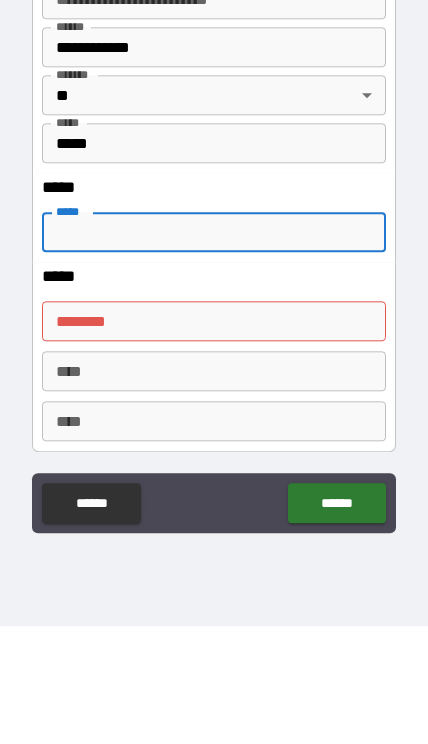 type on "**********" 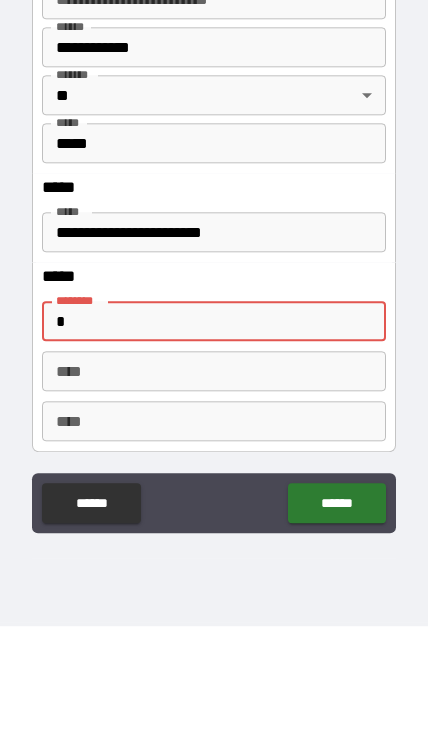 click on "*" at bounding box center (214, 439) 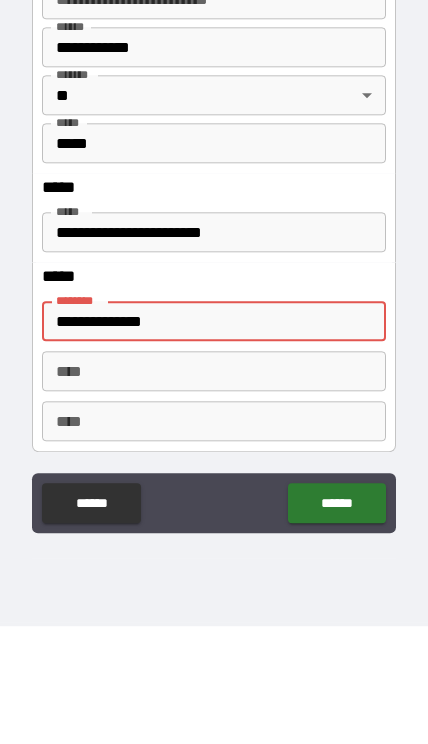 type on "*" 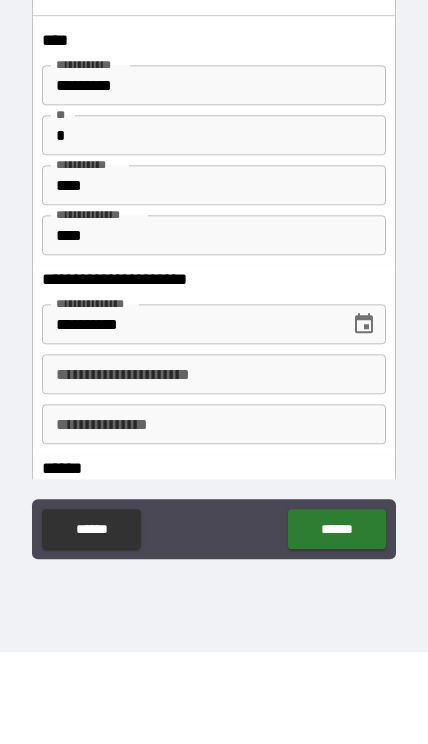 scroll, scrollTop: 0, scrollLeft: 0, axis: both 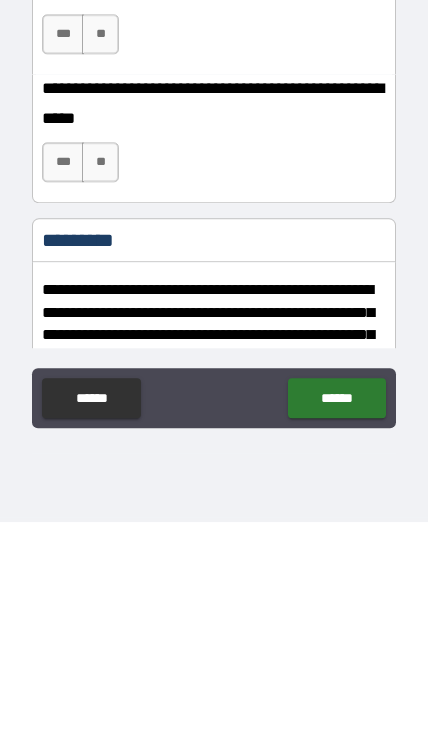 click on "***" at bounding box center [63, 256] 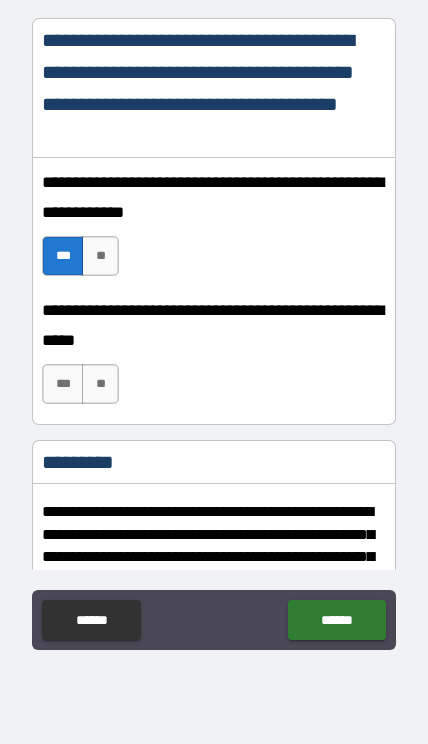 click on "***" at bounding box center [63, 384] 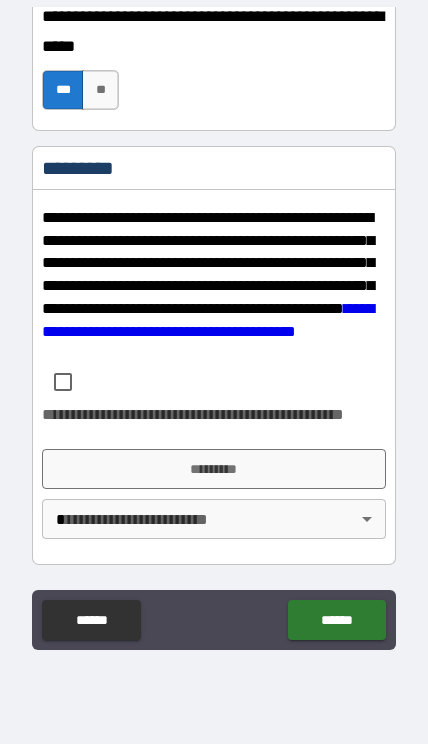 scroll, scrollTop: 3501, scrollLeft: 0, axis: vertical 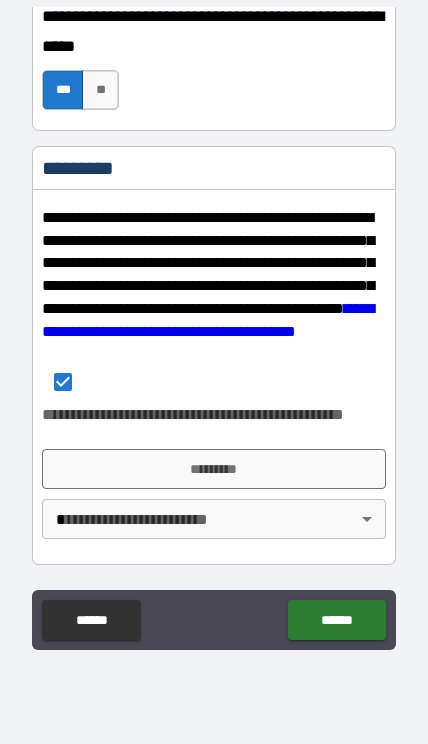 click on "*********" at bounding box center (214, 469) 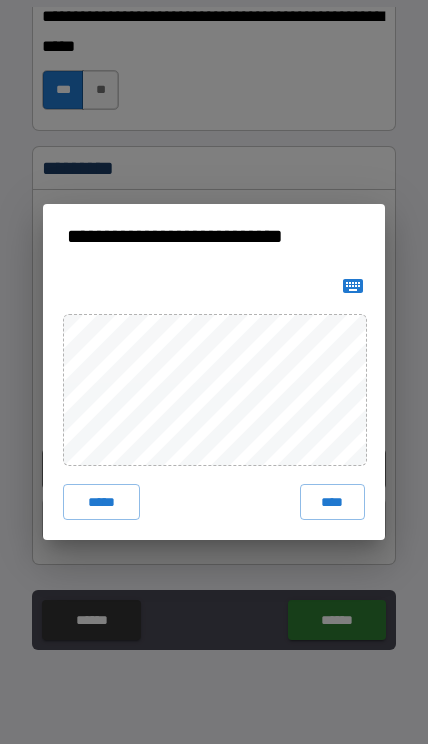 click on "****" at bounding box center [333, 502] 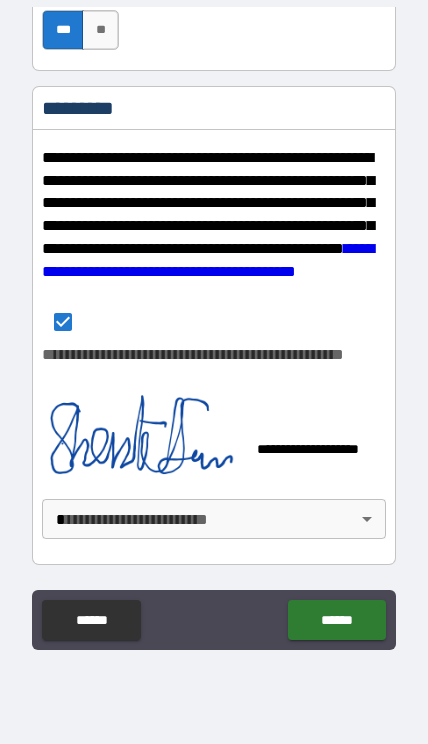 scroll, scrollTop: 3561, scrollLeft: 0, axis: vertical 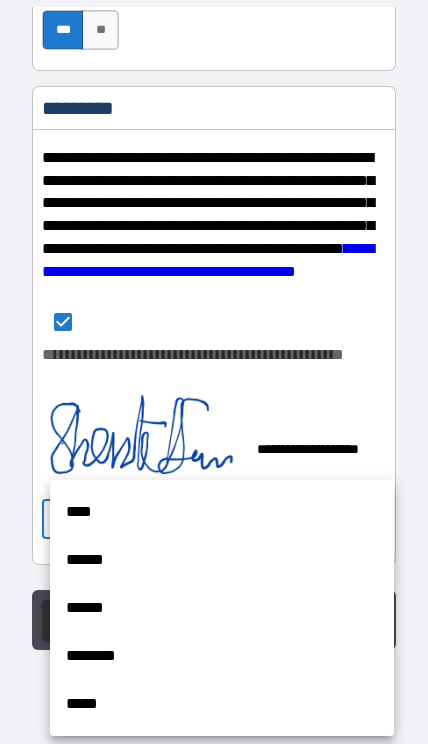 click on "******" at bounding box center [222, 560] 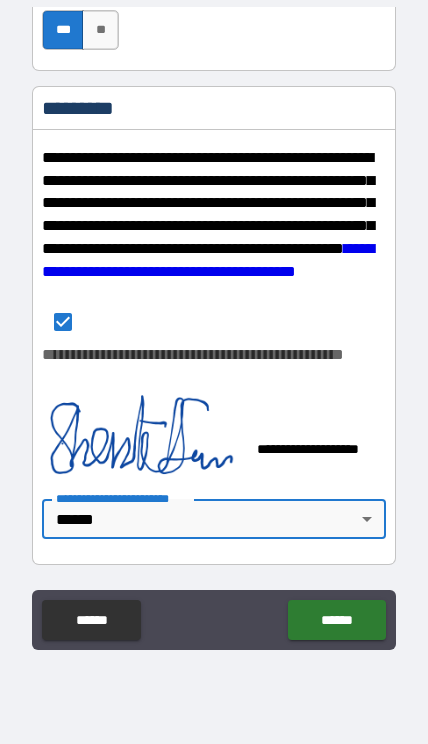 click on "******" at bounding box center (336, 620) 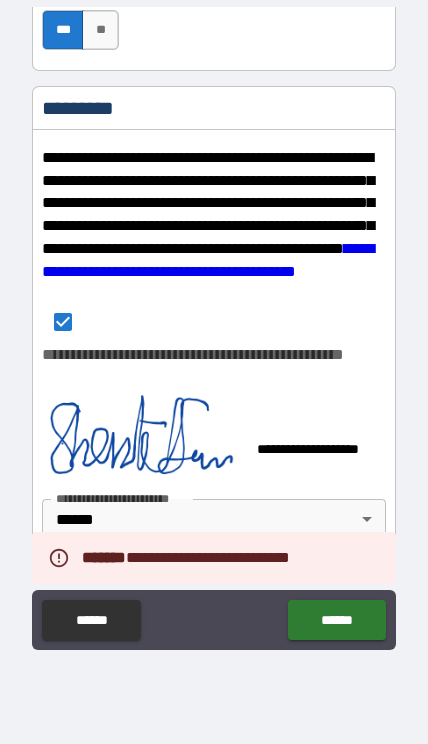 click on "******" at bounding box center [336, 620] 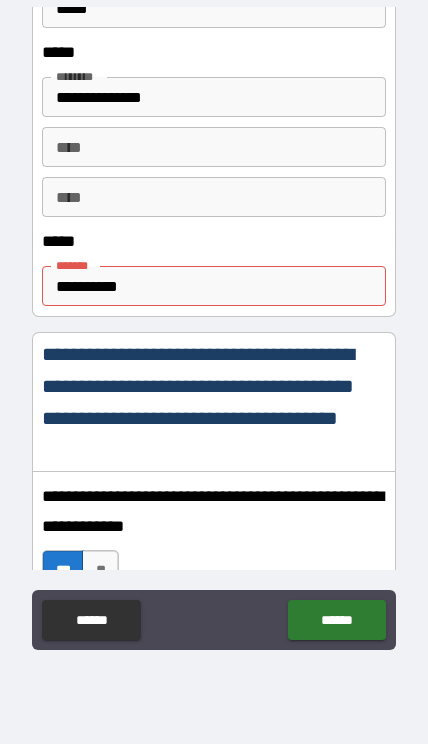 scroll, scrollTop: 1059, scrollLeft: 0, axis: vertical 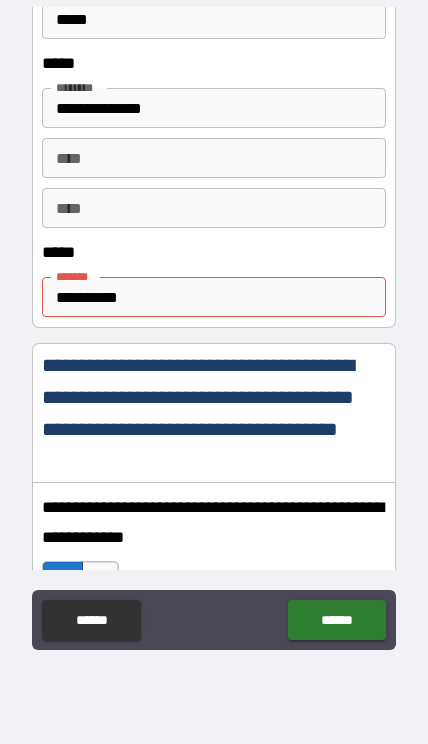 click on "**********" at bounding box center [214, 297] 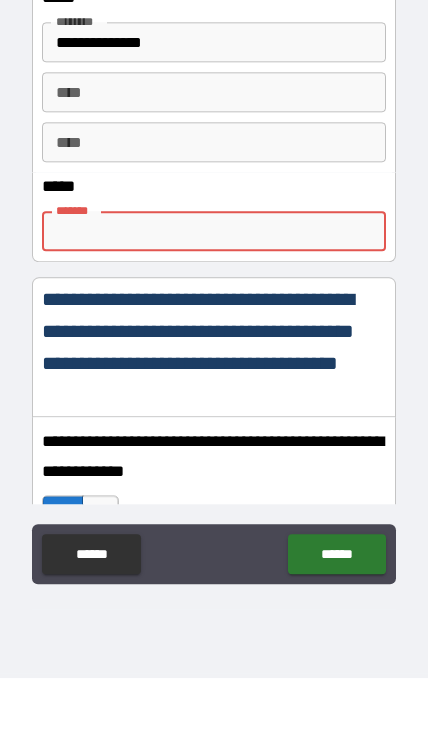 type on "**********" 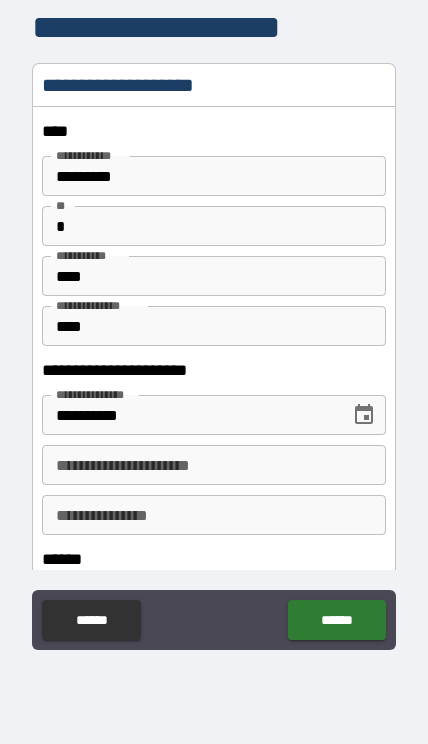 scroll, scrollTop: -1, scrollLeft: 0, axis: vertical 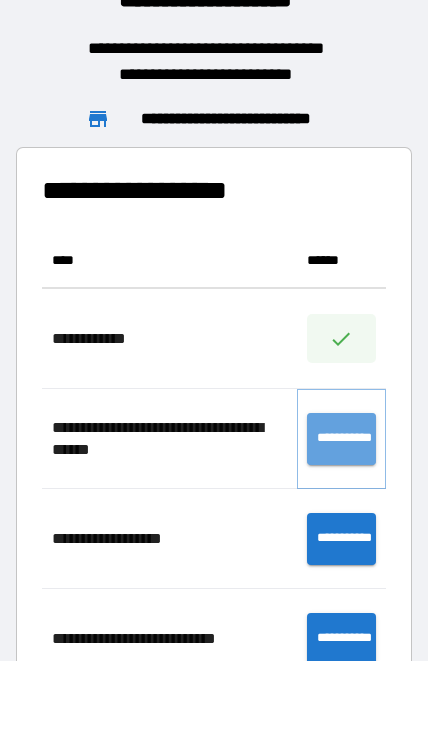 click on "**********" at bounding box center [341, 439] 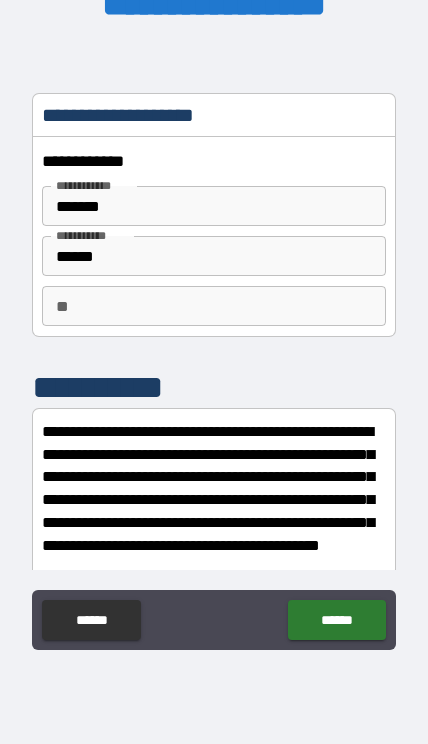 click on "*******" at bounding box center (214, 206) 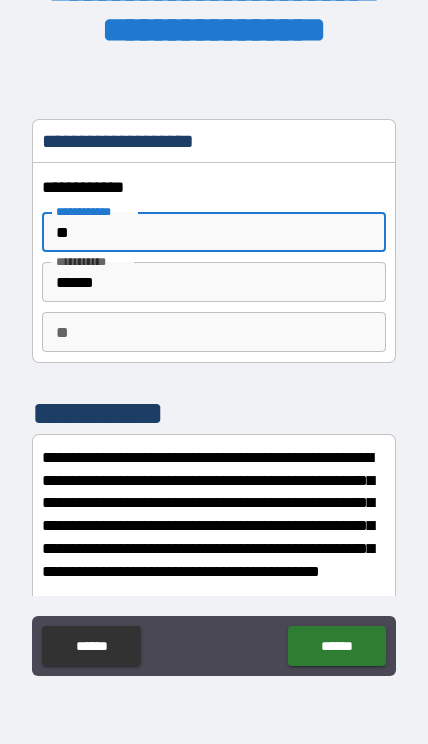 type on "*" 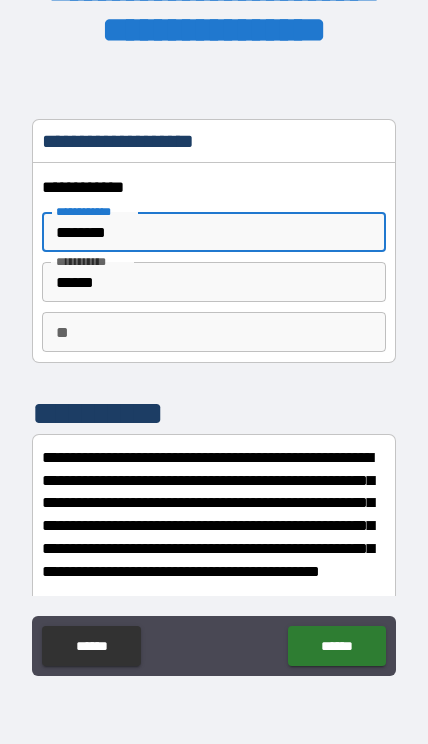 type on "********" 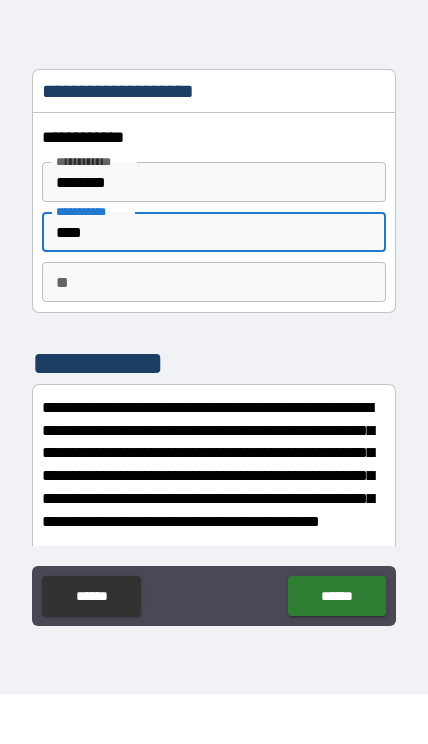 type on "****" 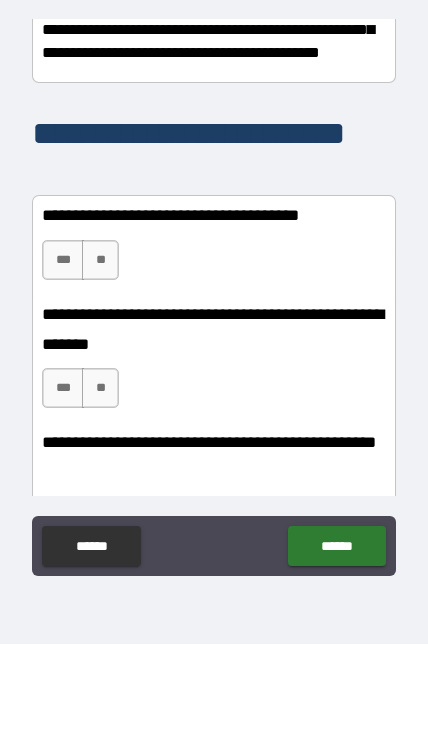scroll, scrollTop: 417, scrollLeft: 0, axis: vertical 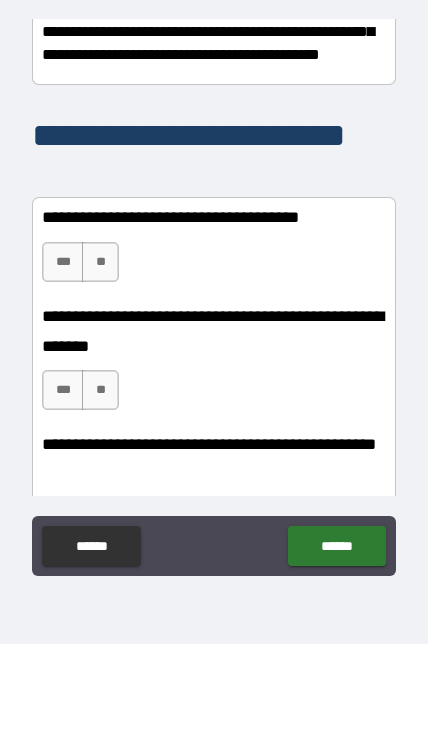 type on "*" 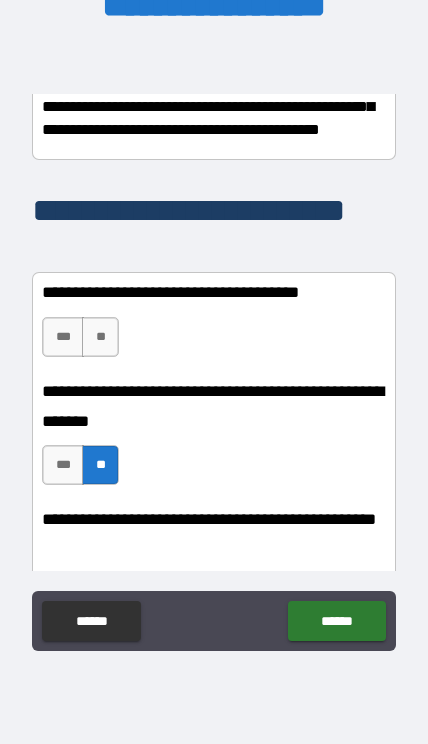 click on "***" at bounding box center [63, 337] 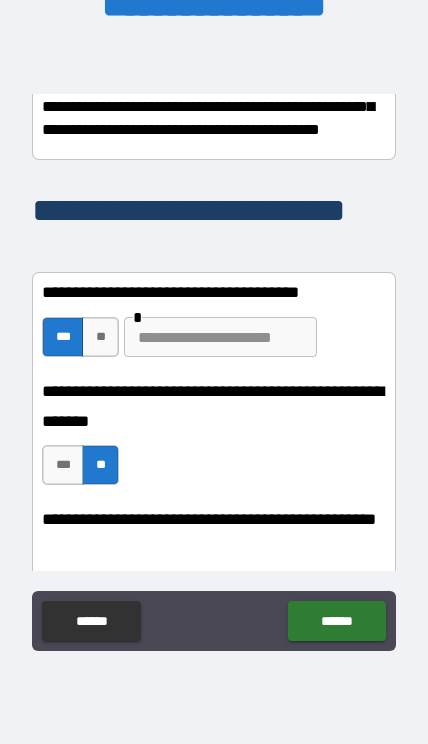 scroll, scrollTop: 83, scrollLeft: 0, axis: vertical 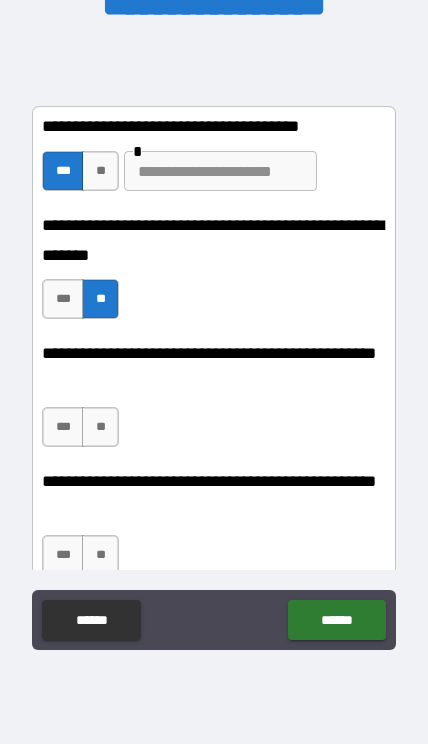 click on "**" at bounding box center [100, 427] 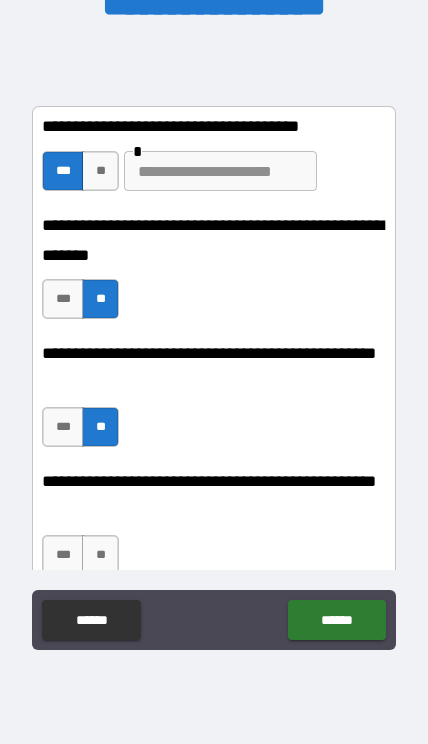 click on "**" at bounding box center (100, 171) 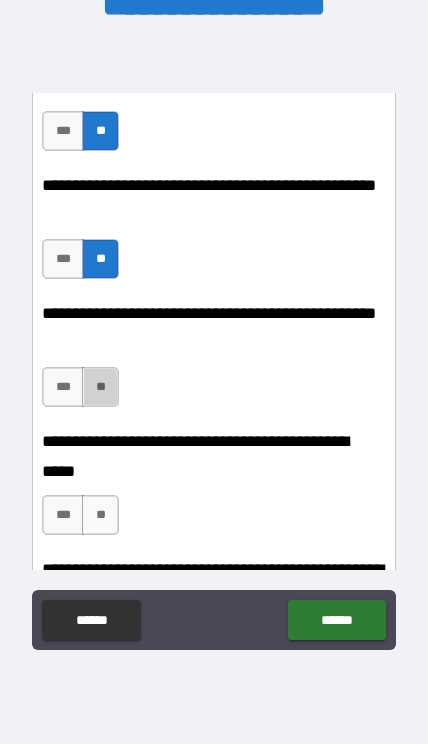 click on "**" at bounding box center (100, 387) 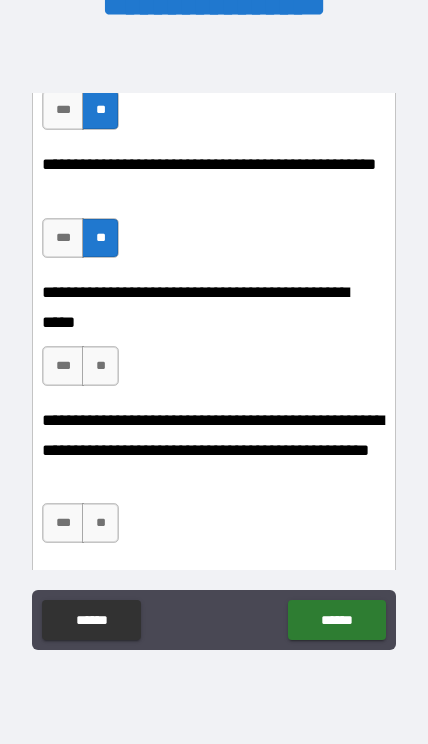 scroll, scrollTop: 902, scrollLeft: 0, axis: vertical 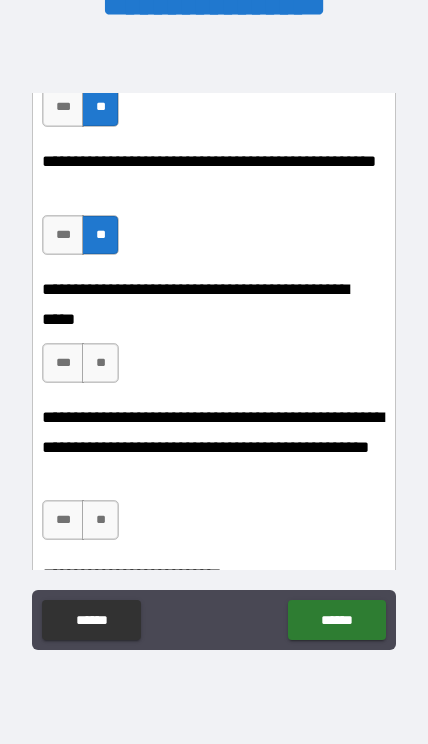 click on "**" at bounding box center (100, 363) 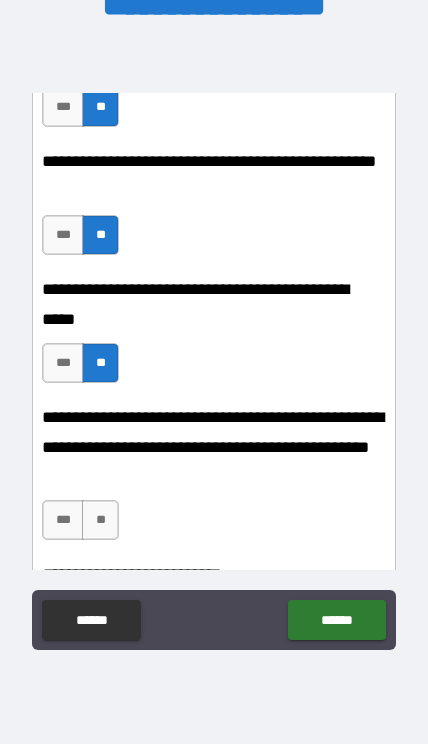 click on "**" at bounding box center (100, 520) 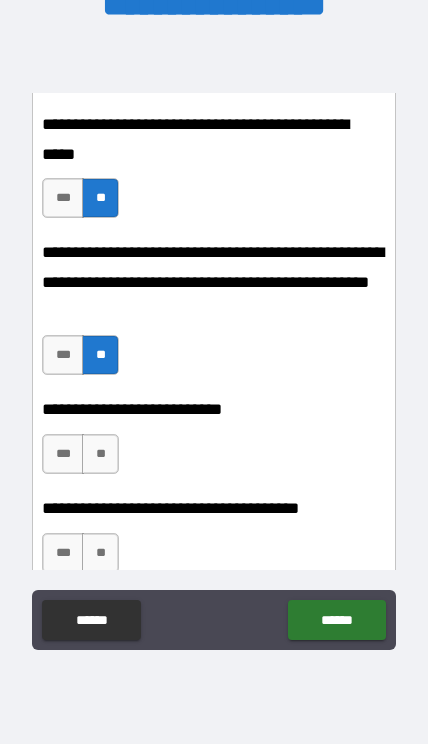 scroll, scrollTop: 1073, scrollLeft: 0, axis: vertical 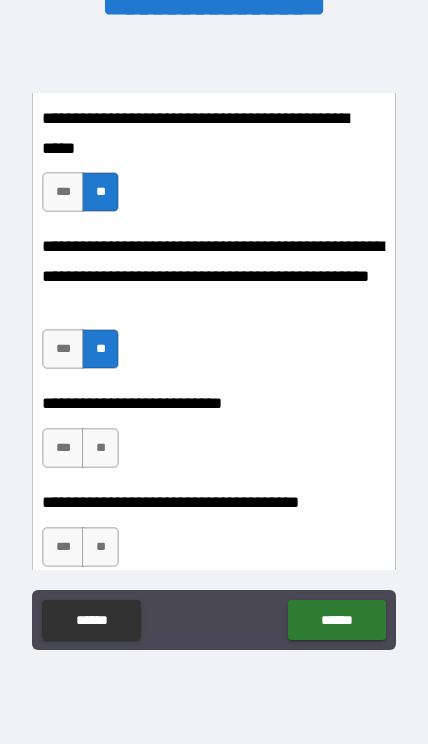 click on "**" at bounding box center (100, 448) 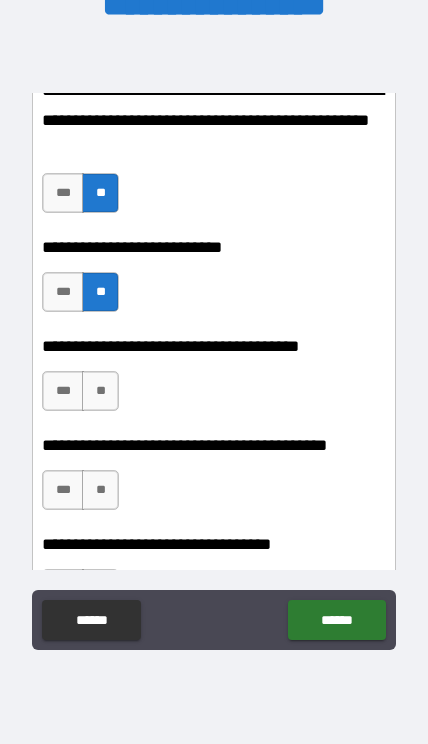 scroll, scrollTop: 1230, scrollLeft: 0, axis: vertical 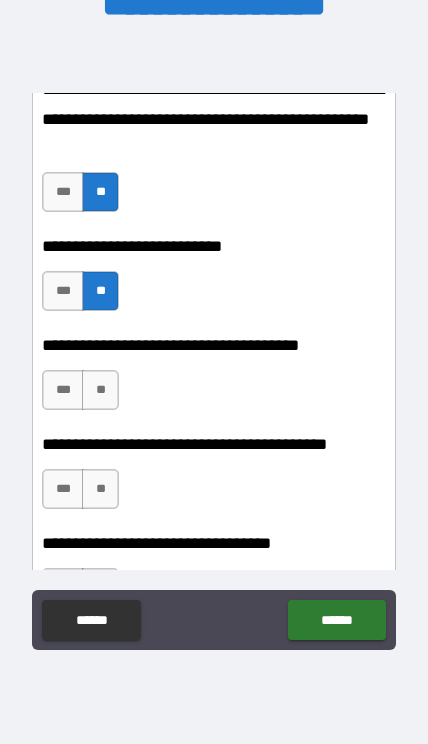 click on "**" at bounding box center (100, 390) 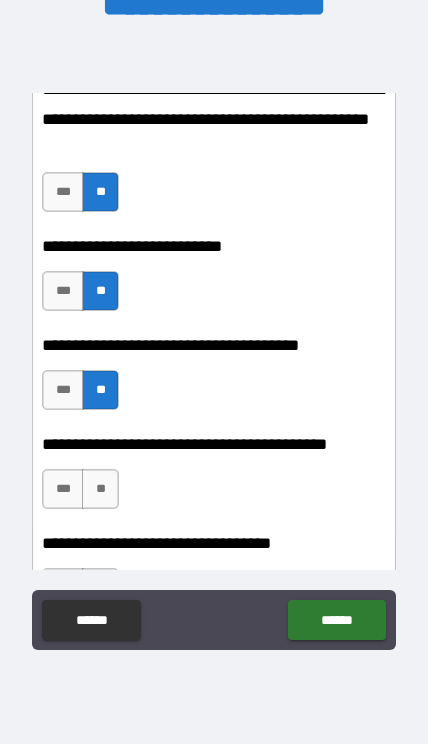 click on "**" at bounding box center [100, 489] 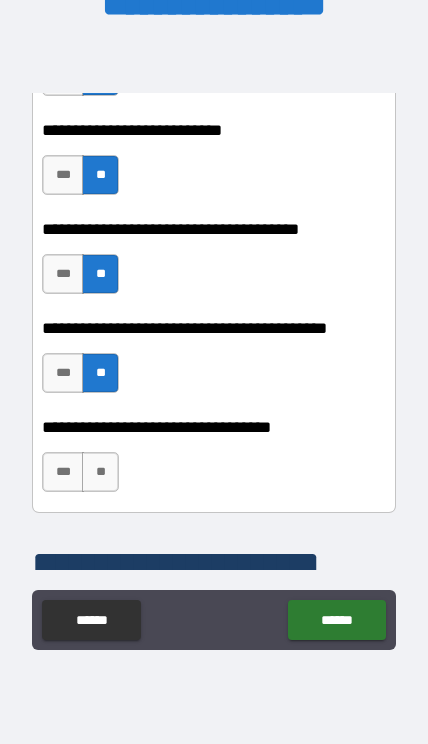 scroll, scrollTop: 1404, scrollLeft: 0, axis: vertical 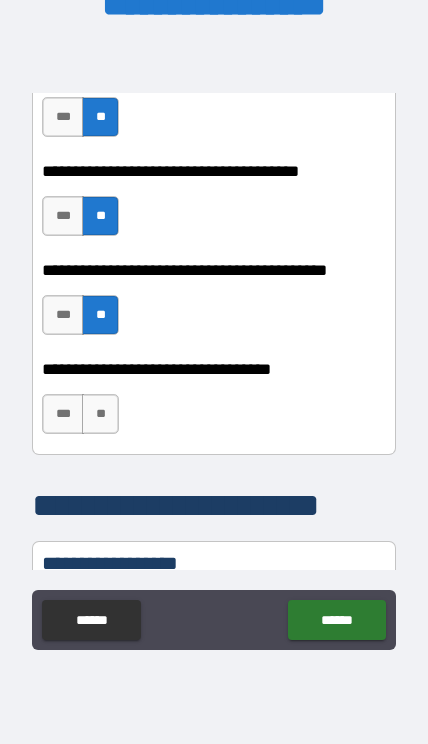 click on "**" at bounding box center [100, 414] 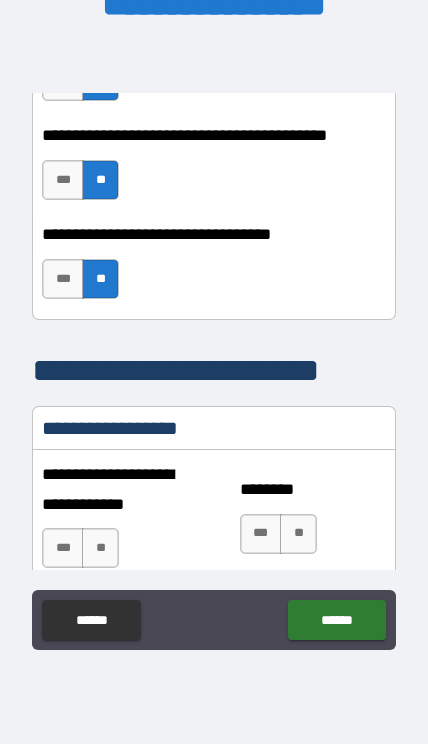scroll, scrollTop: 1630, scrollLeft: 0, axis: vertical 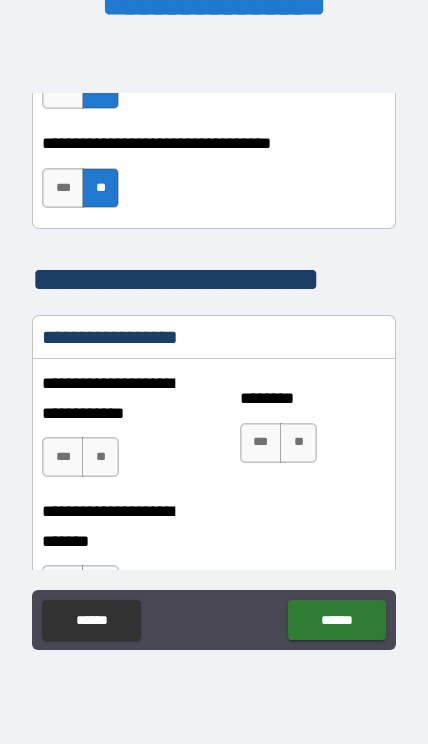 click on "**" at bounding box center [100, 457] 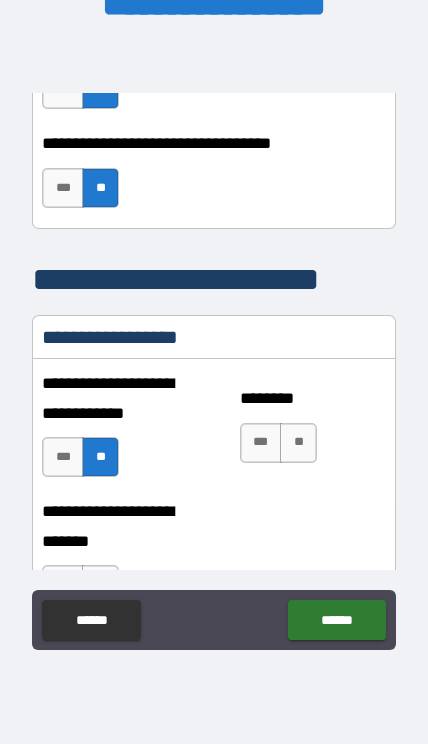 click on "**" at bounding box center [298, 443] 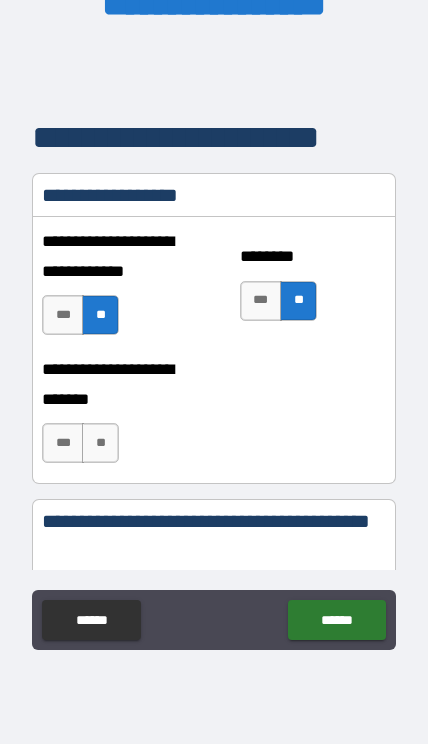 scroll, scrollTop: 1883, scrollLeft: 0, axis: vertical 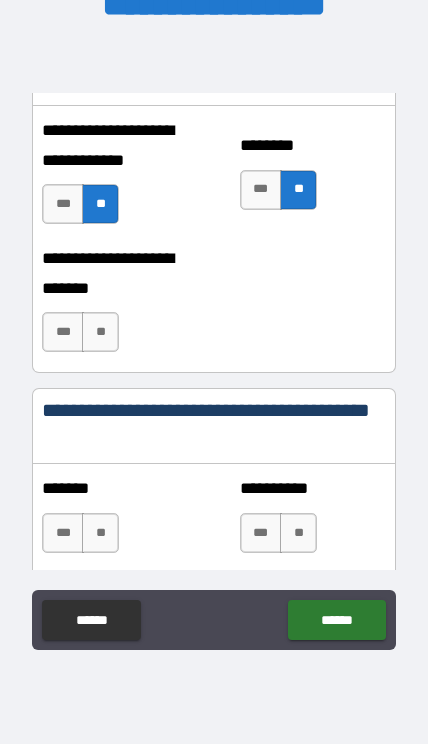 click on "**" at bounding box center (100, 332) 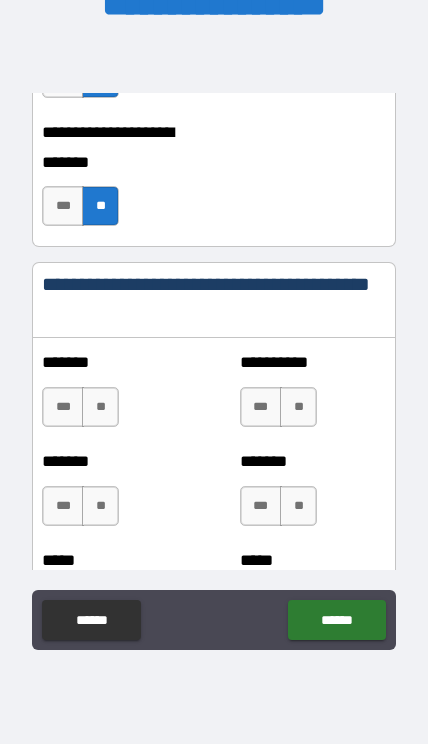 scroll, scrollTop: 2005, scrollLeft: 0, axis: vertical 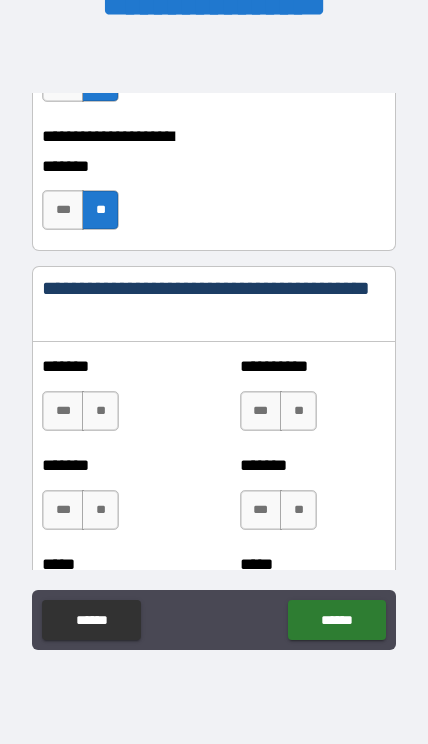 click on "**" at bounding box center [100, 411] 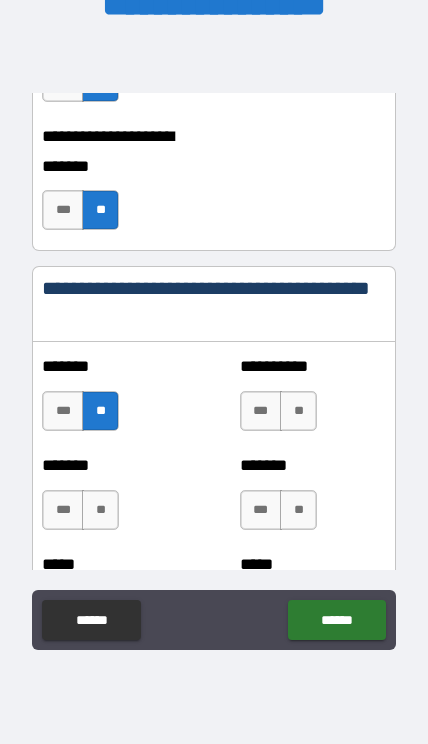 click on "**" at bounding box center (298, 411) 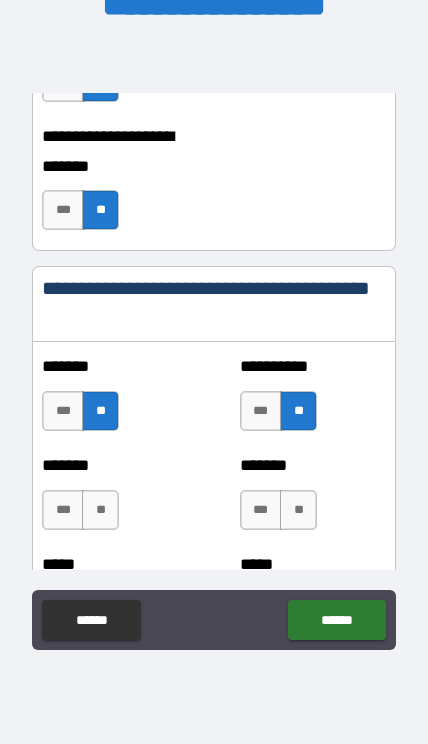 click on "**" at bounding box center (298, 510) 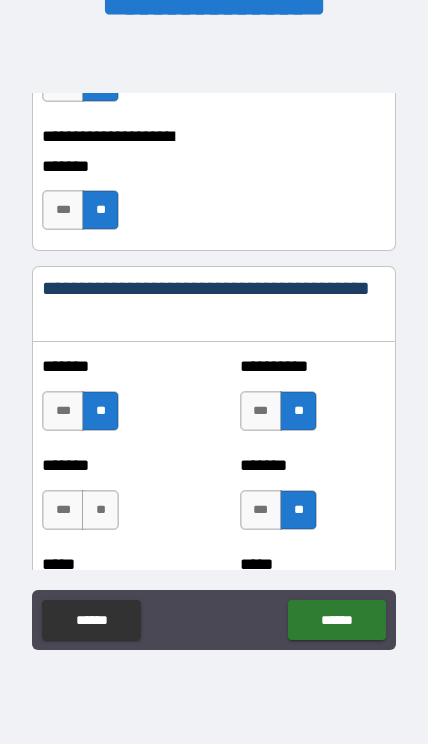 click on "**" at bounding box center (100, 510) 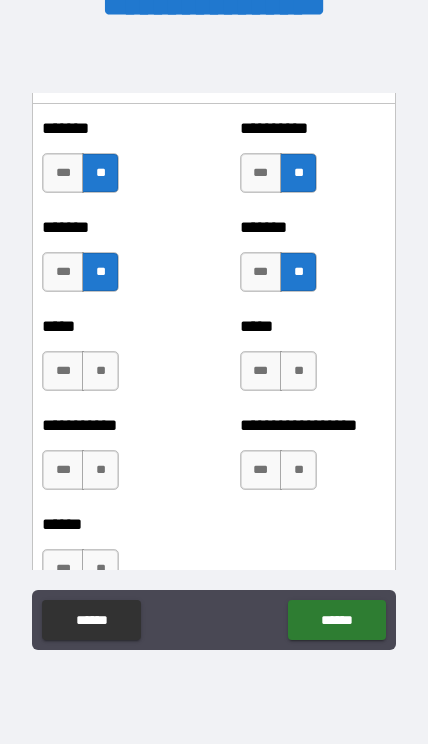 scroll, scrollTop: 2247, scrollLeft: 0, axis: vertical 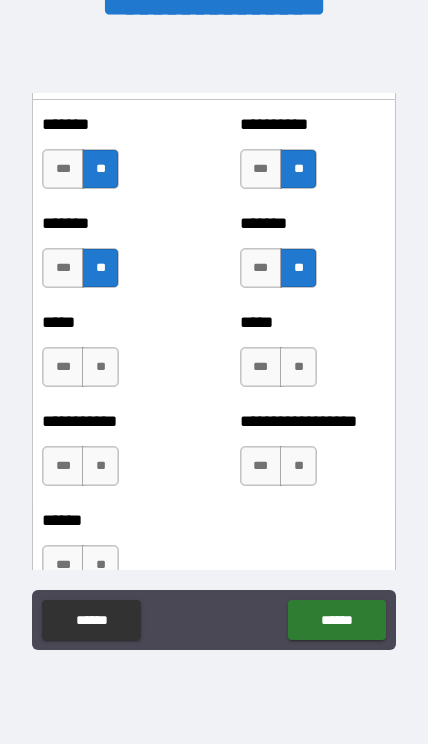 click on "**" at bounding box center (100, 367) 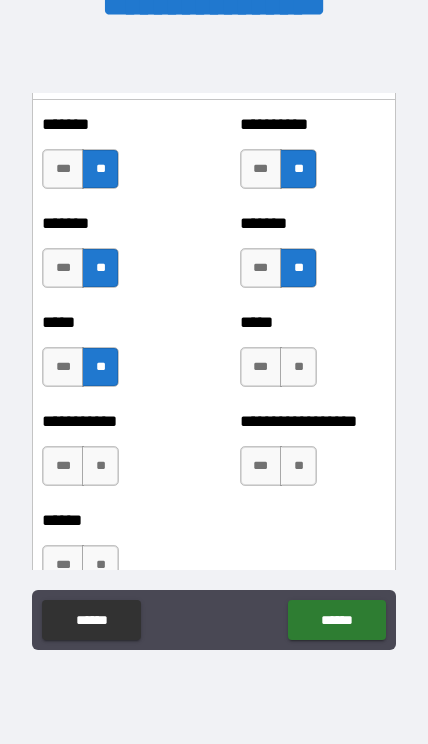 click on "**" at bounding box center (298, 367) 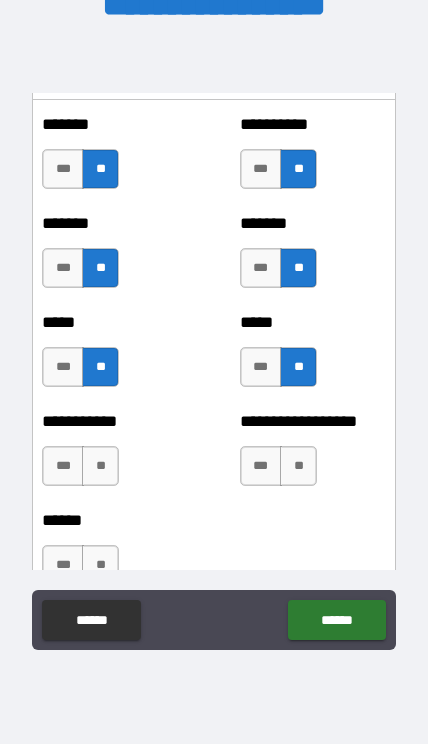 click on "**" at bounding box center [100, 466] 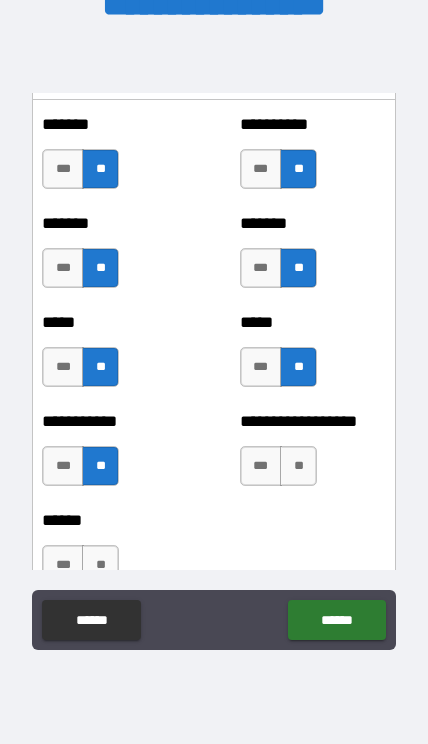 click on "**" at bounding box center [298, 466] 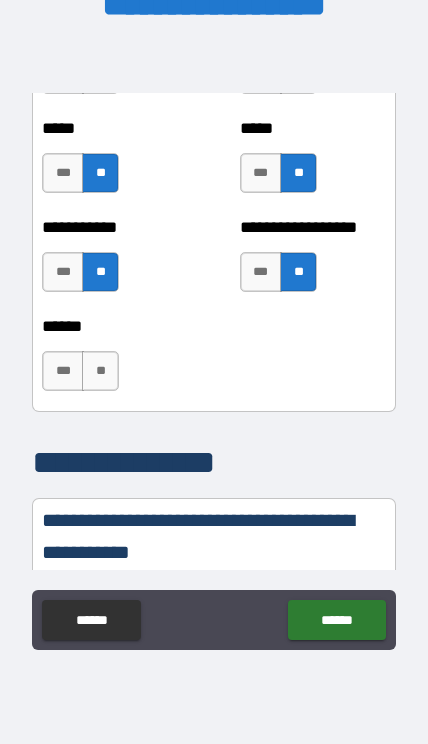 click on "**" at bounding box center [100, 371] 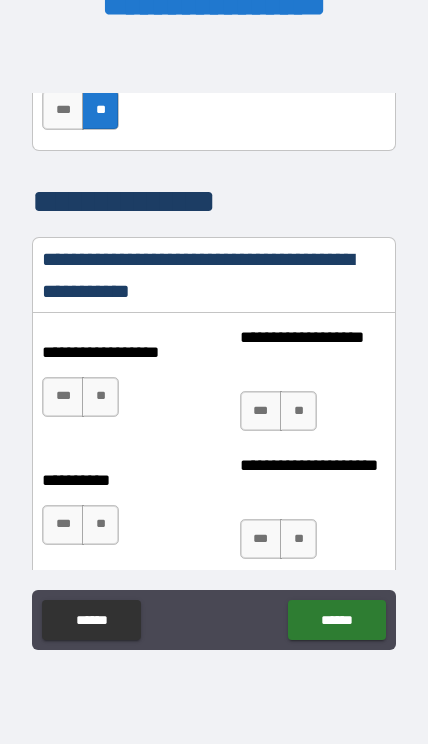 scroll, scrollTop: 2700, scrollLeft: 0, axis: vertical 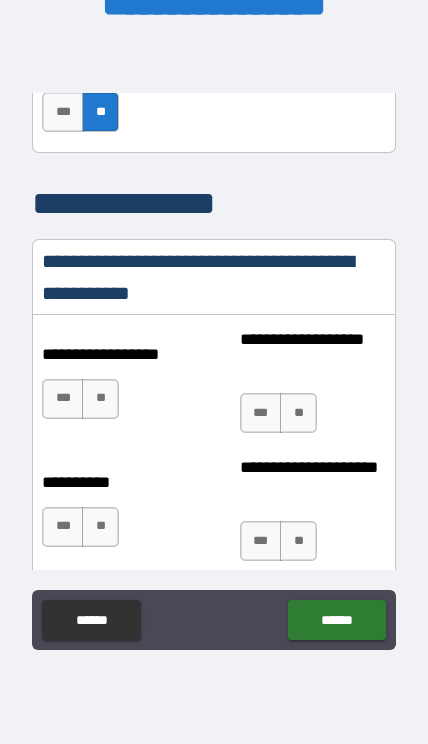 click on "**" at bounding box center (100, 399) 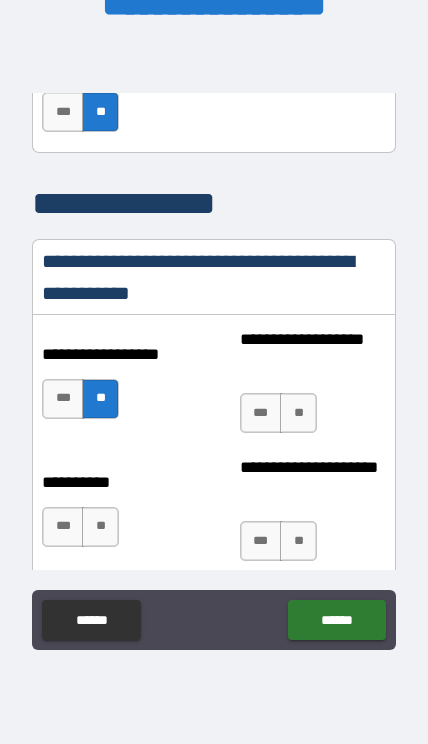 click on "**" at bounding box center (298, 413) 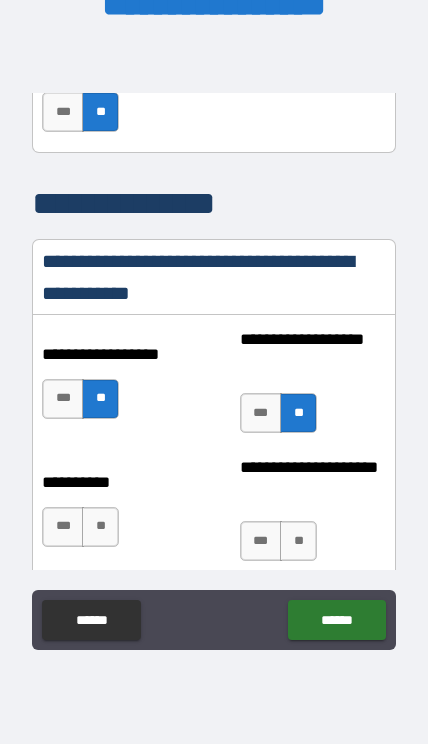 click on "**" at bounding box center (298, 541) 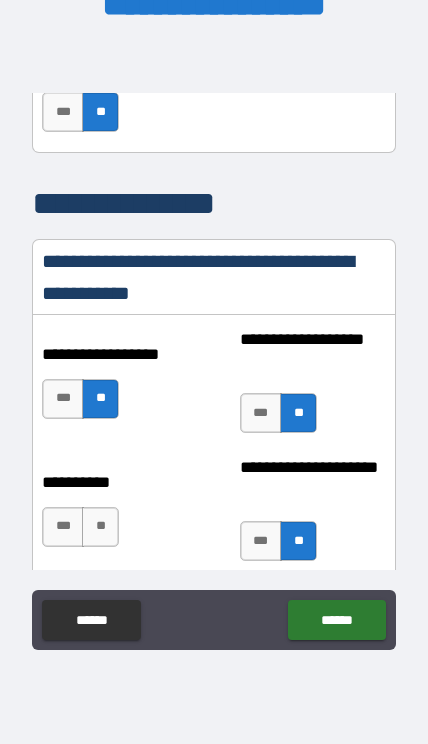 click on "**" at bounding box center [100, 527] 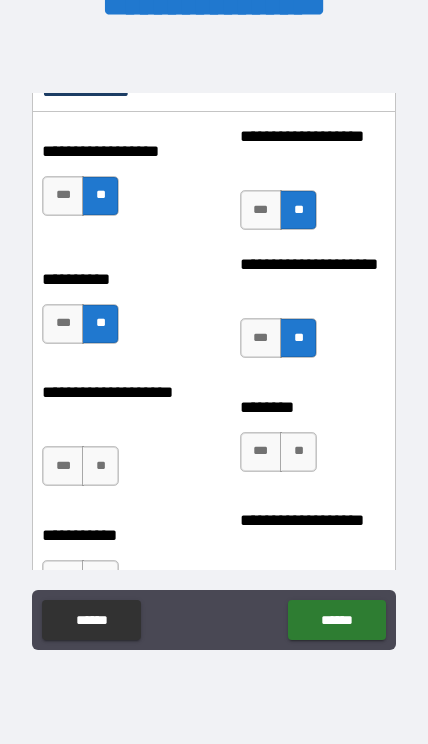 scroll, scrollTop: 2914, scrollLeft: 0, axis: vertical 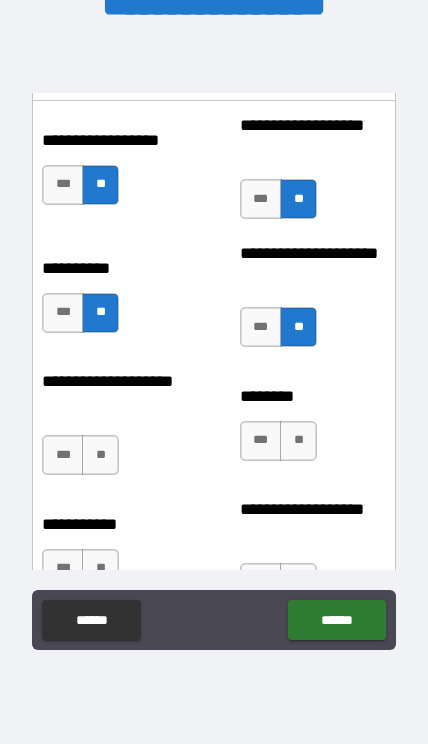 click on "**" at bounding box center (100, 455) 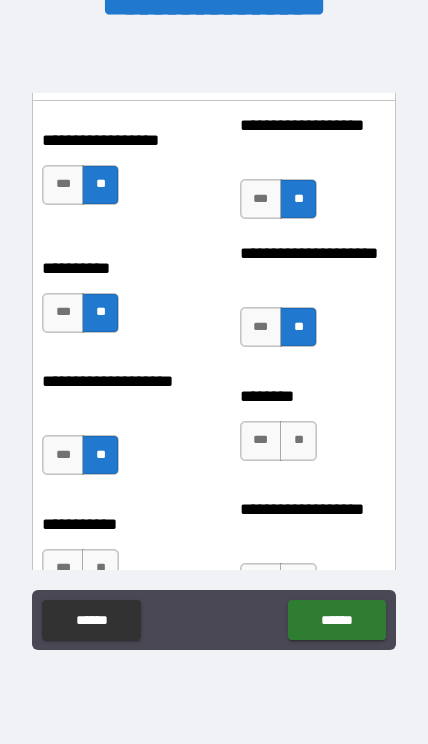 click on "**" at bounding box center [298, 441] 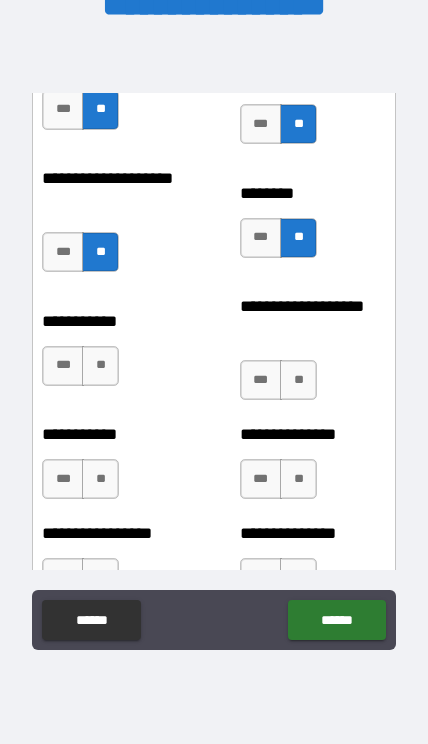 scroll, scrollTop: 3118, scrollLeft: 0, axis: vertical 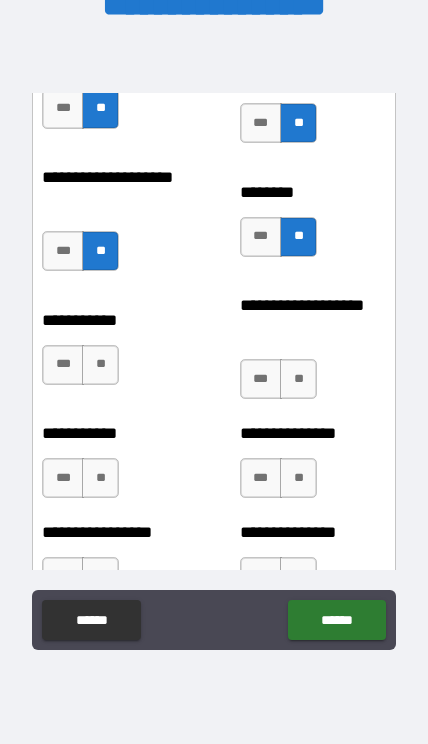 click on "**" at bounding box center [298, 379] 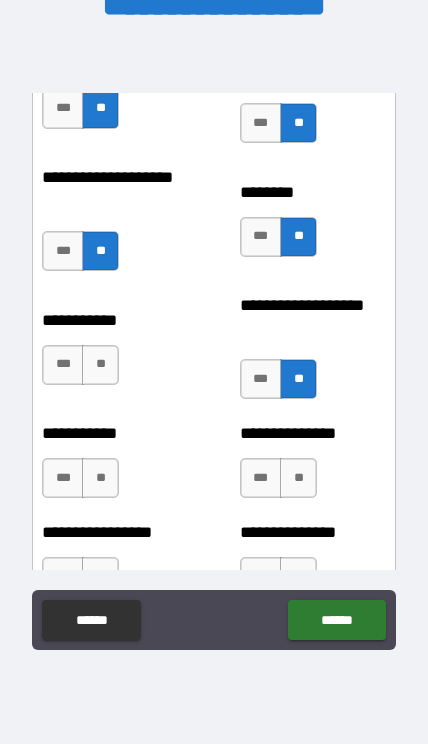 click on "**" at bounding box center [100, 365] 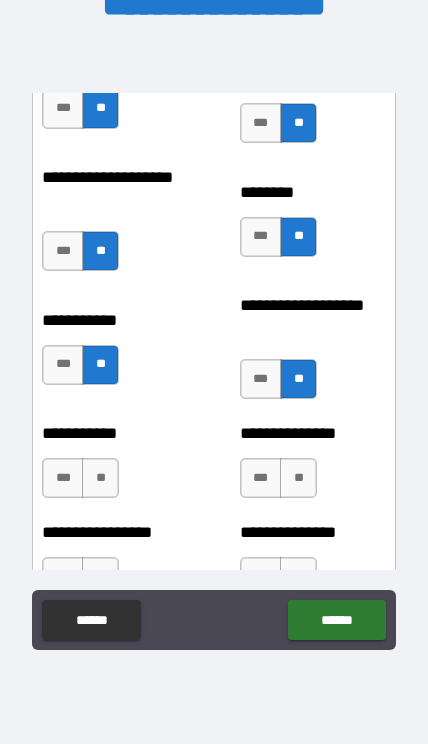 click on "**" at bounding box center [100, 478] 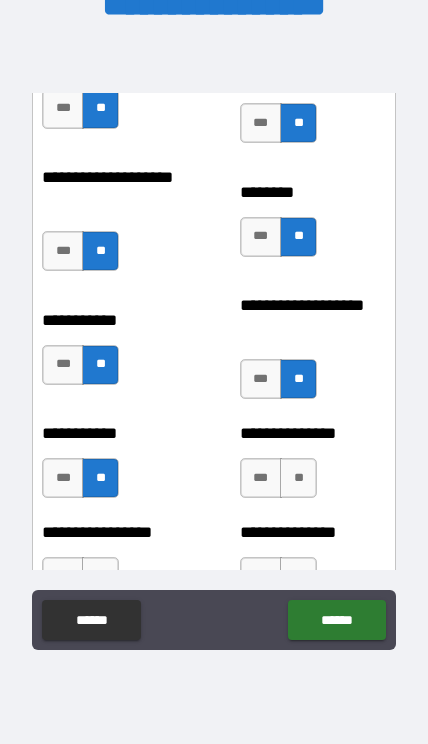 click on "**" at bounding box center [298, 478] 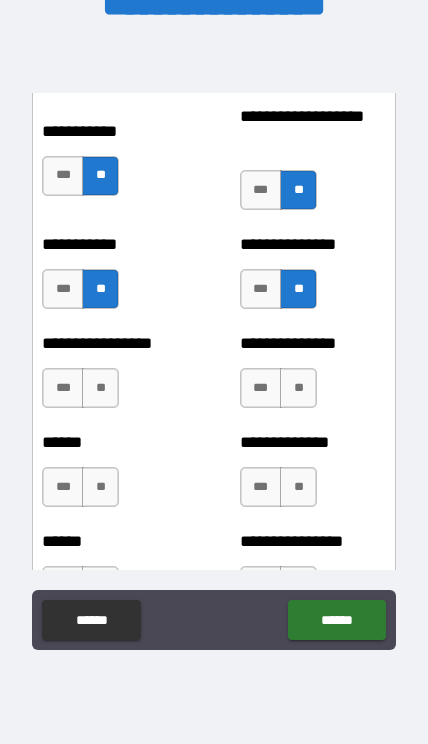 scroll, scrollTop: 3308, scrollLeft: 0, axis: vertical 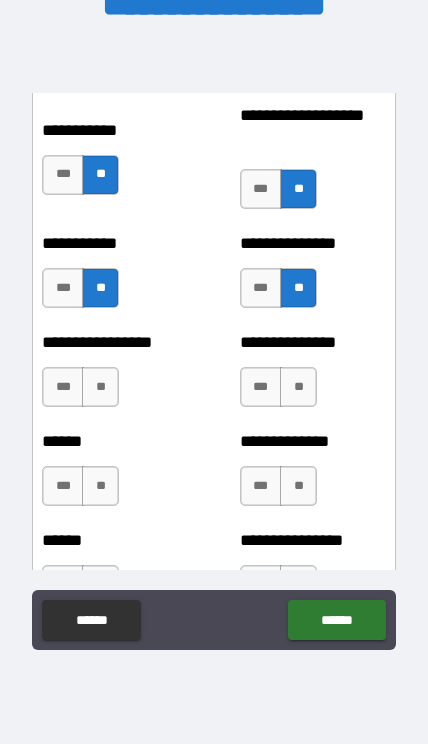 click on "**" at bounding box center [298, 387] 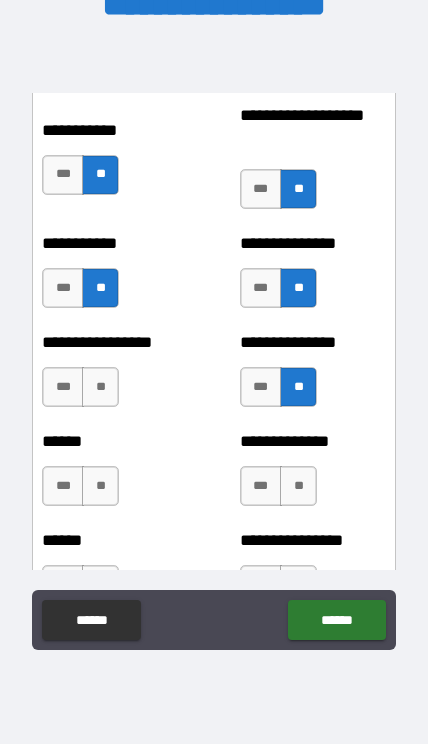 click on "**" at bounding box center (100, 387) 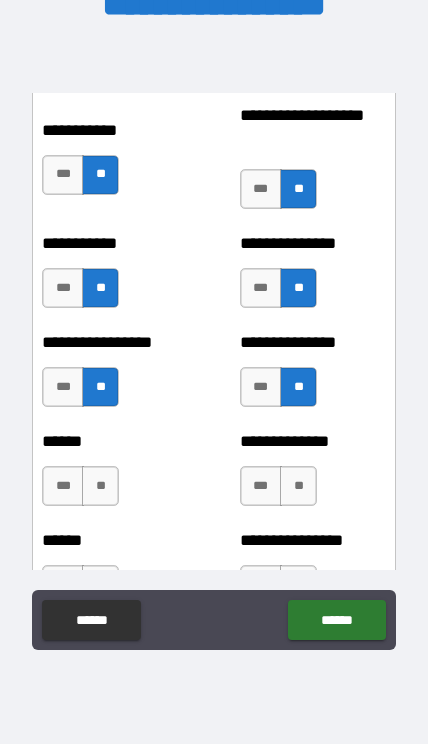 click on "**" at bounding box center [100, 486] 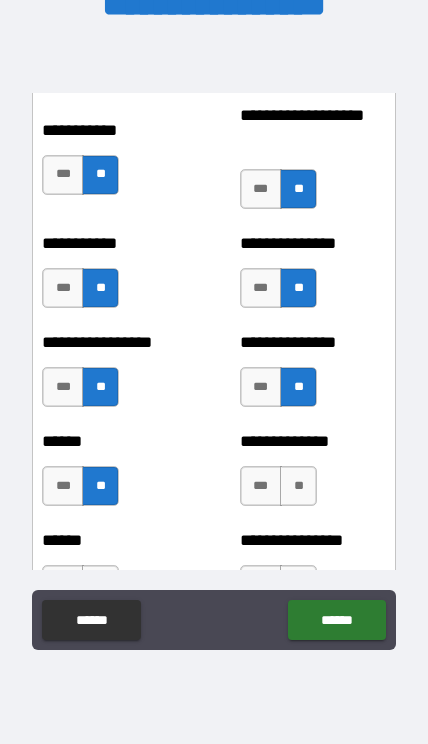 click on "**" at bounding box center [298, 486] 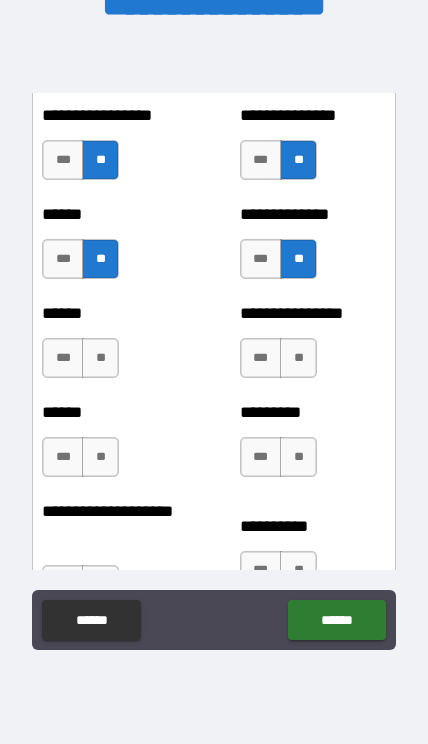 scroll, scrollTop: 3540, scrollLeft: 0, axis: vertical 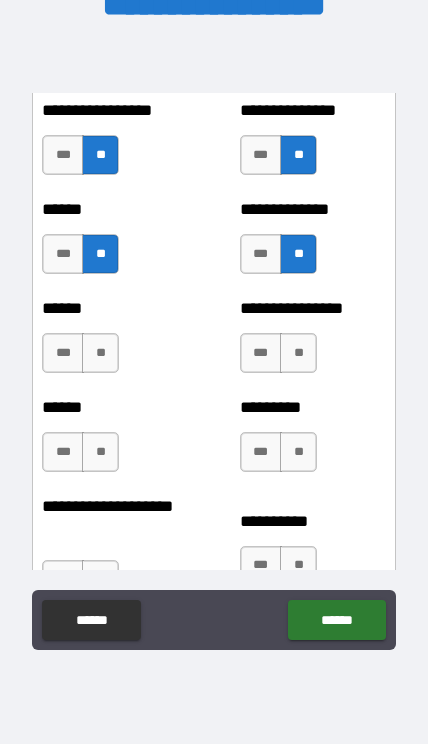 click on "**" at bounding box center [100, 353] 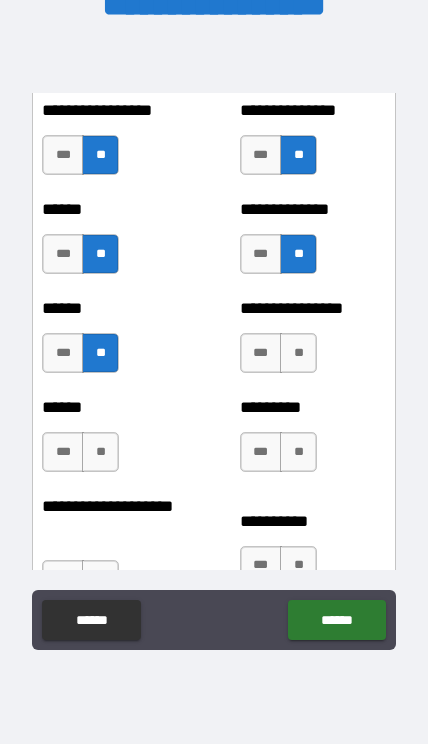 click on "**" at bounding box center [298, 353] 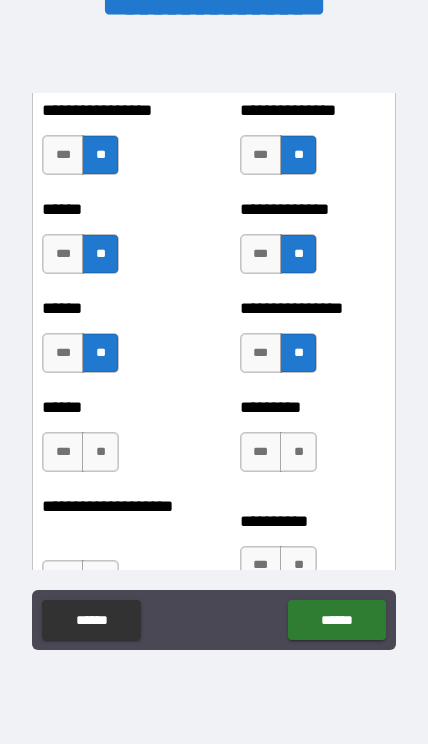 click on "**" at bounding box center [298, 452] 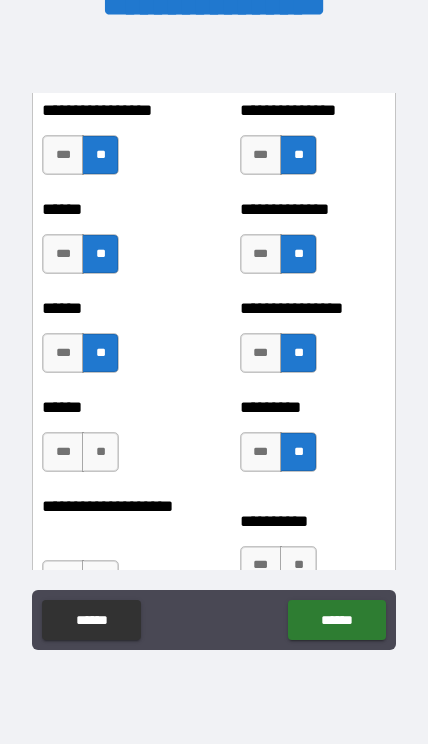 click on "**" at bounding box center [298, 566] 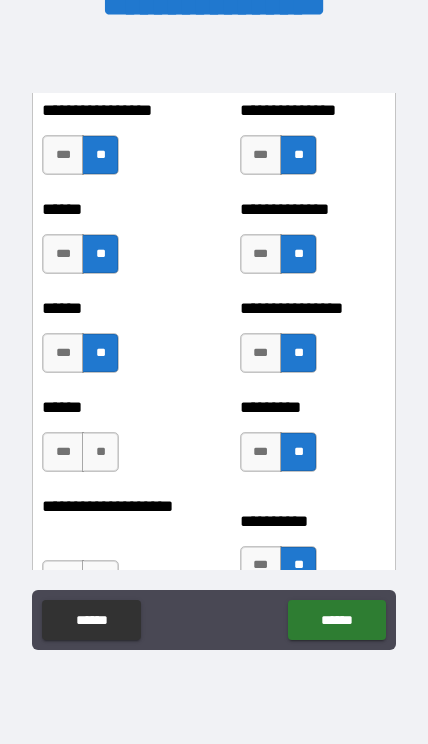 click on "**" at bounding box center (100, 452) 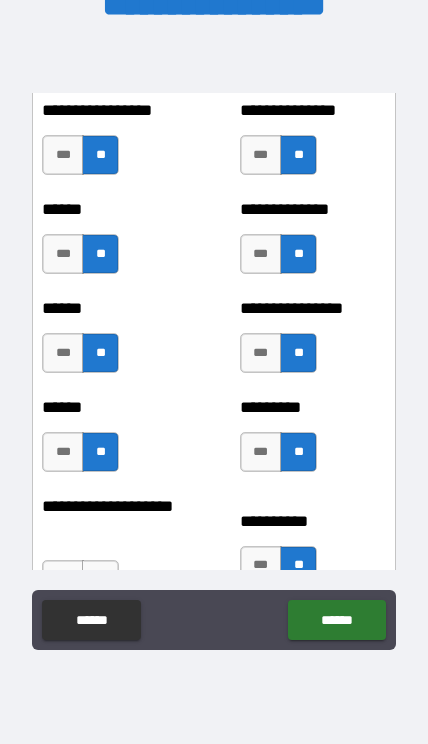 click on "**" at bounding box center (100, 580) 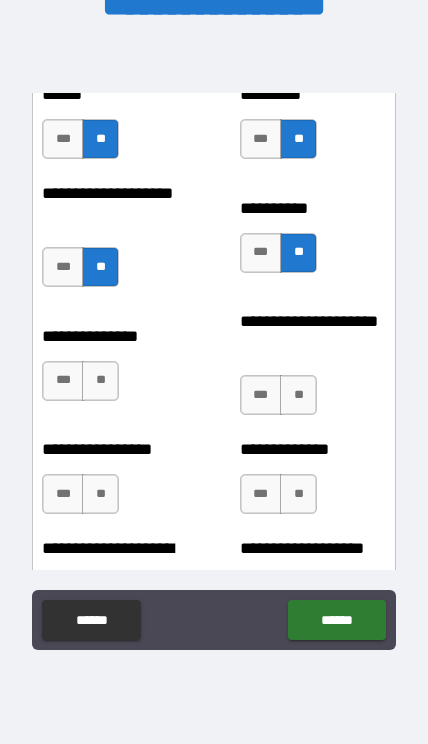 scroll, scrollTop: 3849, scrollLeft: 0, axis: vertical 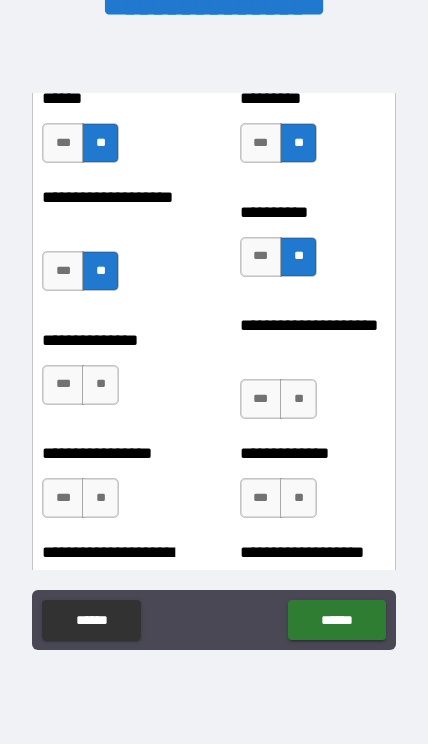 click on "**" at bounding box center [100, 385] 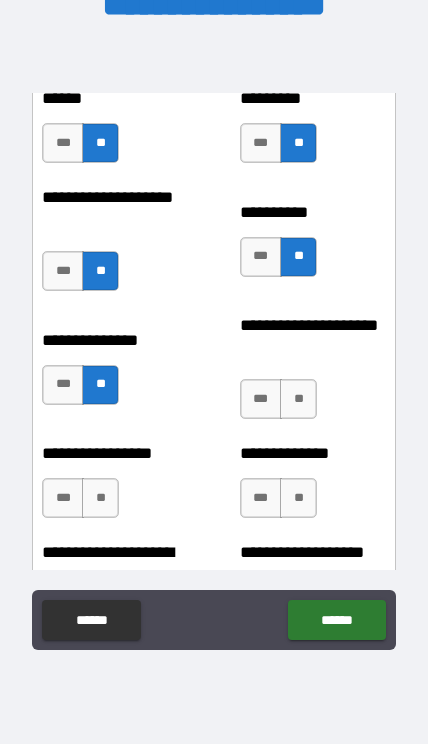 click on "**" at bounding box center [298, 399] 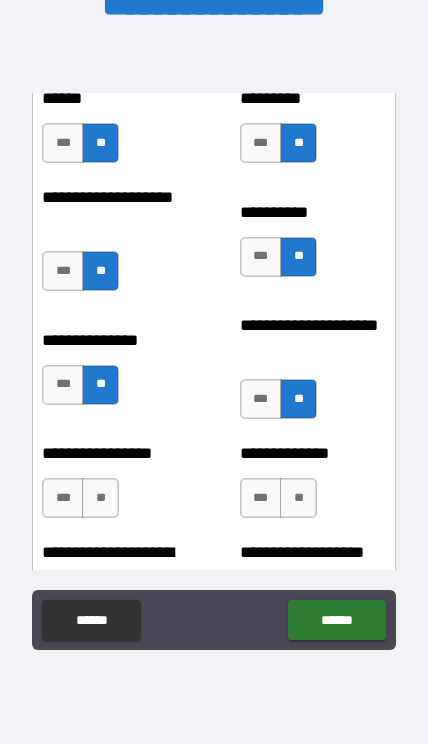 click on "**" at bounding box center (298, 498) 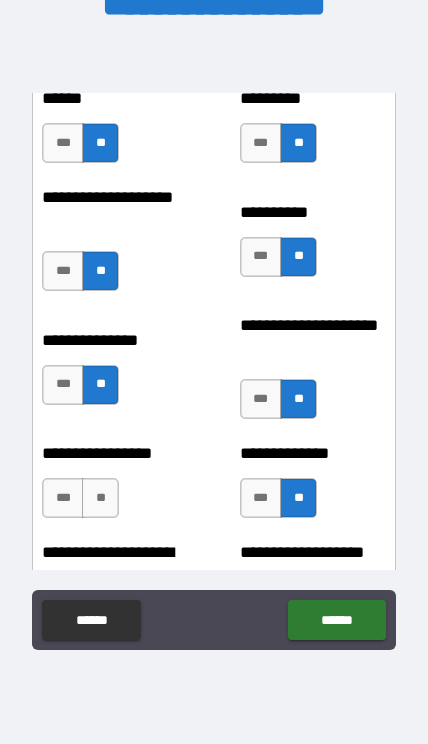click on "**" at bounding box center [100, 498] 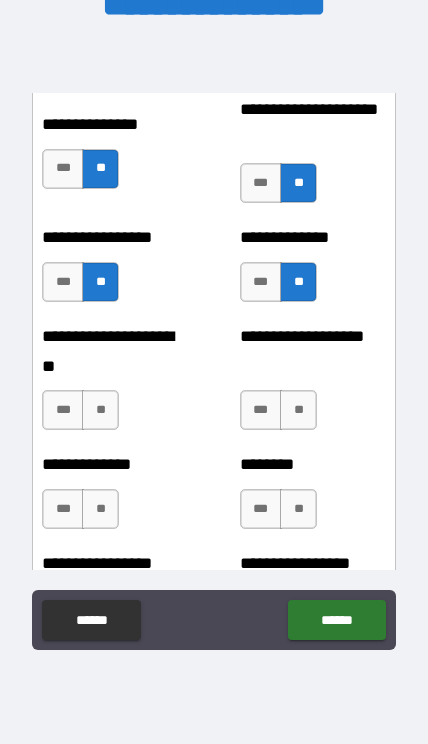 scroll, scrollTop: 4144, scrollLeft: 0, axis: vertical 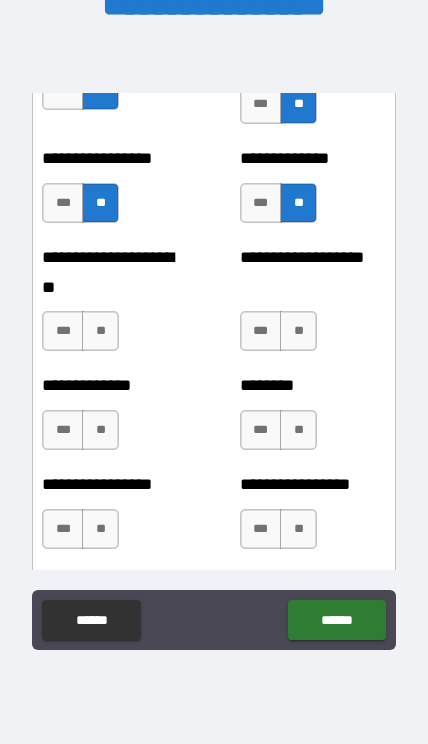 click on "**" at bounding box center (100, 331) 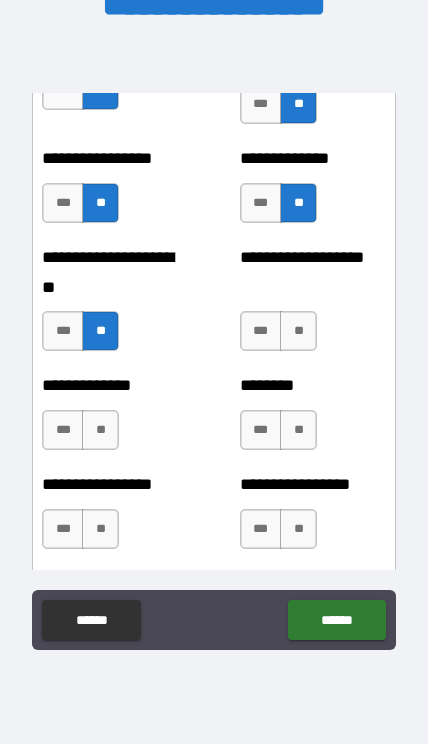 click on "**" at bounding box center (100, 430) 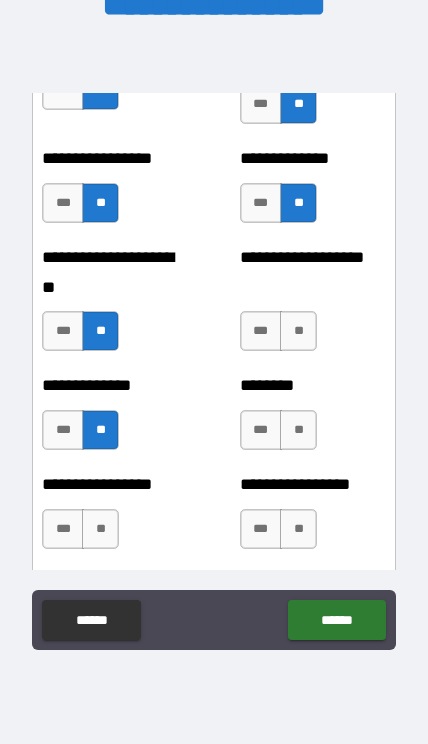 click on "**" at bounding box center [100, 529] 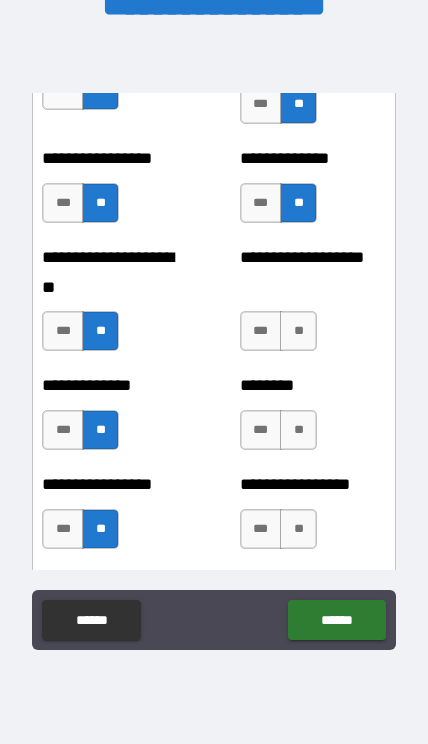 click on "**" at bounding box center (298, 529) 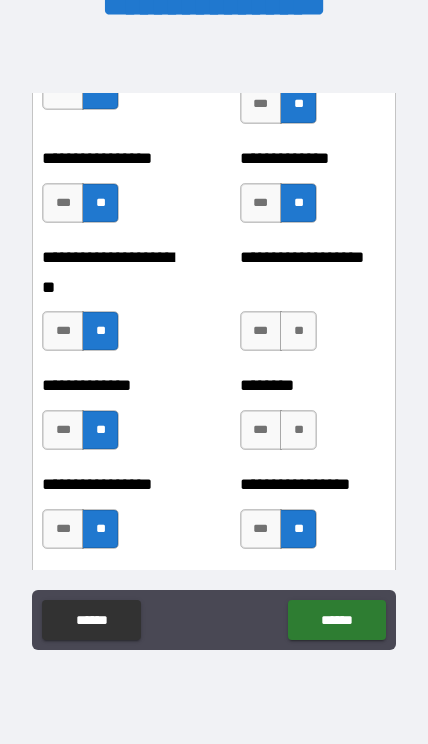 click on "**" at bounding box center (298, 430) 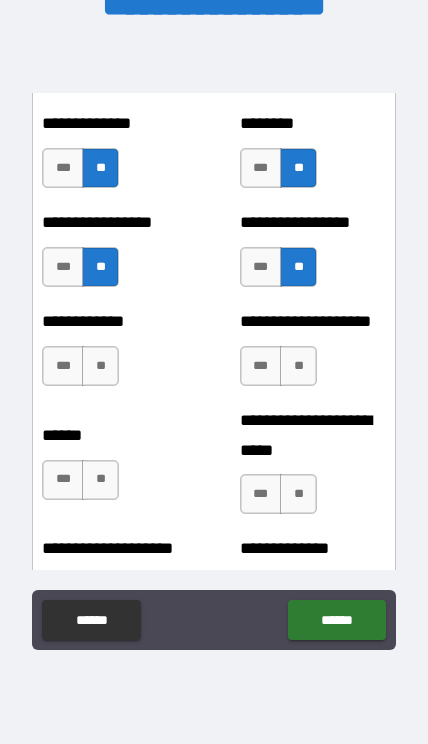 scroll, scrollTop: 4459, scrollLeft: 0, axis: vertical 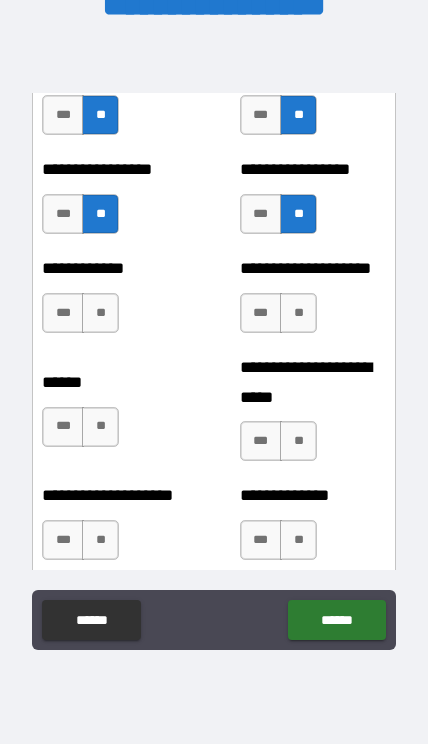 click on "**" at bounding box center [100, 313] 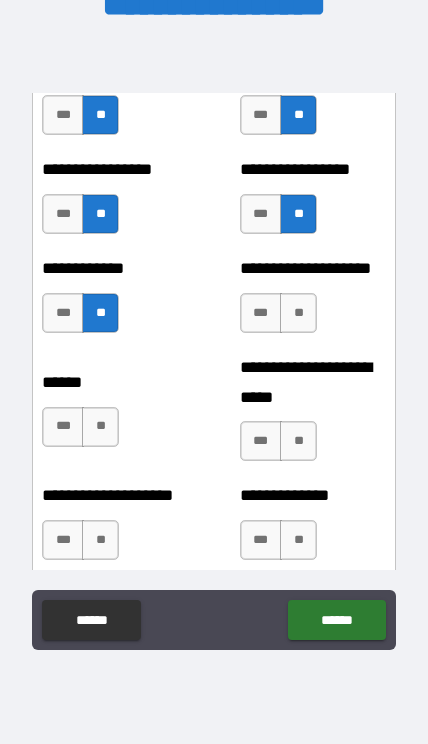 click on "**" at bounding box center (298, 313) 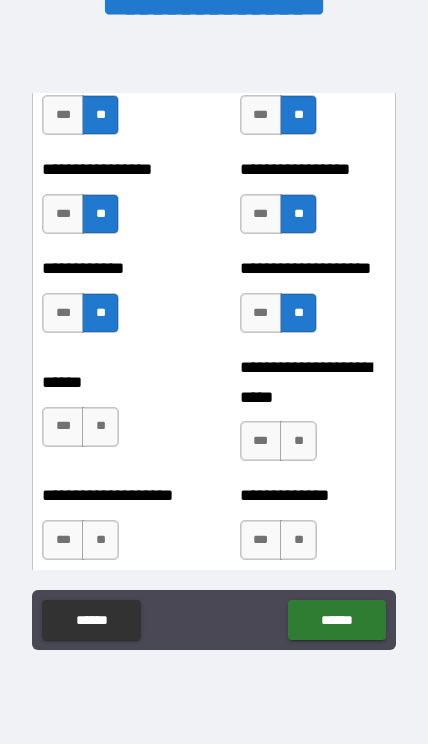 click on "**" at bounding box center (298, 441) 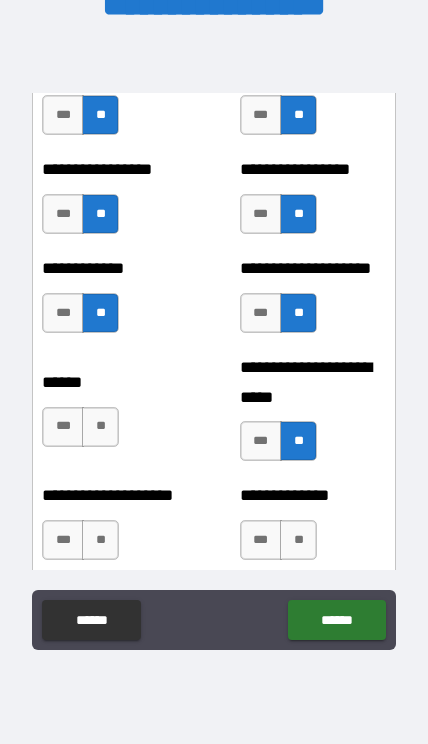 click on "**" at bounding box center [100, 427] 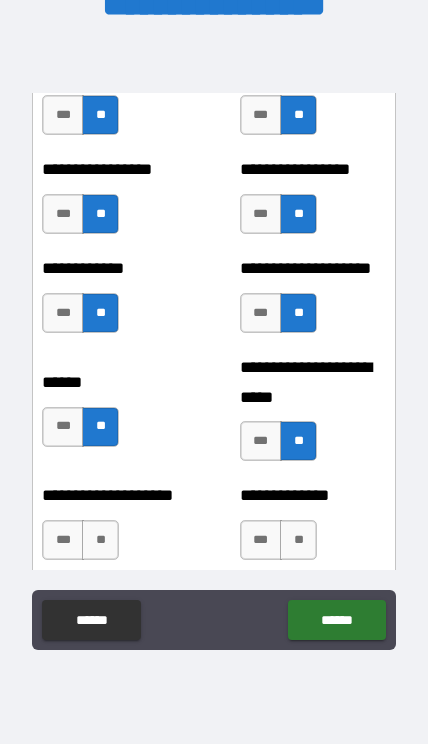 click on "**" at bounding box center (298, 540) 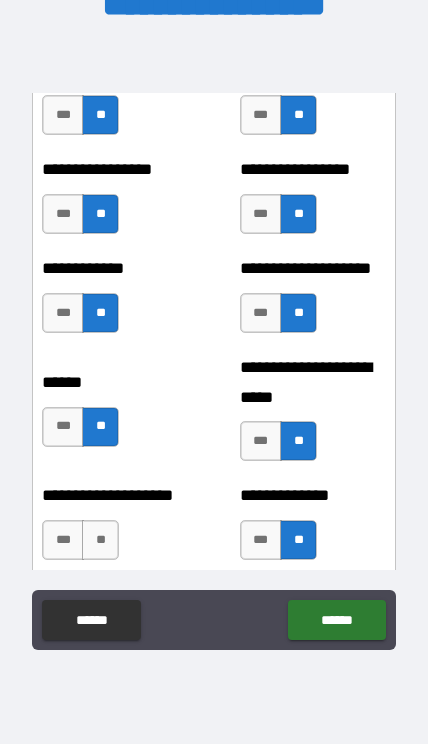 click on "**" at bounding box center [100, 540] 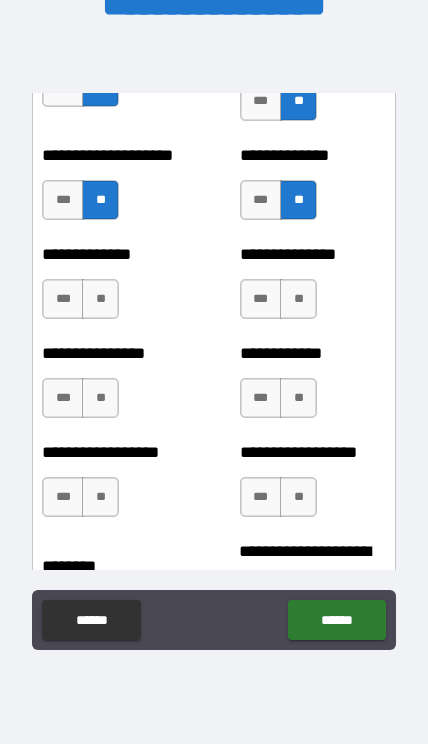 scroll, scrollTop: 4827, scrollLeft: 0, axis: vertical 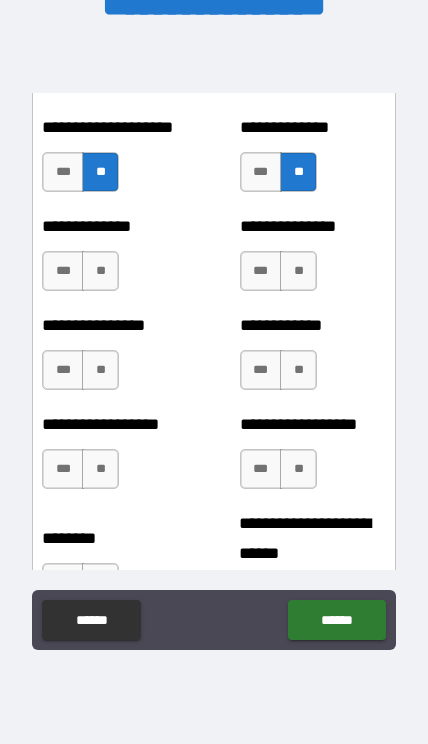 click on "**" at bounding box center [100, 271] 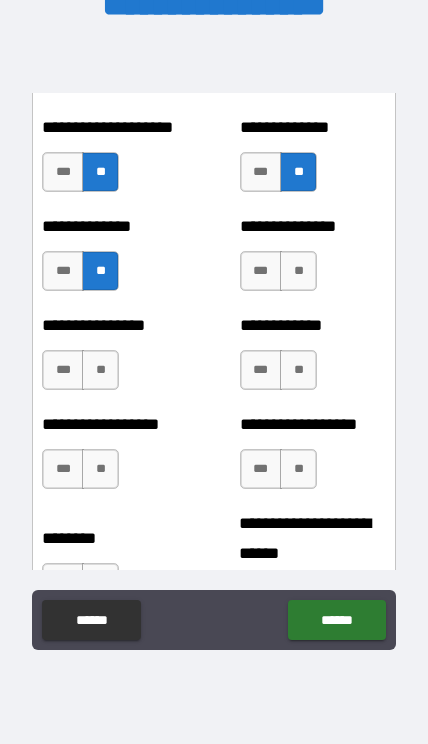 click on "**" at bounding box center (298, 271) 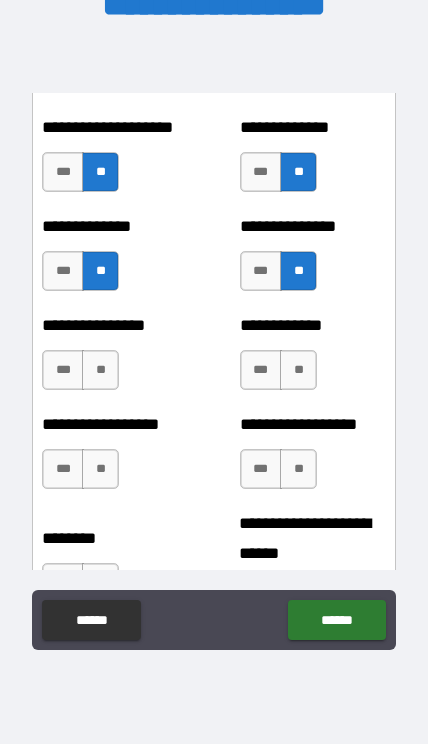 click on "**" at bounding box center (298, 370) 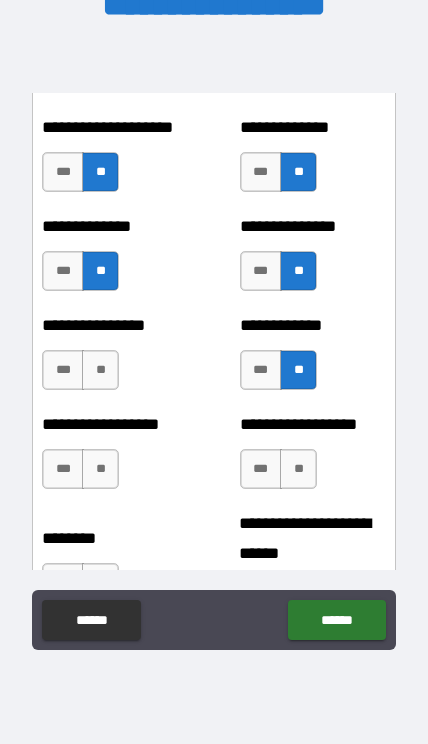click on "**" at bounding box center (100, 370) 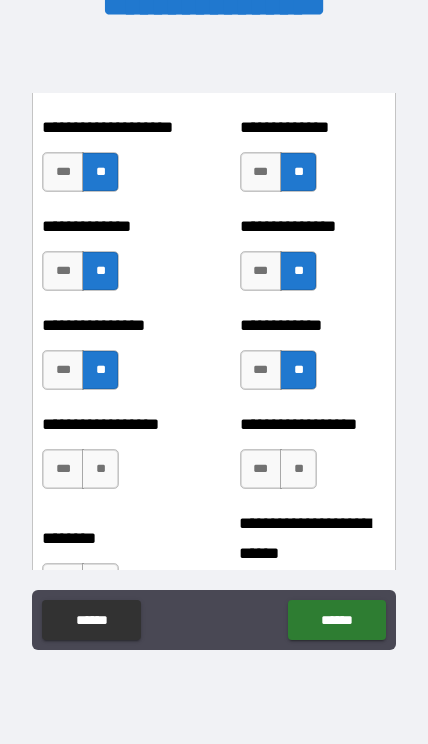 click on "**" at bounding box center [100, 469] 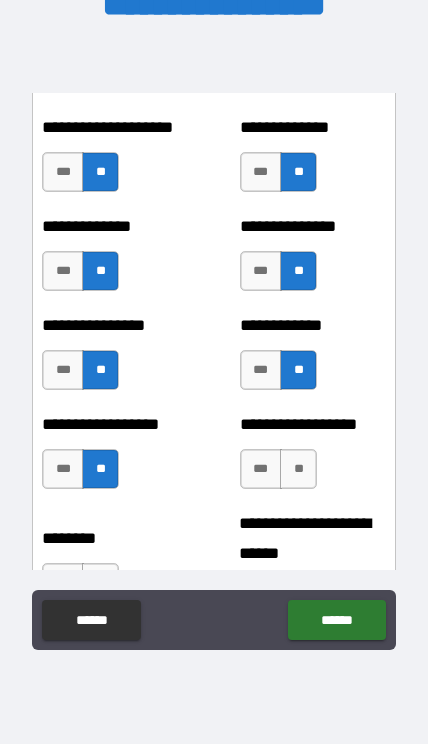 click on "**" at bounding box center (298, 469) 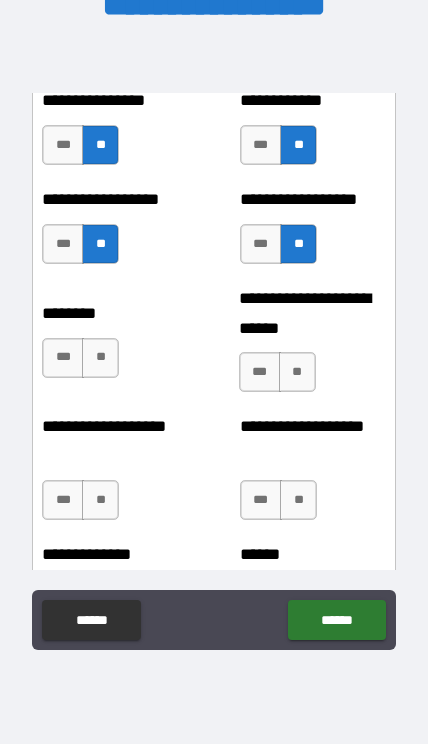 scroll, scrollTop: 5075, scrollLeft: 0, axis: vertical 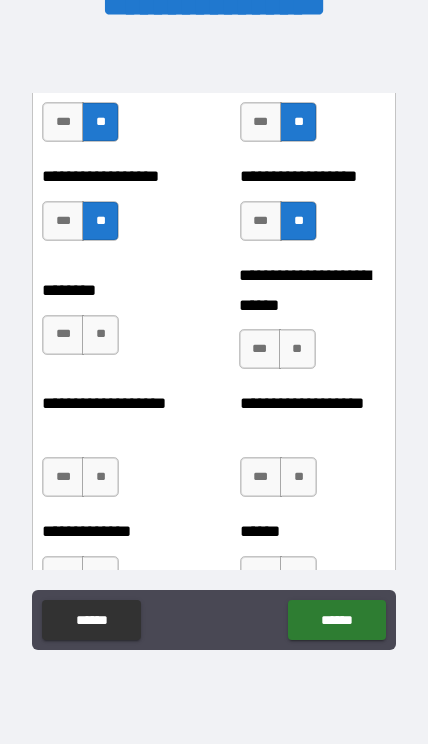 click on "**" at bounding box center [100, 335] 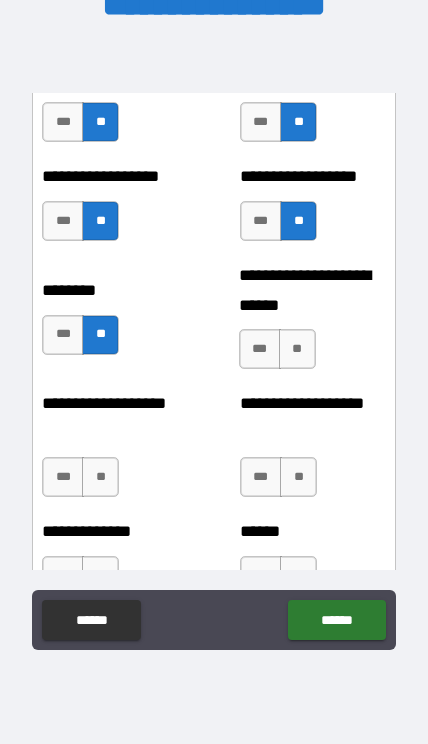 click on "**" at bounding box center [297, 349] 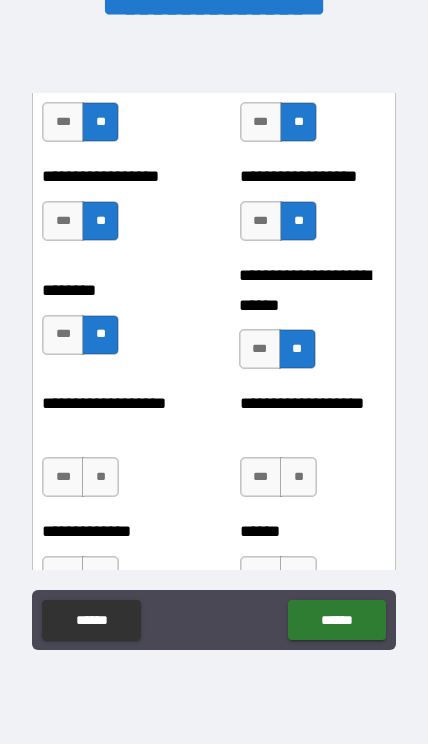 click on "**" at bounding box center (298, 477) 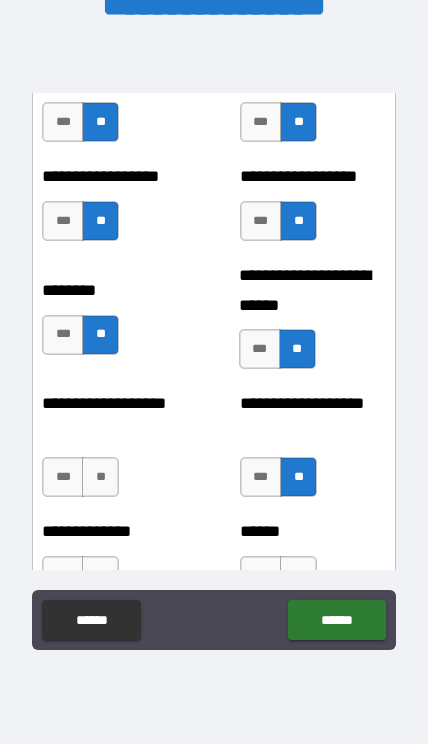 click on "**" at bounding box center (100, 477) 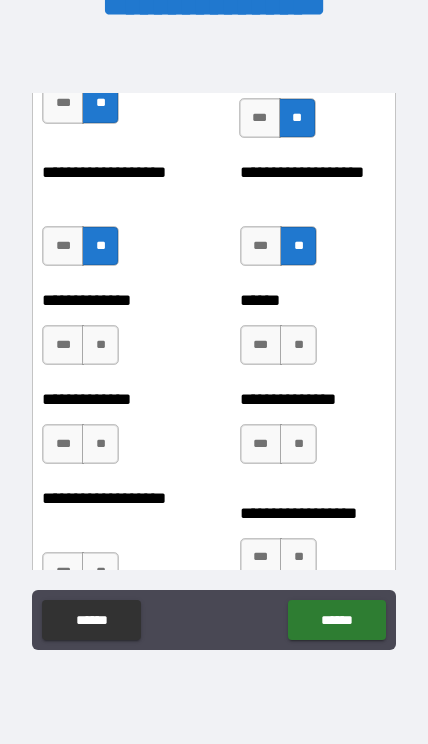 scroll, scrollTop: 5336, scrollLeft: 0, axis: vertical 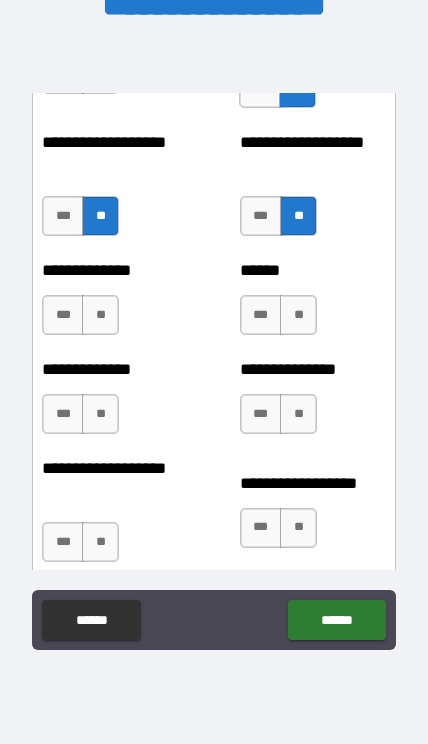 click on "**" at bounding box center [100, 315] 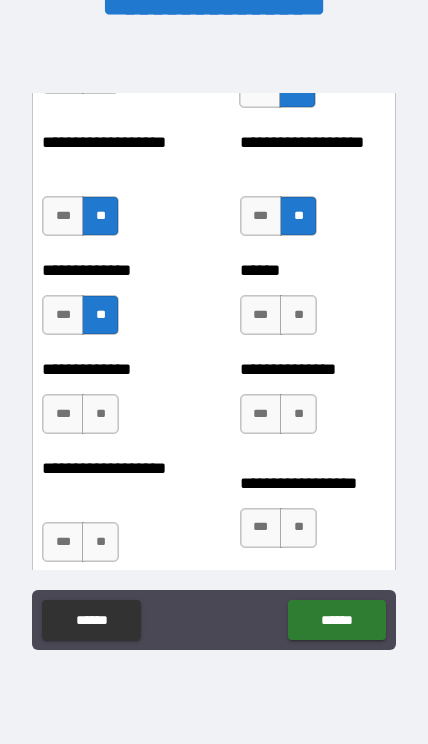 click on "**" at bounding box center [298, 315] 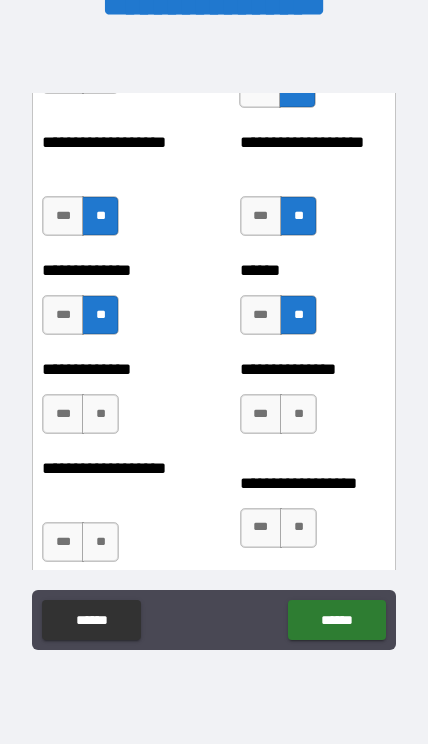 click on "**" at bounding box center (298, 414) 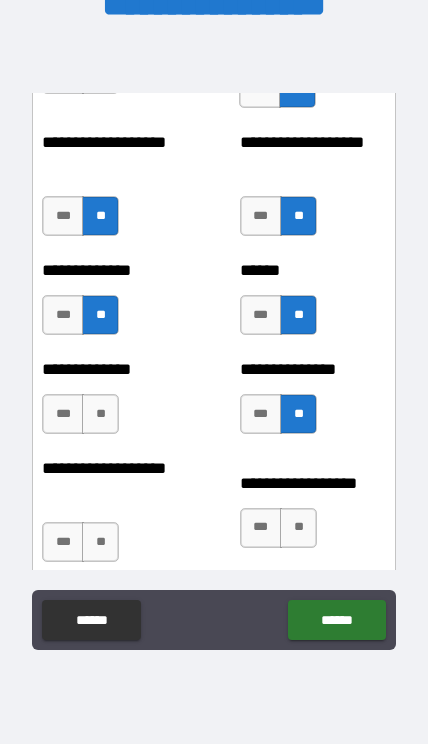 click on "**" at bounding box center [298, 528] 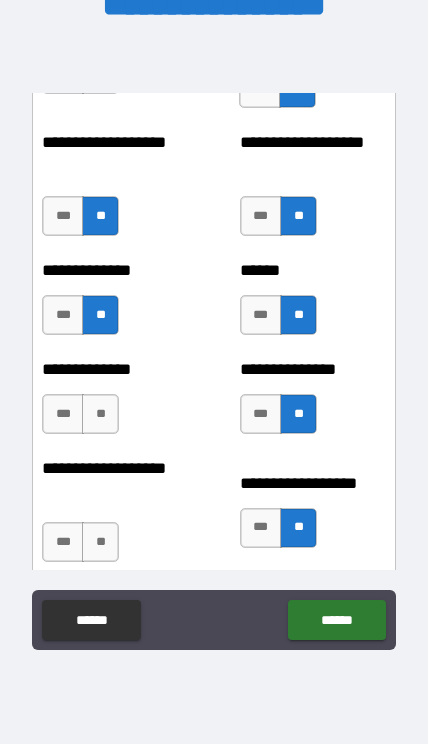 click on "**" at bounding box center [100, 542] 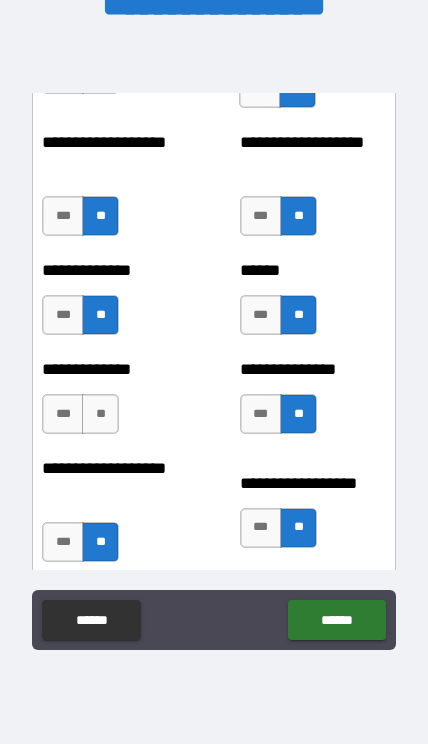 click on "**" at bounding box center (100, 414) 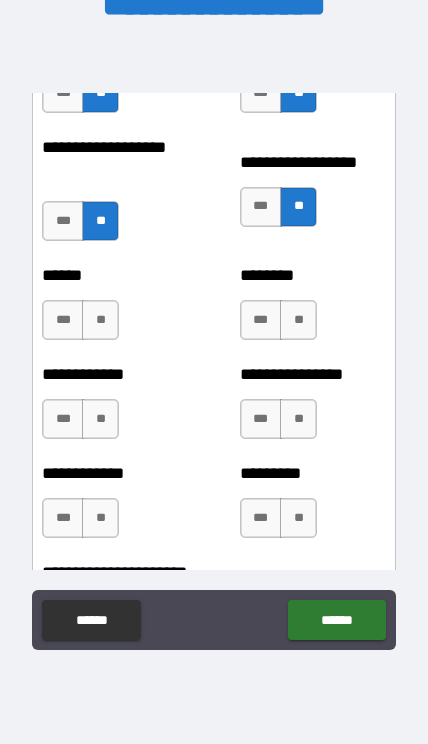 scroll, scrollTop: 5652, scrollLeft: 0, axis: vertical 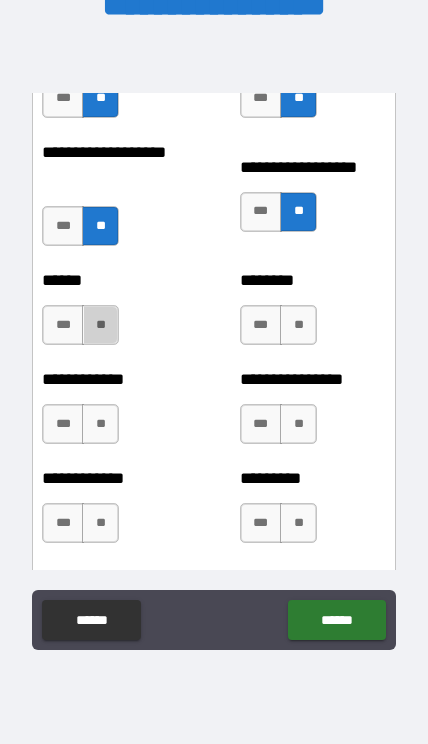 click on "**" at bounding box center (100, 325) 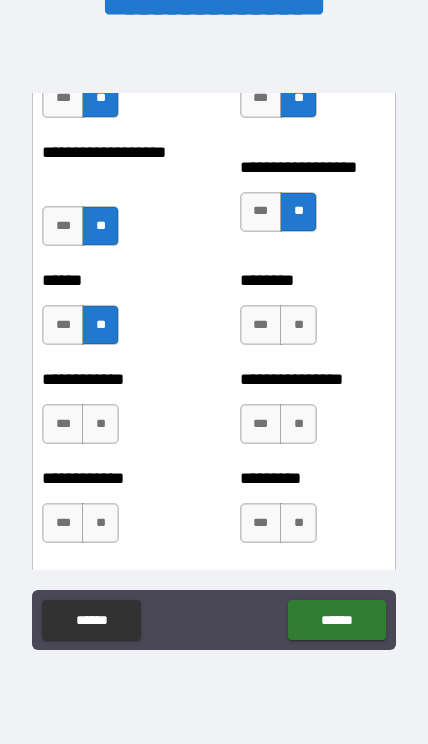 click on "**" at bounding box center [100, 424] 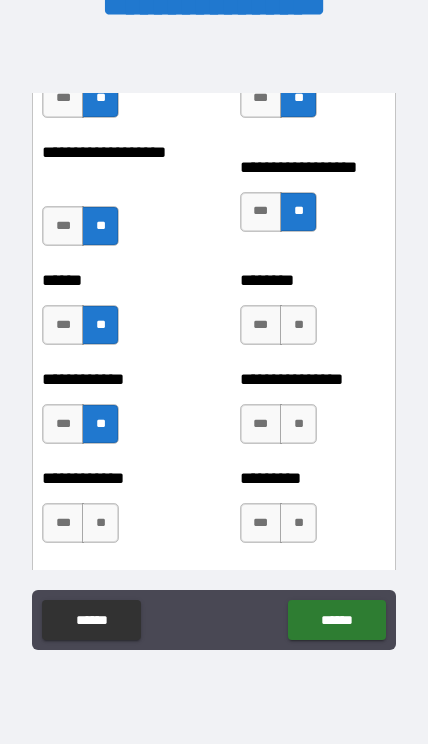 click on "**" at bounding box center [100, 523] 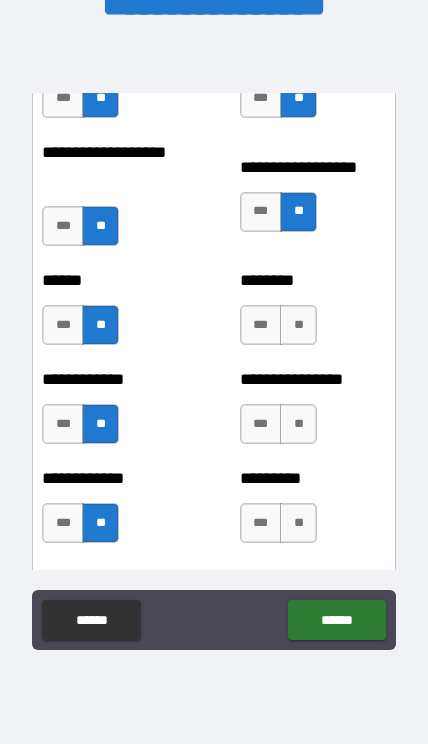 click on "**" at bounding box center [298, 325] 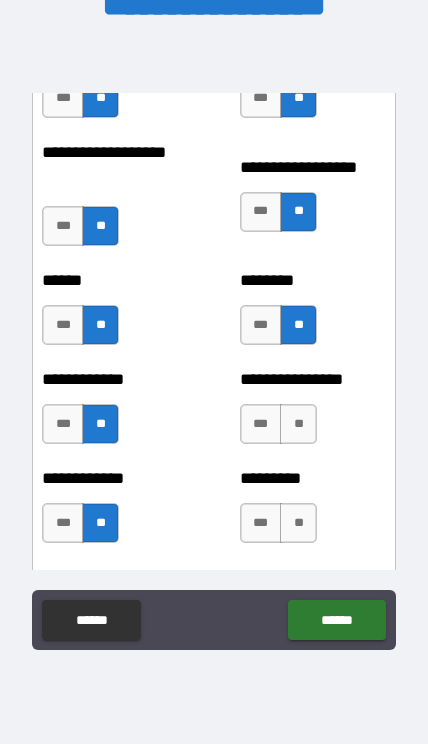 click on "**" at bounding box center [298, 424] 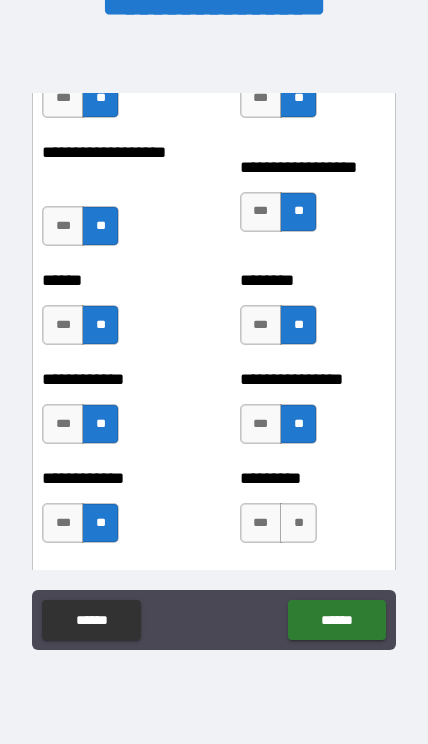 click on "**" at bounding box center [298, 523] 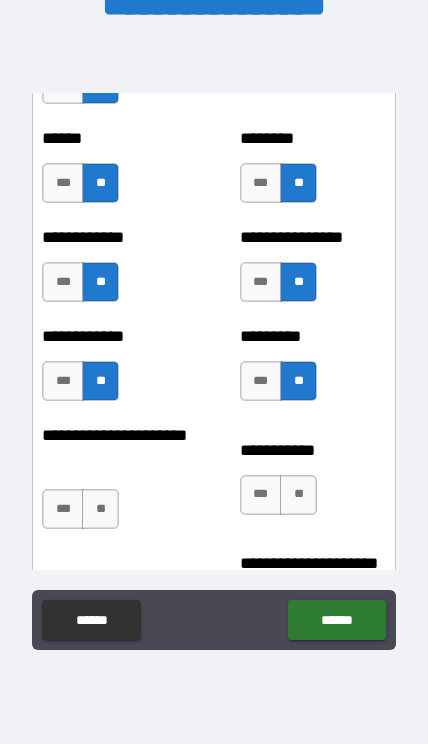 click on "**" at bounding box center [298, 495] 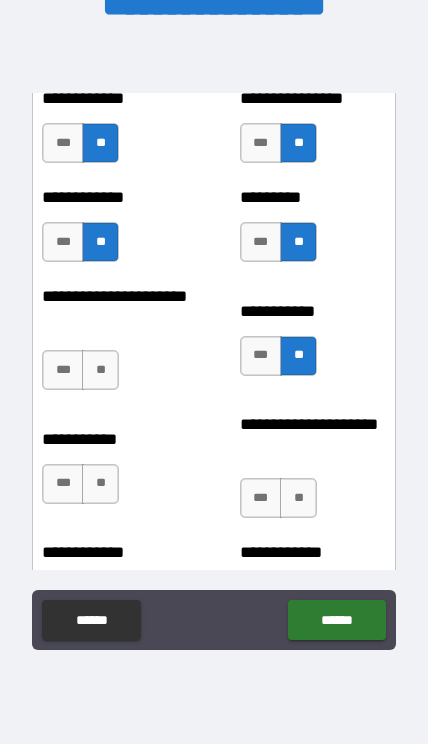 click on "**" at bounding box center (298, 498) 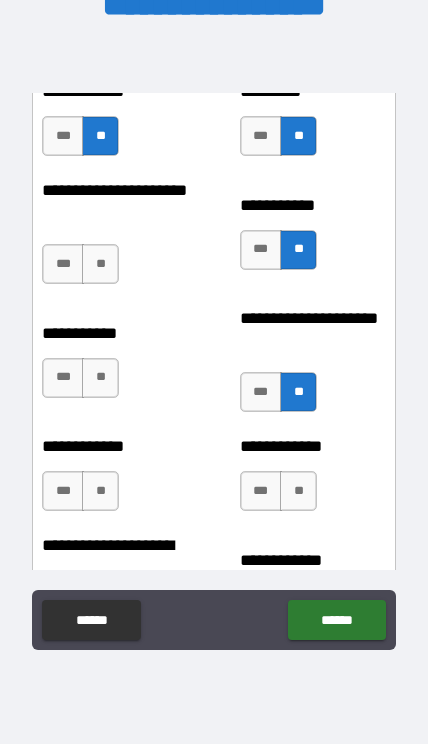 scroll, scrollTop: 6069, scrollLeft: 0, axis: vertical 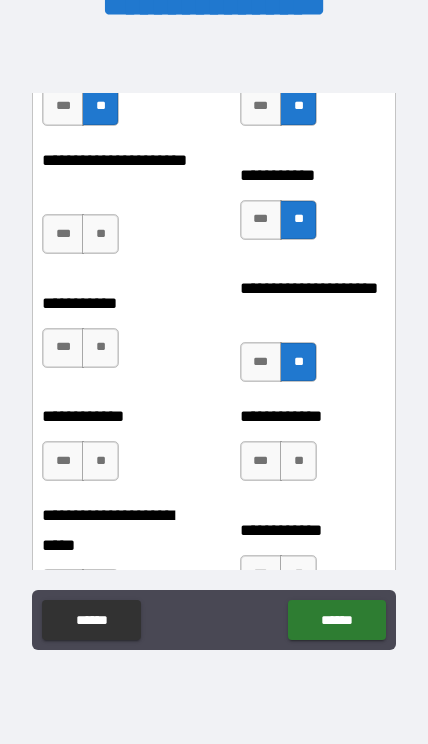 click on "**" at bounding box center (298, 461) 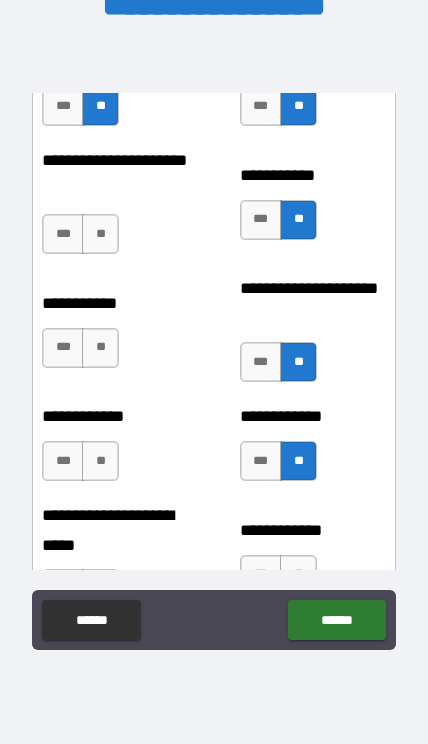 click on "**" at bounding box center (100, 234) 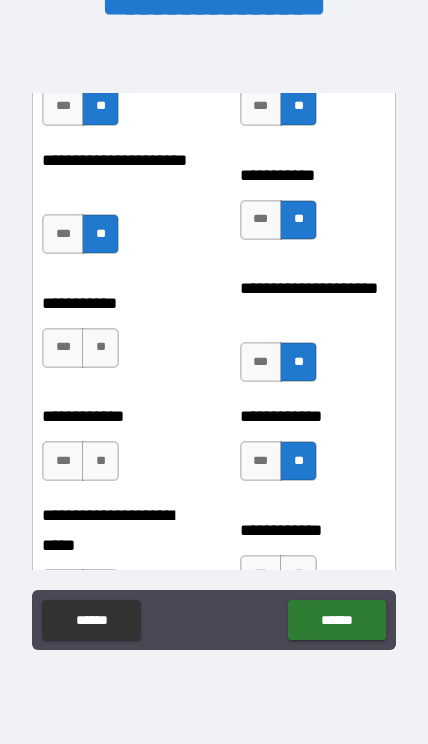 click on "**" at bounding box center [100, 348] 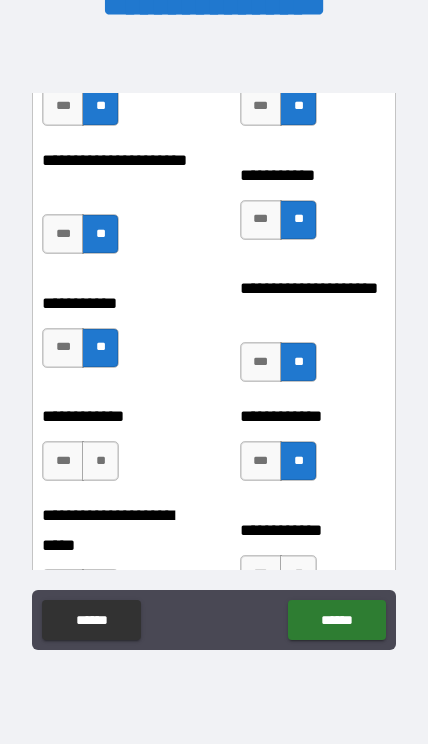 click on "**" at bounding box center (100, 461) 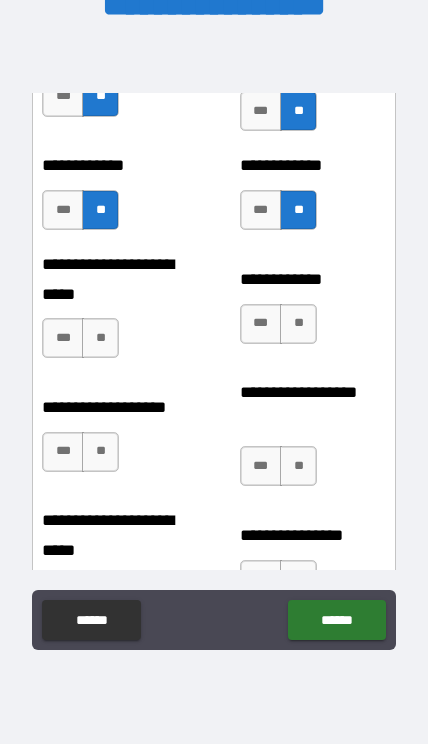 scroll, scrollTop: 6340, scrollLeft: 0, axis: vertical 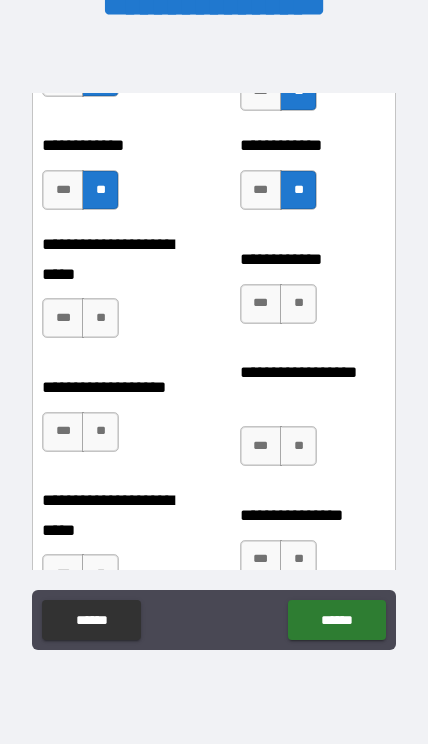 click on "**" at bounding box center (100, 318) 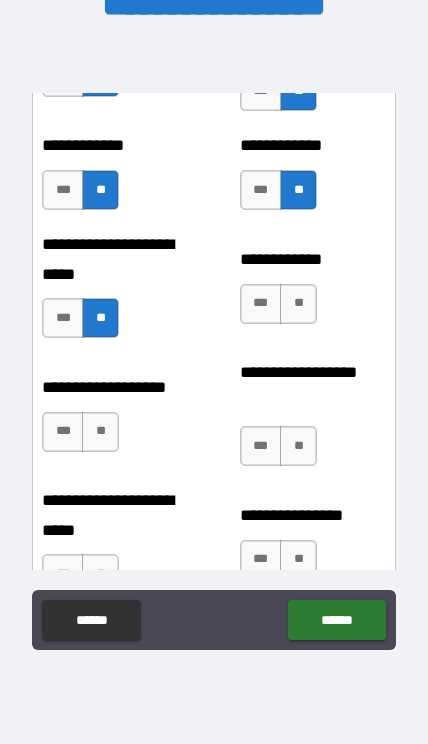 click on "**" at bounding box center [100, 432] 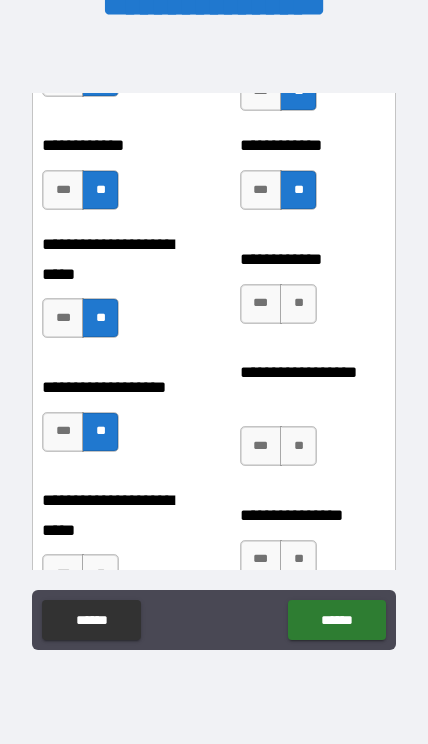 click on "**" at bounding box center (298, 446) 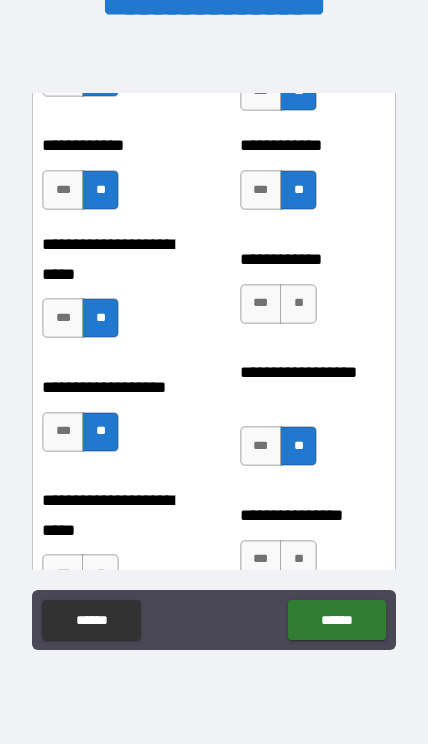 click on "**" at bounding box center (298, 304) 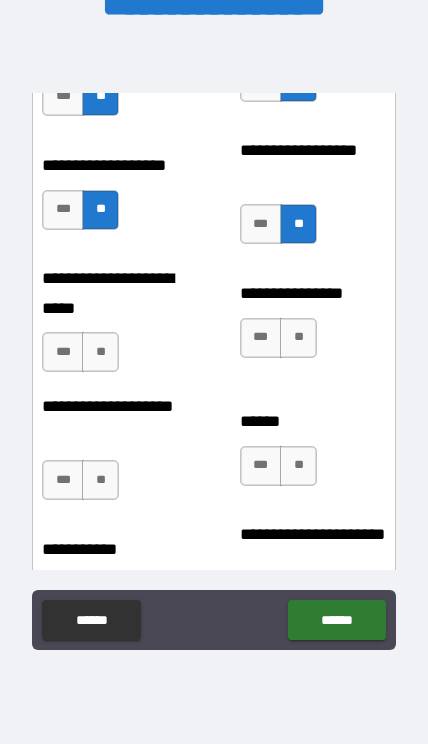 scroll, scrollTop: 6571, scrollLeft: 0, axis: vertical 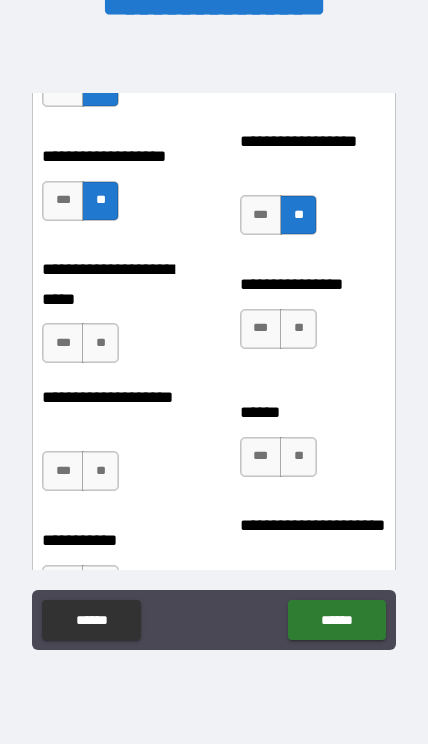 click on "**" at bounding box center [100, 343] 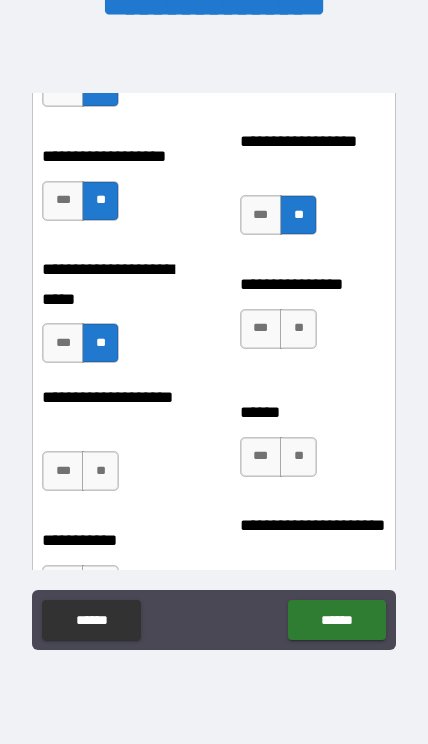click on "**" at bounding box center [100, 471] 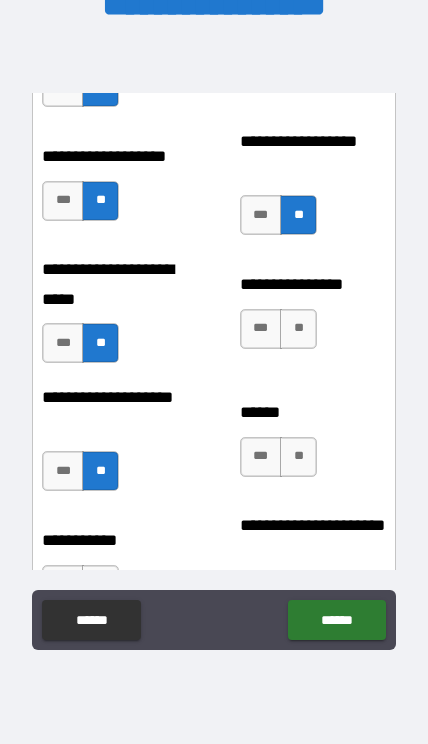 click on "**" at bounding box center [298, 329] 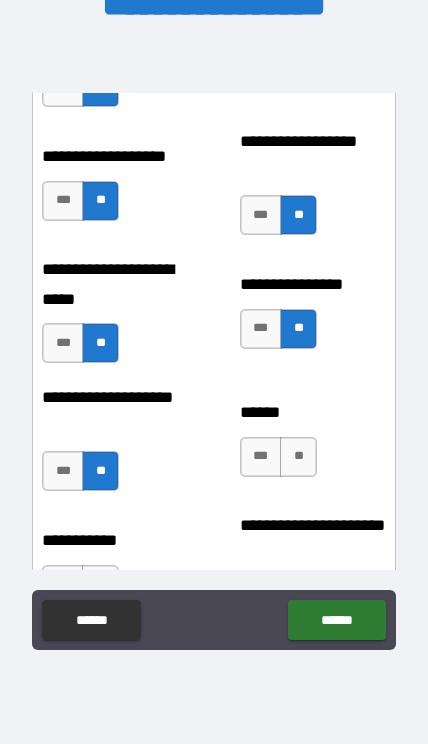 click on "**" at bounding box center [298, 457] 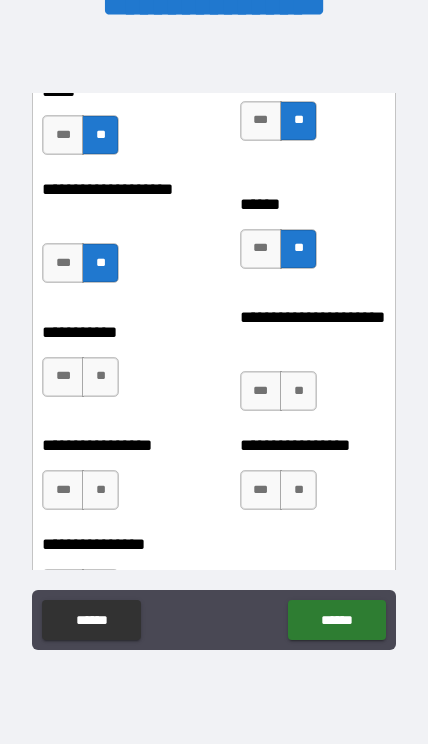 scroll, scrollTop: 6778, scrollLeft: 0, axis: vertical 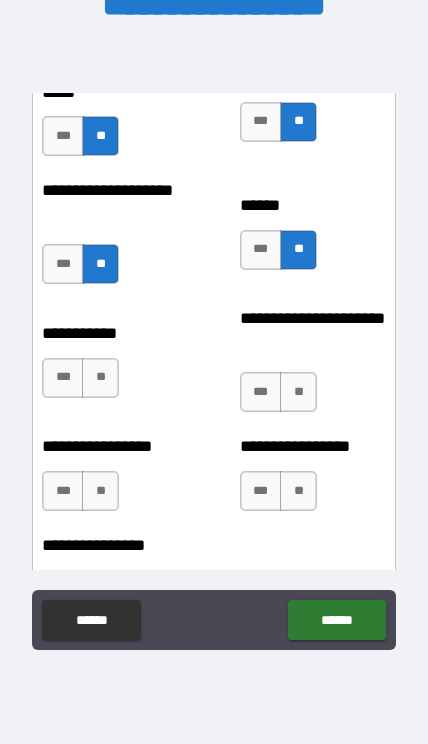 click on "**" at bounding box center (100, 378) 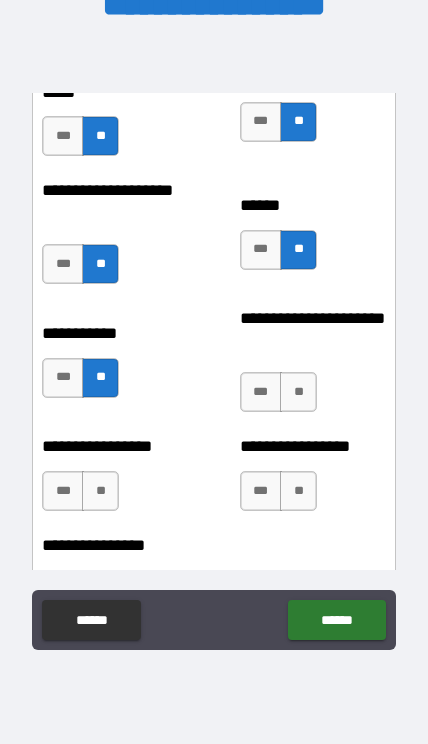 click on "**" at bounding box center [100, 491] 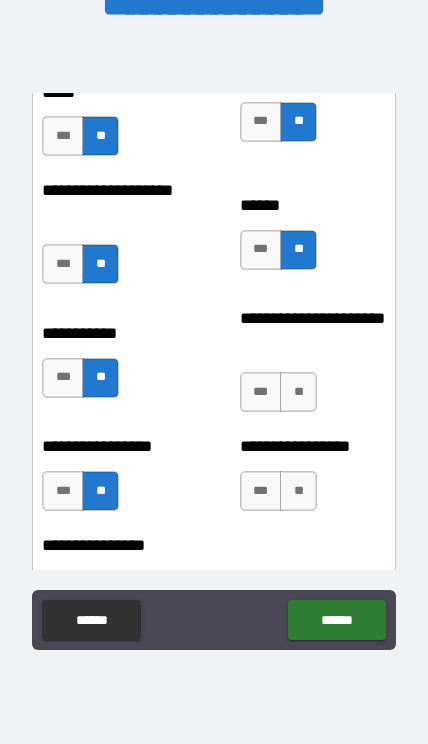 click on "**" at bounding box center (298, 392) 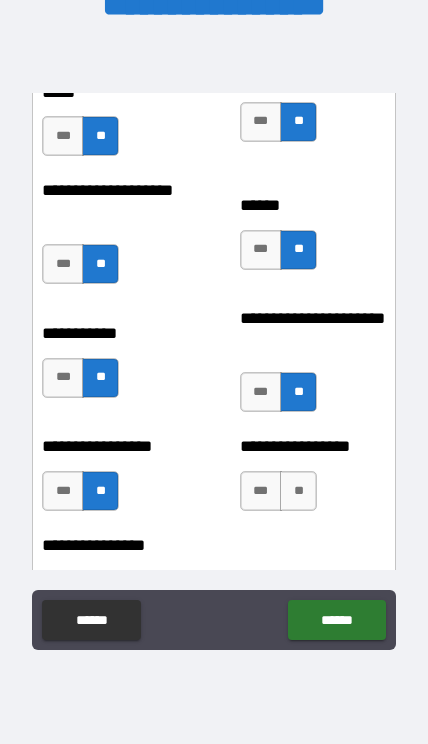 click on "**" at bounding box center (298, 491) 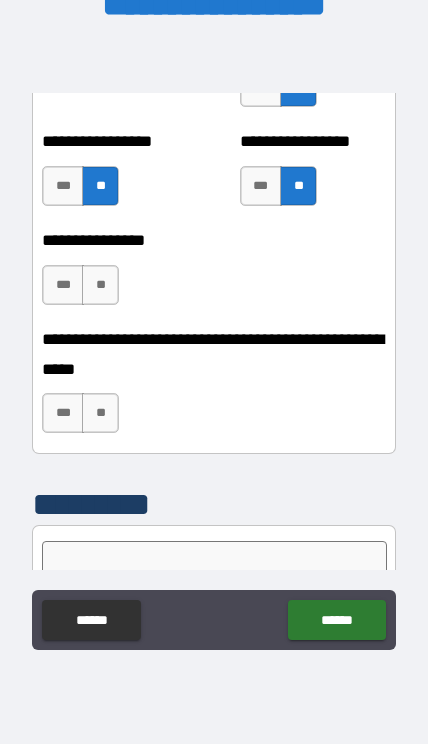 scroll, scrollTop: 7086, scrollLeft: 0, axis: vertical 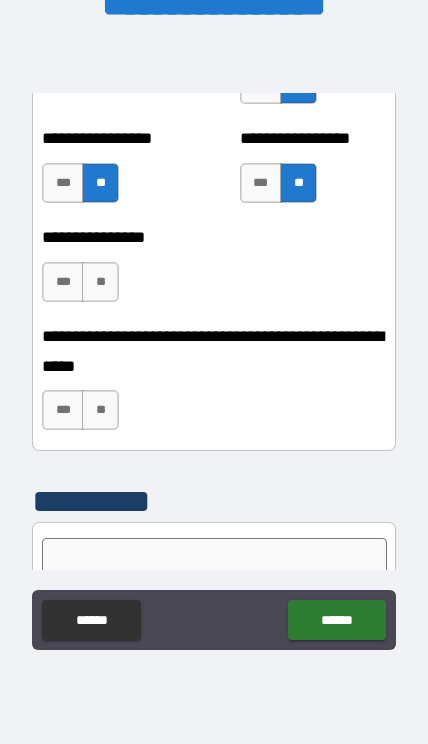click on "**" at bounding box center [100, 282] 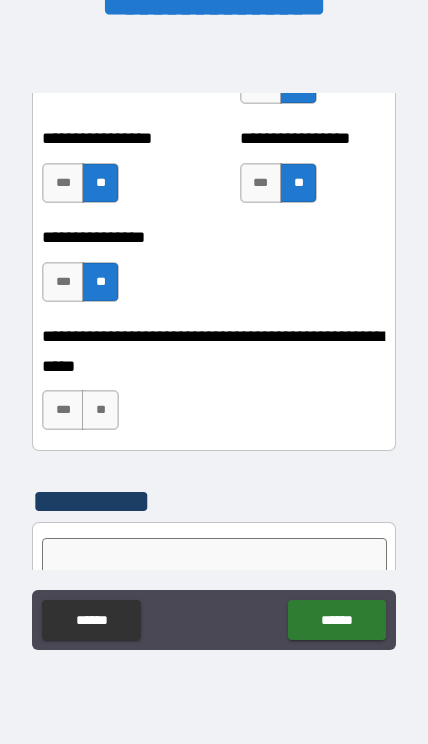click on "**" at bounding box center [100, 410] 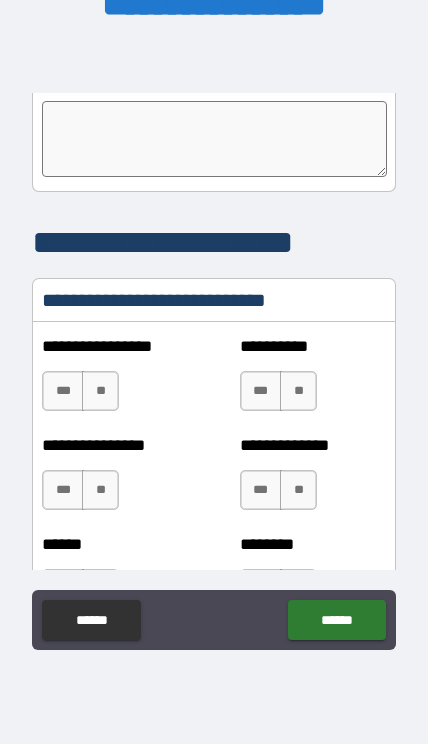 scroll, scrollTop: 7524, scrollLeft: 0, axis: vertical 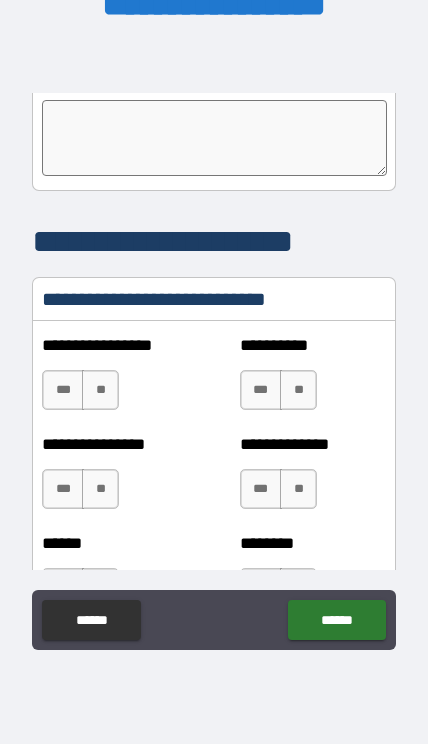 click on "**" at bounding box center (100, 390) 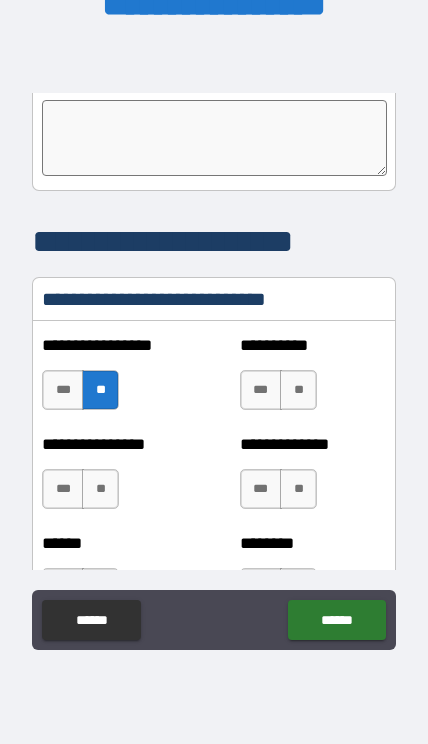 click on "**" at bounding box center [298, 390] 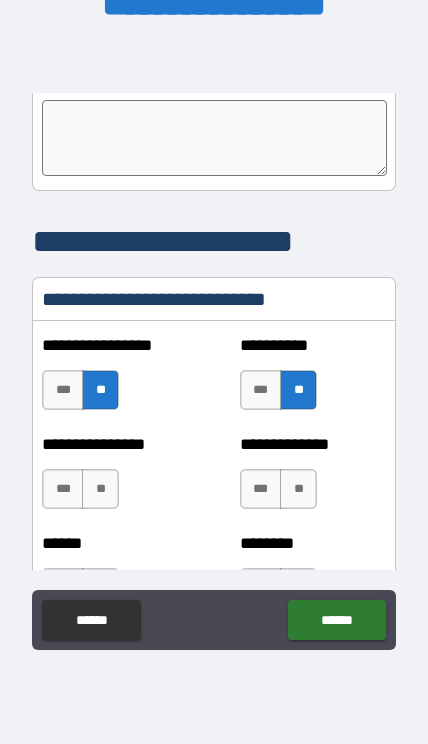 click on "**" at bounding box center (298, 489) 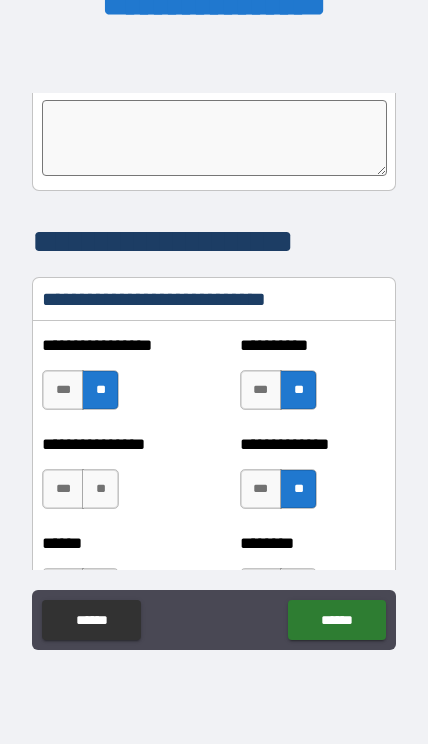 click on "**" at bounding box center (100, 489) 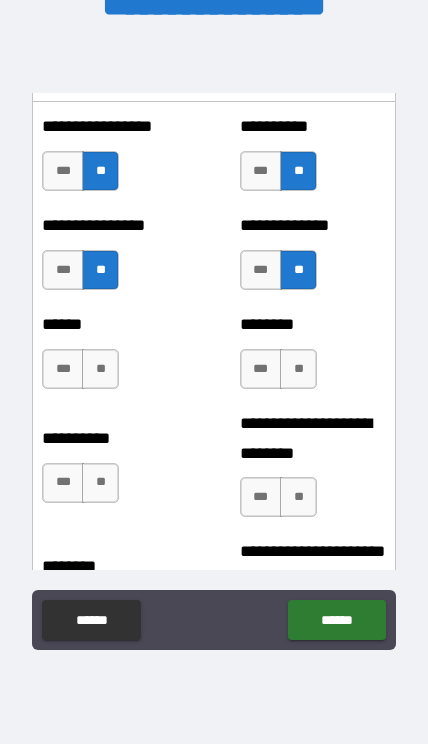 scroll, scrollTop: 7755, scrollLeft: 0, axis: vertical 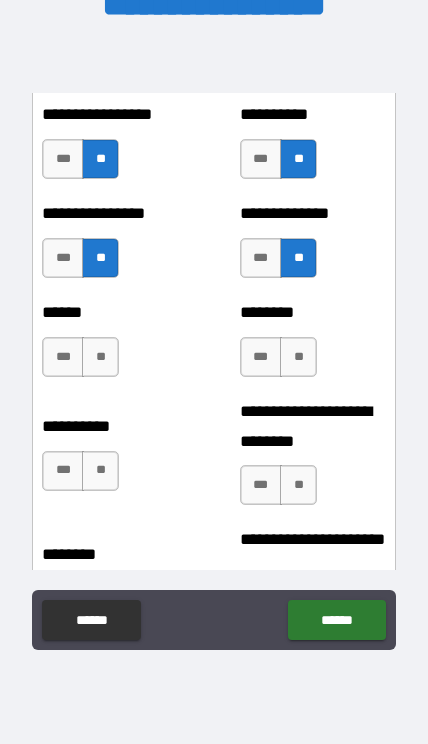 click on "***" at bounding box center [63, 357] 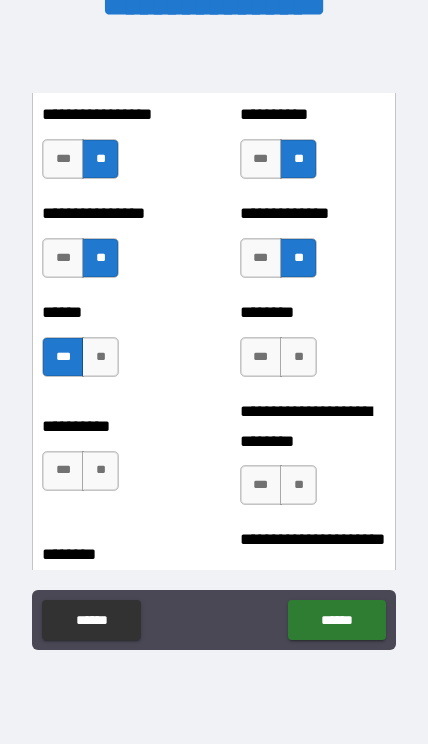 click on "**" at bounding box center (298, 357) 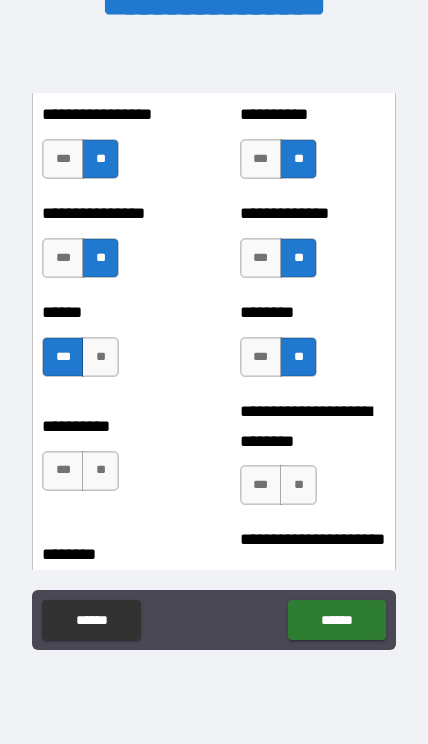 click on "**" at bounding box center (298, 485) 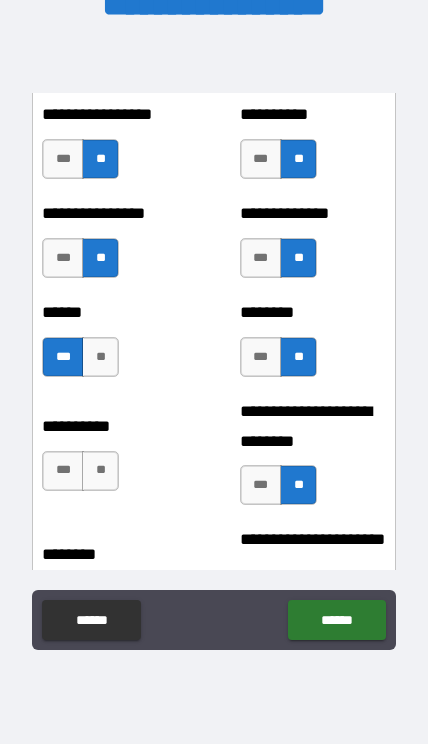 click on "**" at bounding box center [100, 471] 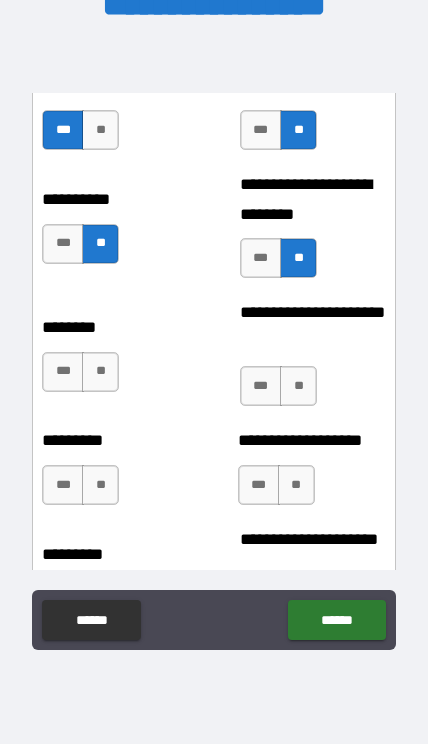 scroll, scrollTop: 7991, scrollLeft: 0, axis: vertical 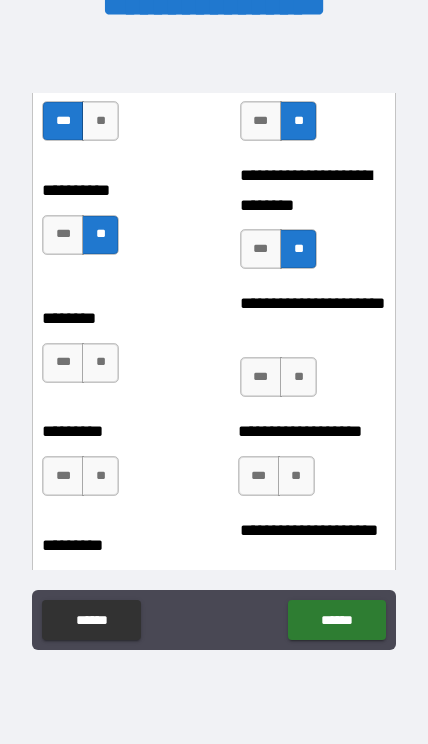 click on "**" at bounding box center (100, 363) 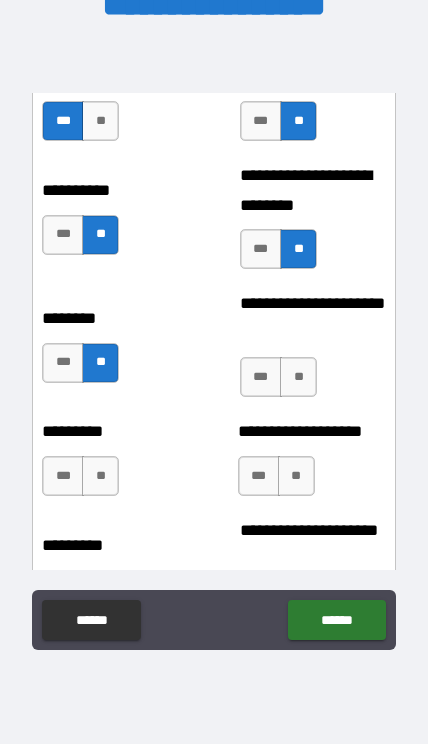 click on "**" at bounding box center [298, 377] 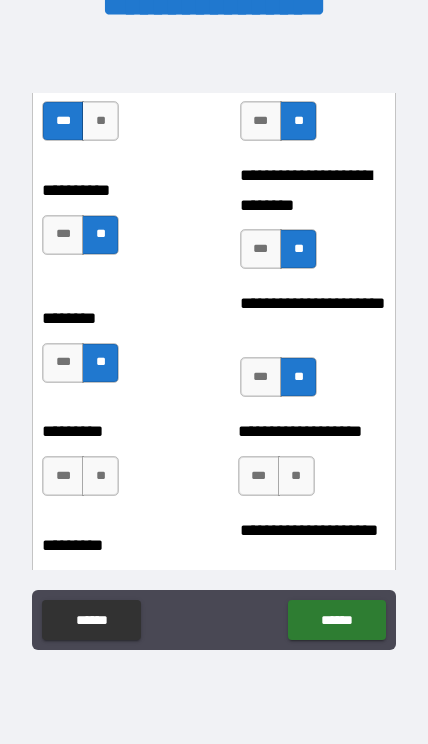 click on "**" at bounding box center (296, 476) 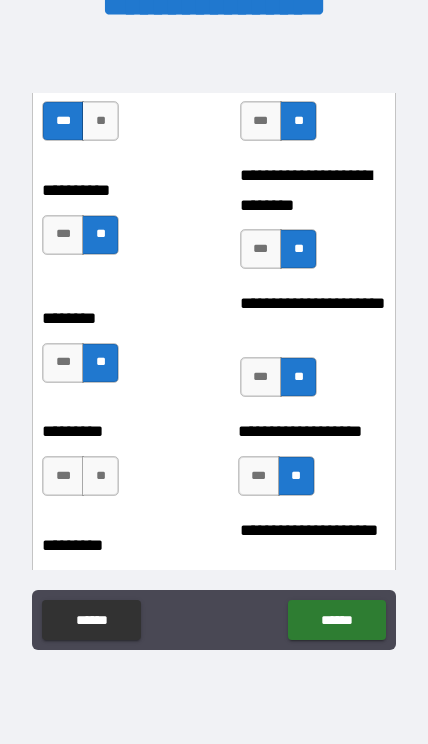 click on "**" at bounding box center [100, 476] 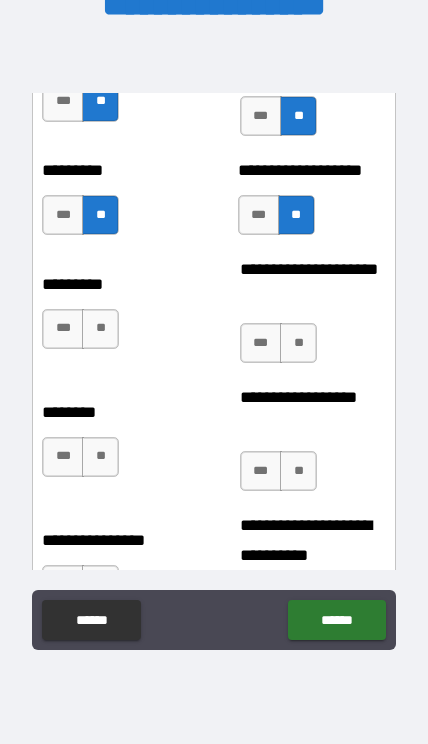 scroll, scrollTop: 8257, scrollLeft: 0, axis: vertical 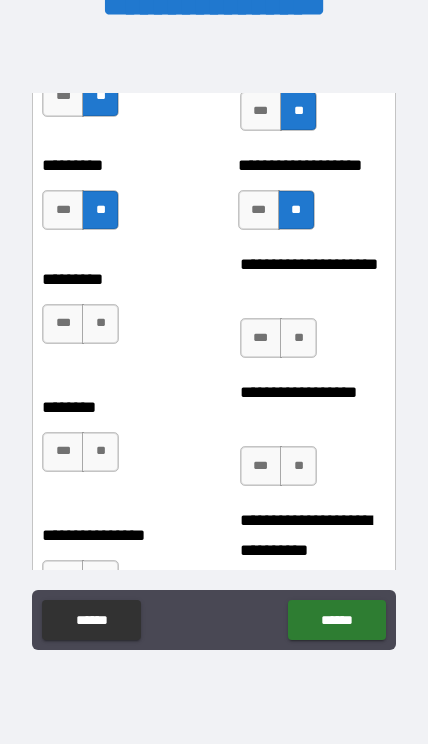 click on "***" at bounding box center [63, 324] 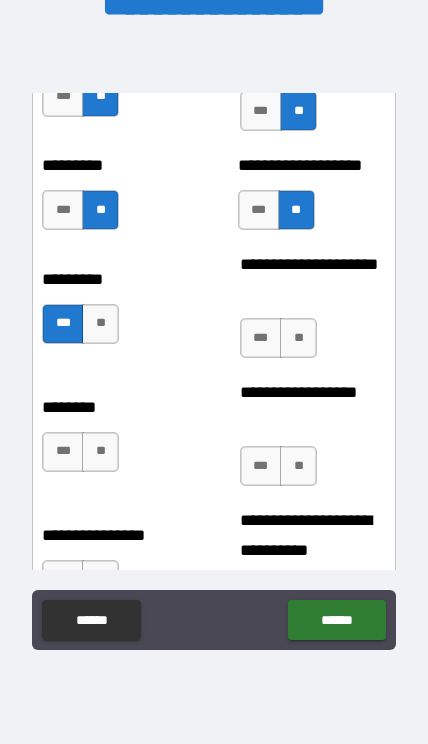 click on "**" at bounding box center (298, 338) 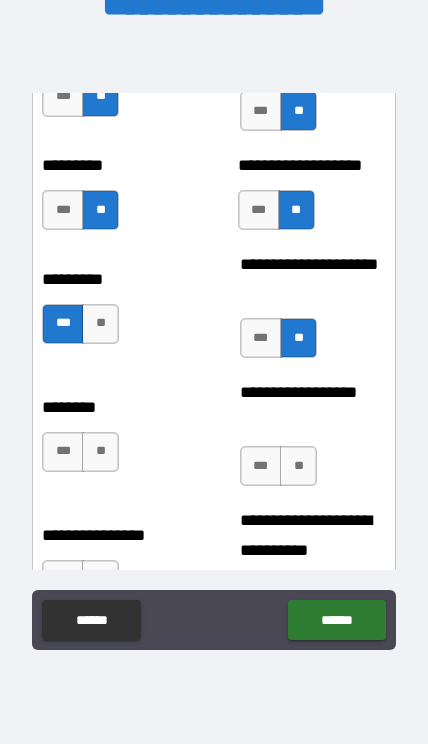 click on "**" at bounding box center (298, 466) 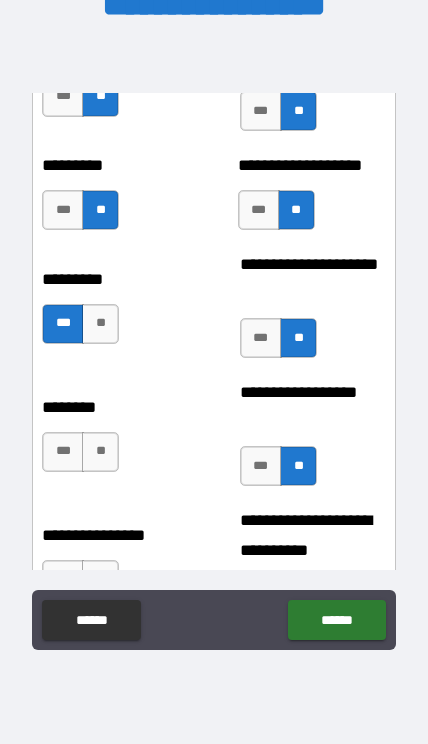 click on "**" at bounding box center [100, 452] 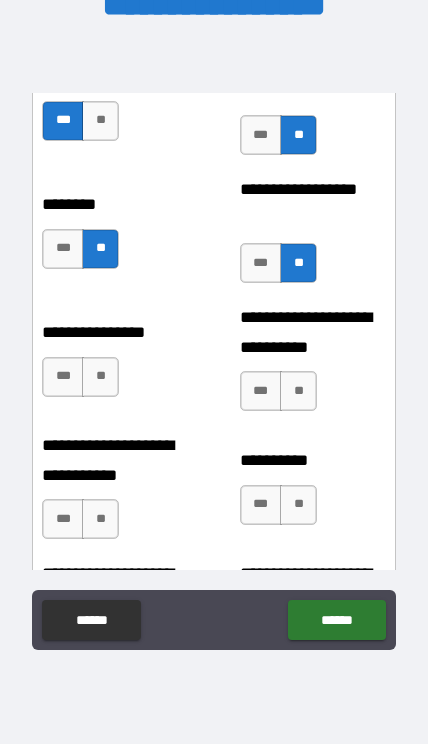 scroll, scrollTop: 8460, scrollLeft: 0, axis: vertical 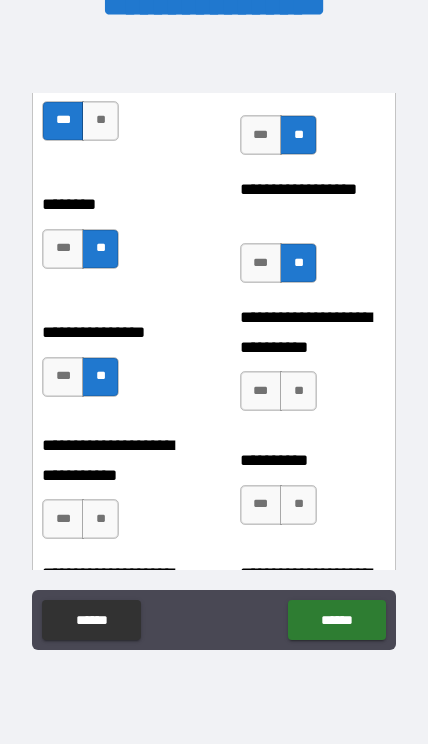 click on "**" at bounding box center [298, 391] 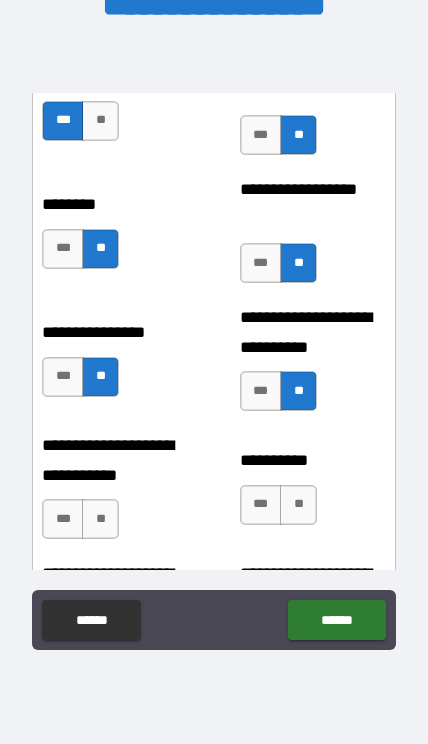 click on "**" at bounding box center (298, 505) 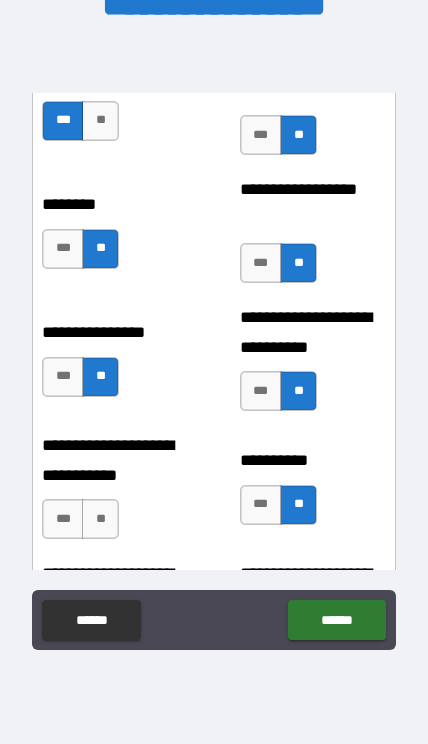 click on "**" at bounding box center [100, 519] 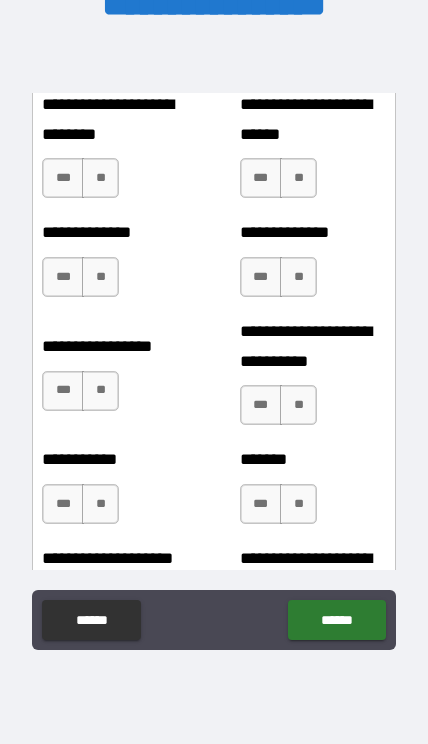 scroll, scrollTop: 8930, scrollLeft: 0, axis: vertical 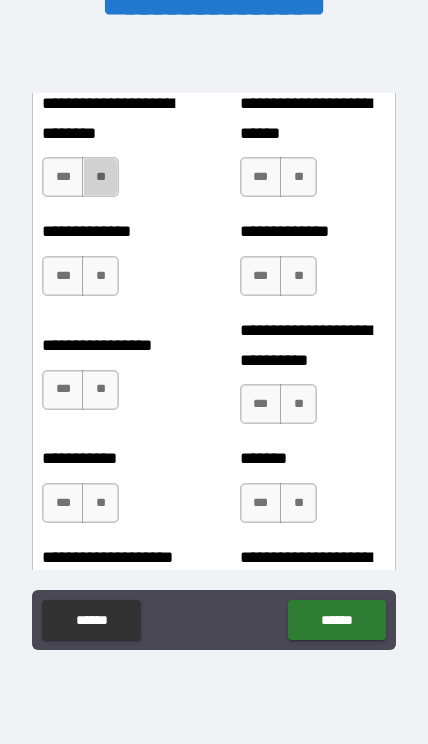 click on "**" at bounding box center [100, 177] 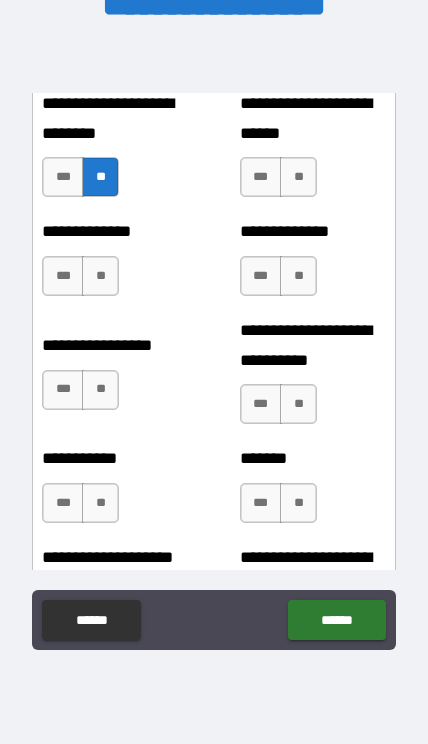 click on "**" at bounding box center [100, 276] 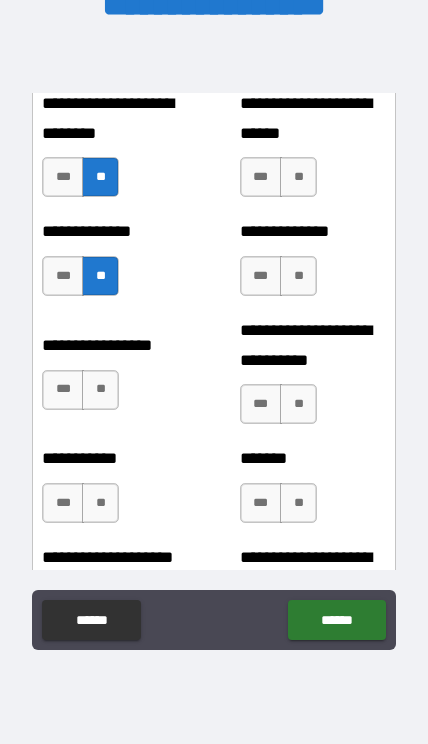 click on "**" at bounding box center [100, 390] 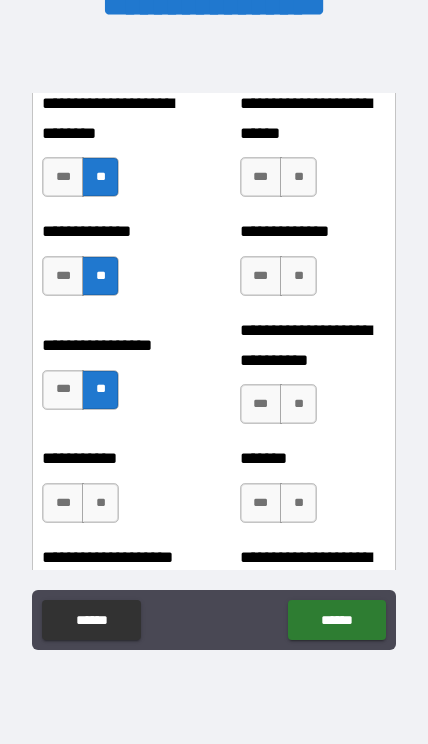 click on "**" at bounding box center [100, 503] 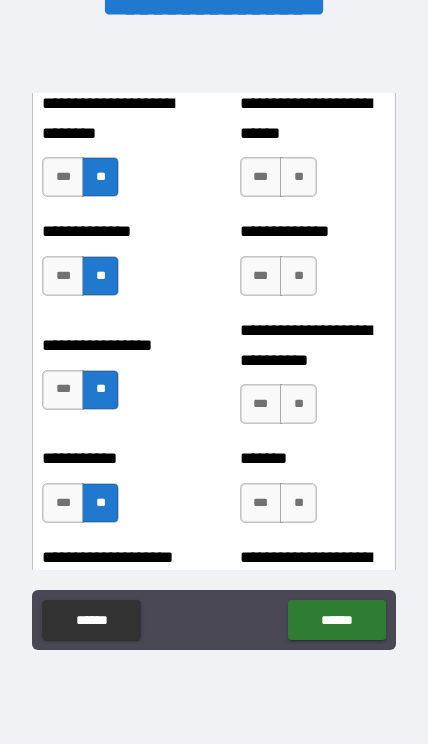 click on "**" at bounding box center (298, 503) 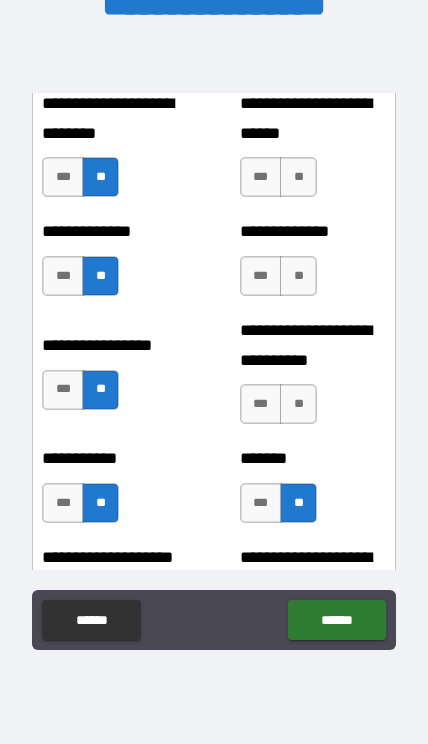 click on "**" at bounding box center (298, 404) 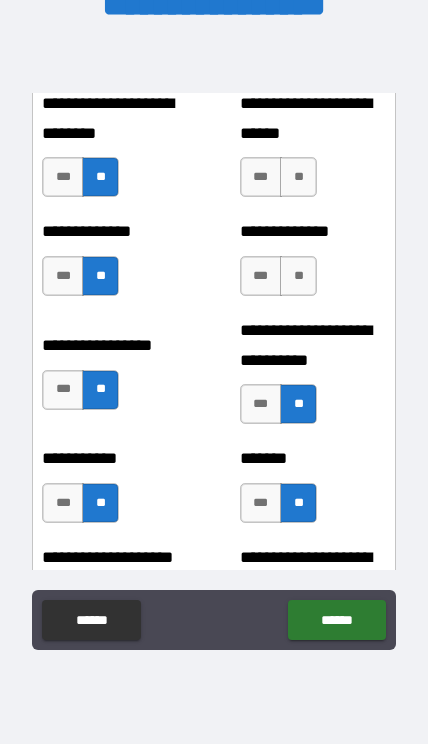click on "**" at bounding box center (298, 276) 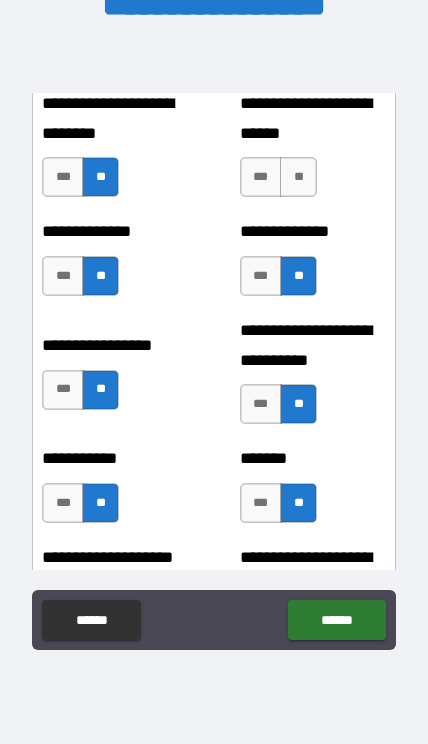 click on "**" at bounding box center (298, 177) 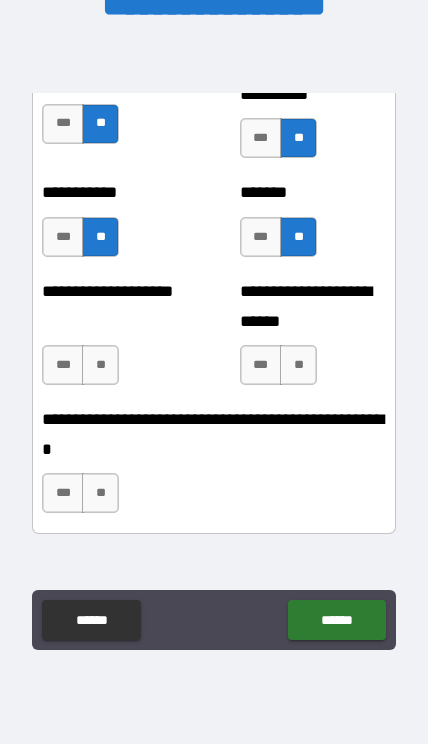 scroll, scrollTop: 9197, scrollLeft: 0, axis: vertical 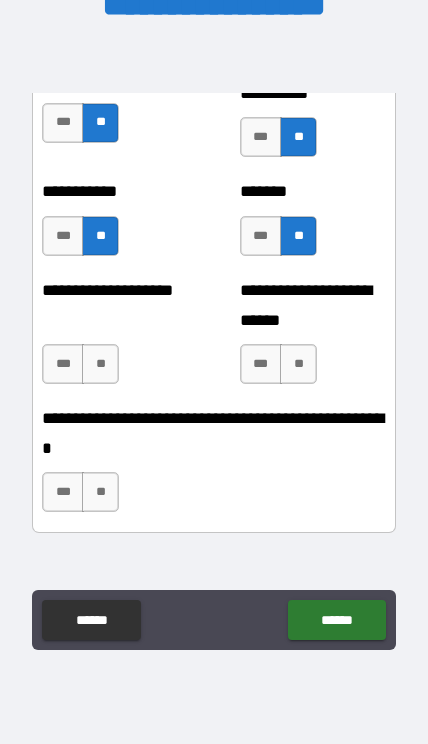 click on "**" at bounding box center (298, 364) 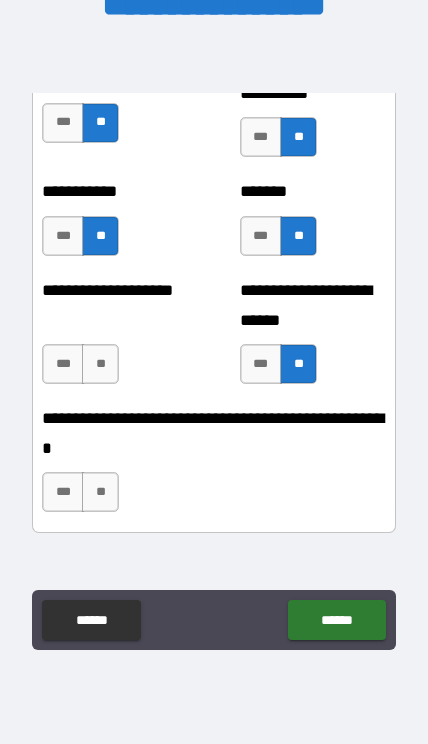 click on "**" at bounding box center [100, 364] 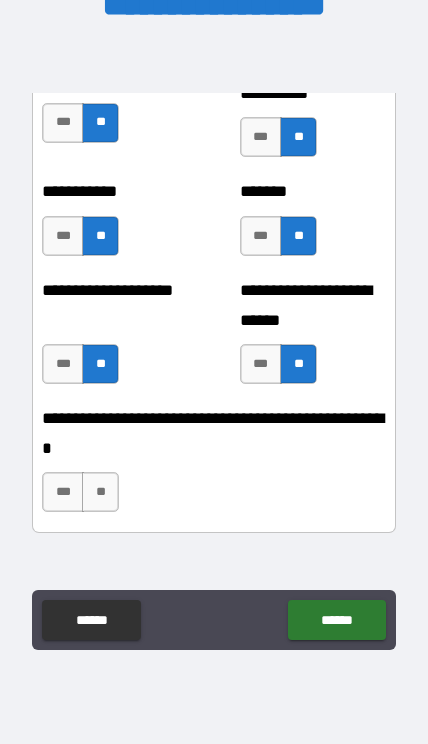 click on "**" at bounding box center [100, 492] 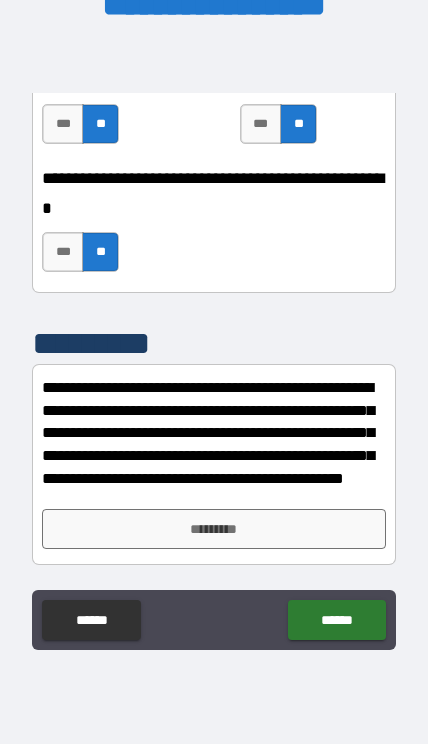 scroll, scrollTop: 9437, scrollLeft: 0, axis: vertical 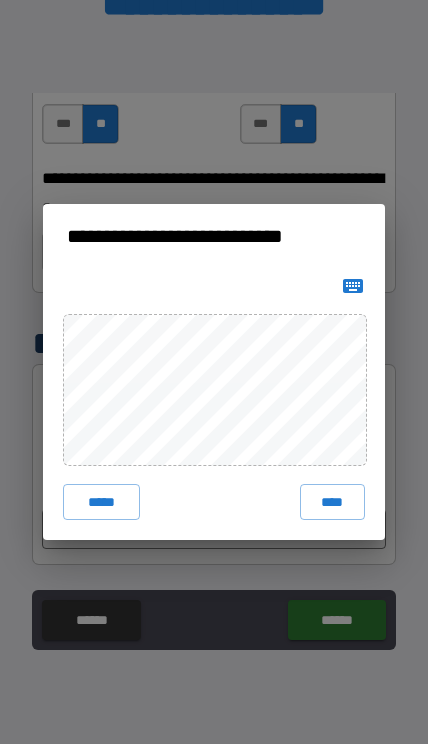 click on "****" at bounding box center (333, 502) 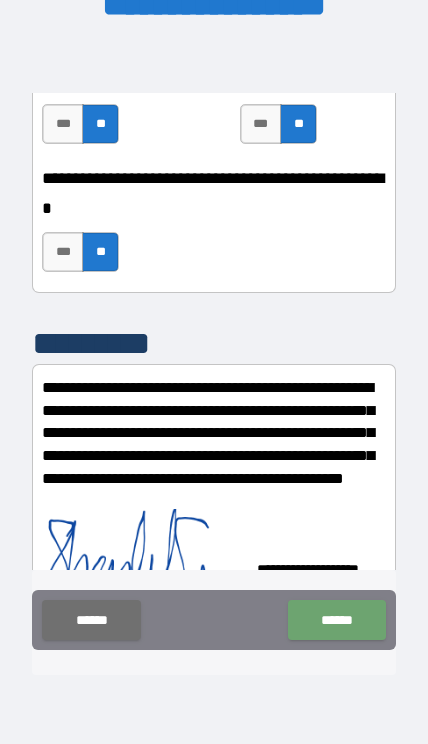 click on "******" at bounding box center (336, 620) 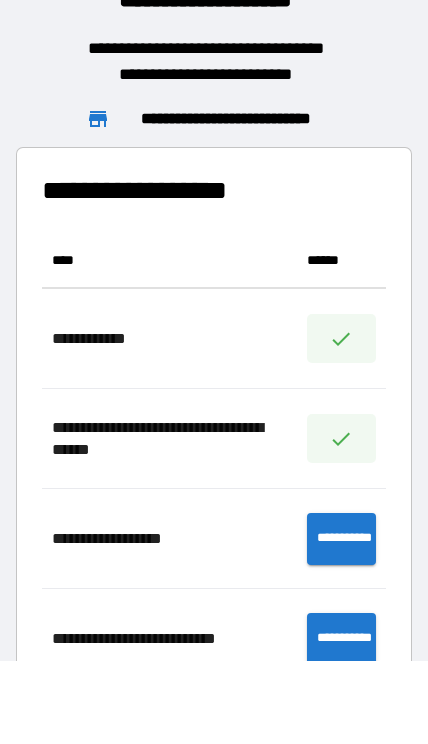 scroll, scrollTop: 1, scrollLeft: 1, axis: both 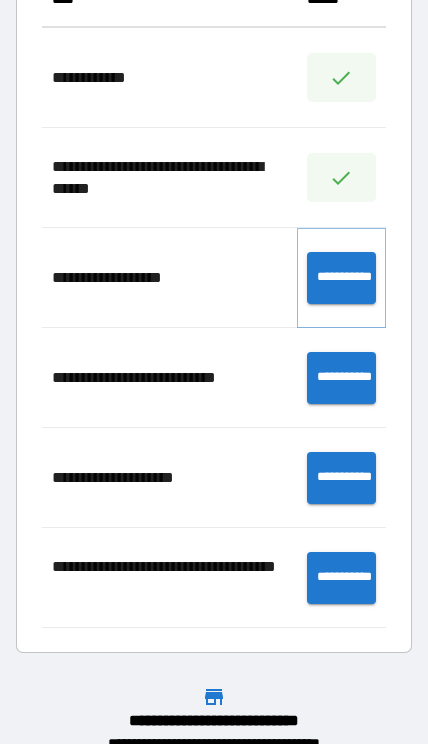 click on "**********" at bounding box center [341, 278] 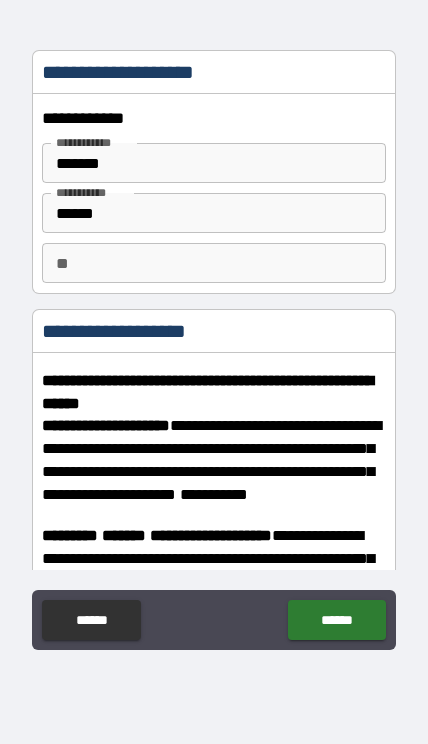 click on "*******" at bounding box center (214, 163) 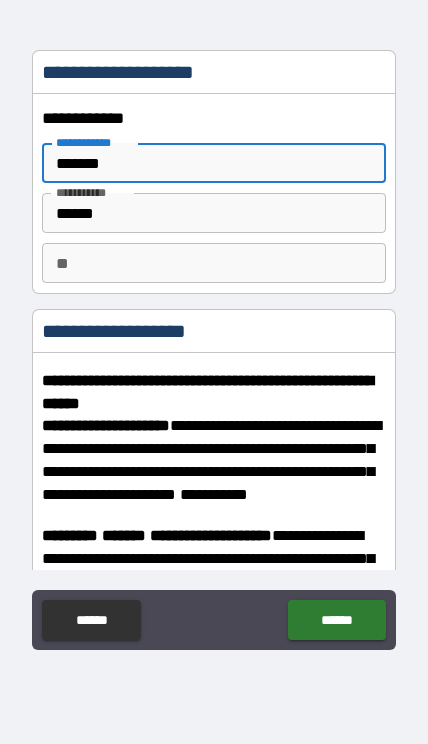 scroll, scrollTop: 14, scrollLeft: 0, axis: vertical 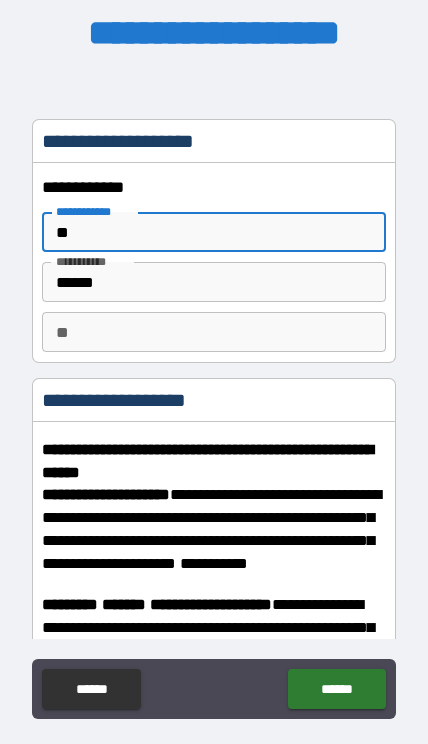 type on "*" 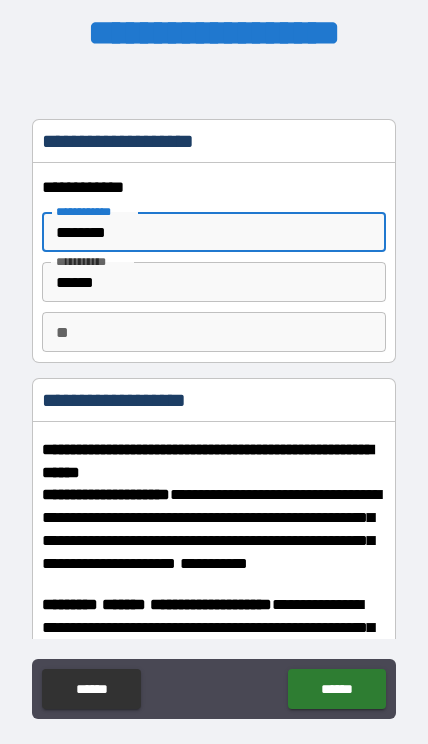 click on "******" at bounding box center [214, 282] 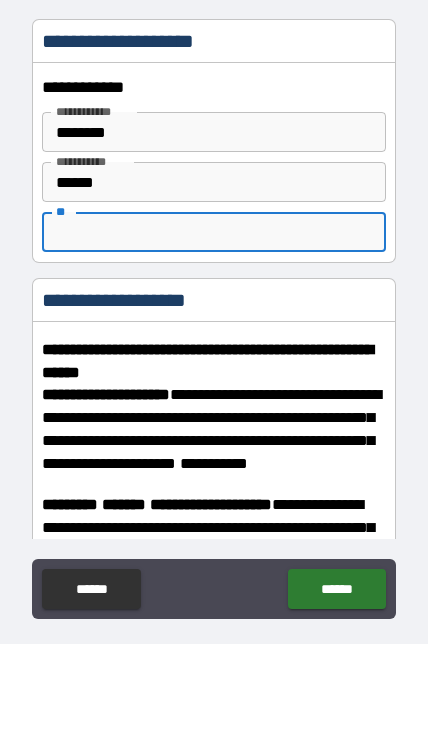 click on "*********   *" at bounding box center (92, 261) 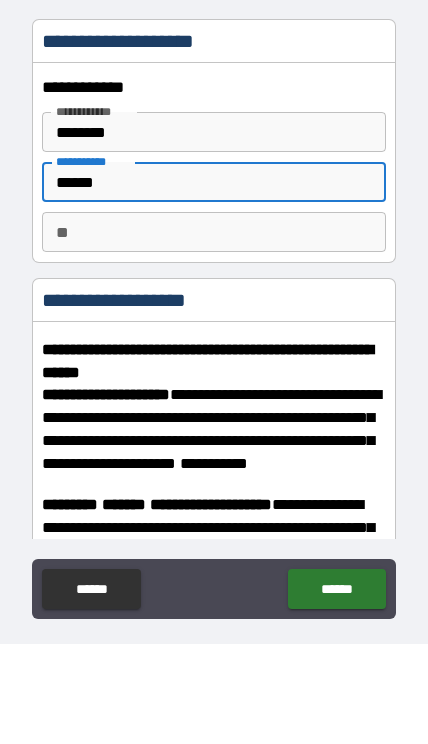 click on "**********" at bounding box center [93, 211] 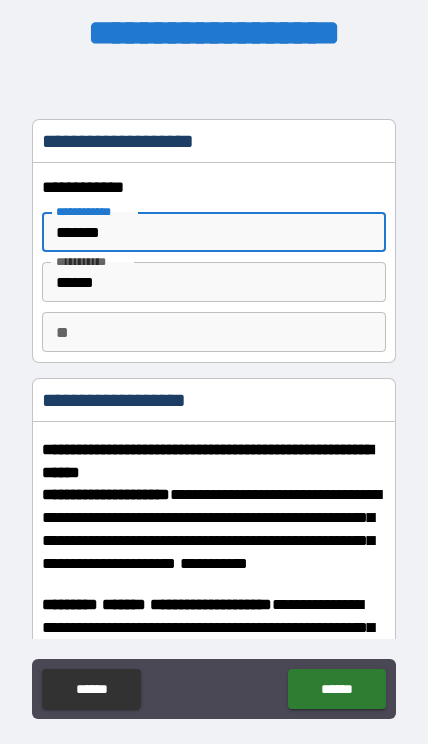 type on "********" 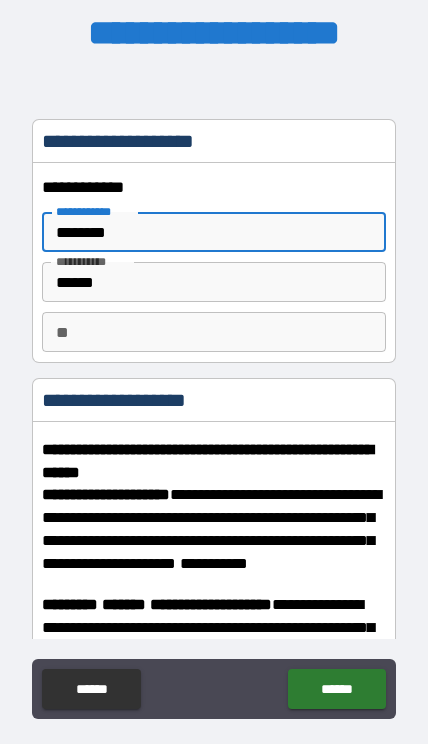 click on "******" at bounding box center [214, 282] 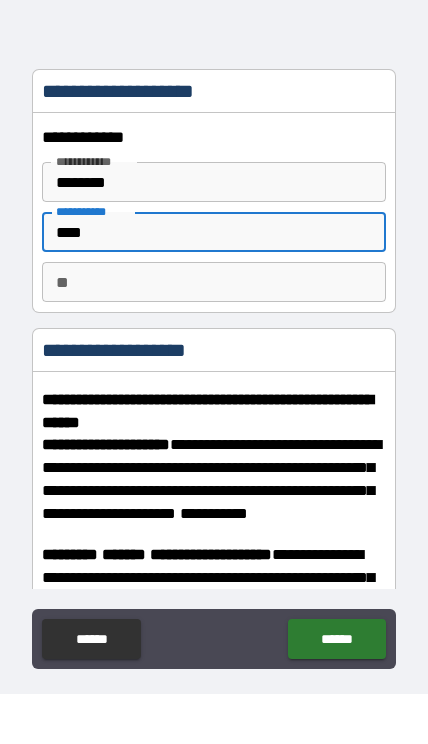 type on "****" 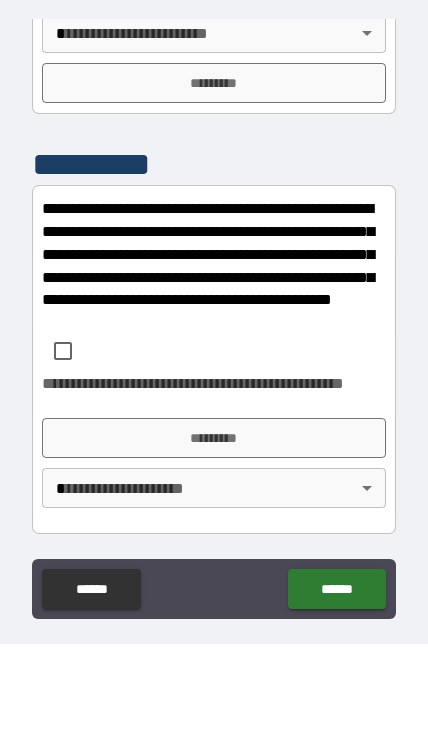 scroll, scrollTop: 2973, scrollLeft: 0, axis: vertical 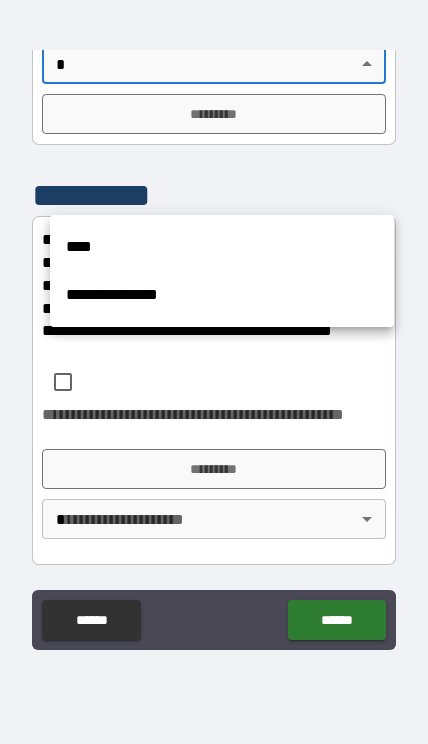 click on "**********" at bounding box center [222, 295] 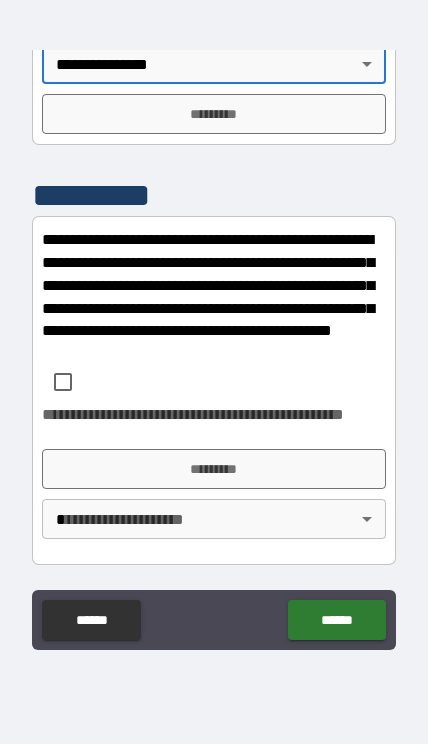 click on "*********" at bounding box center [214, 114] 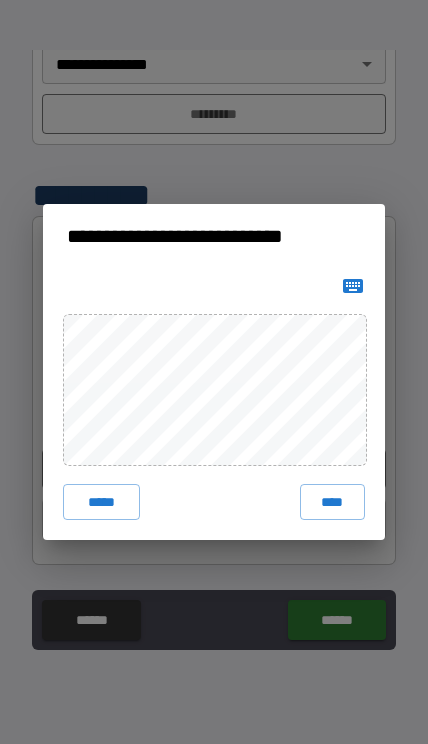 click on "****" at bounding box center (333, 502) 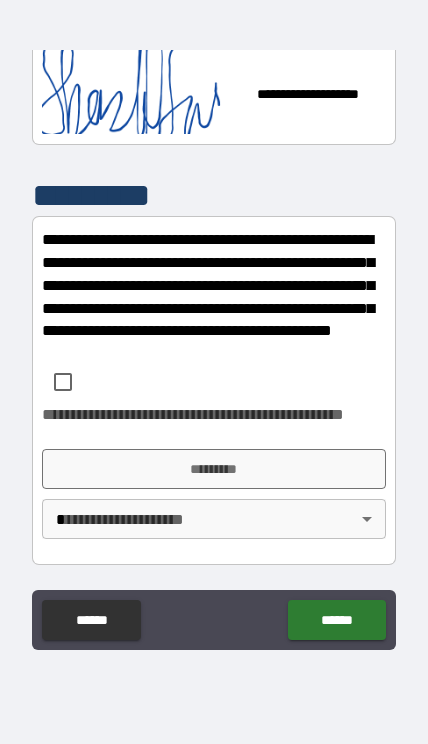 scroll, scrollTop: 3186, scrollLeft: 0, axis: vertical 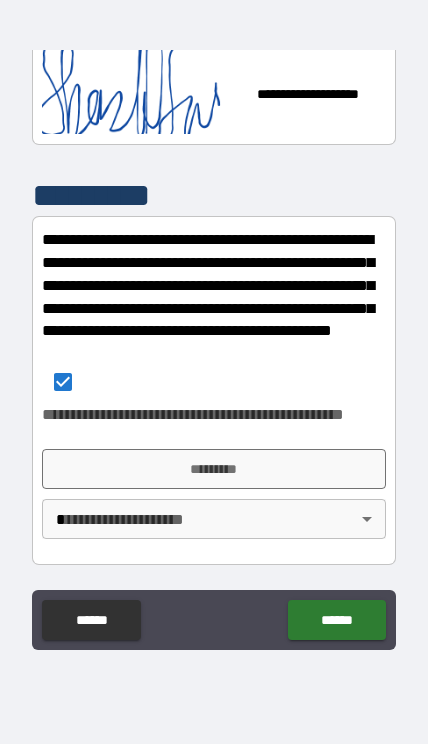 click on "*********" at bounding box center (214, 469) 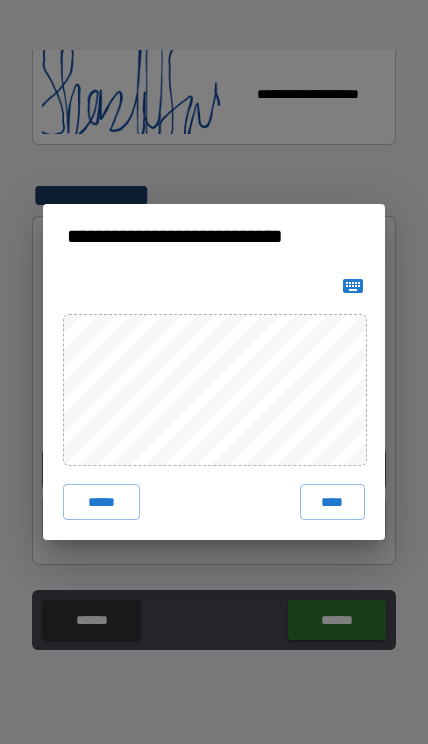 click 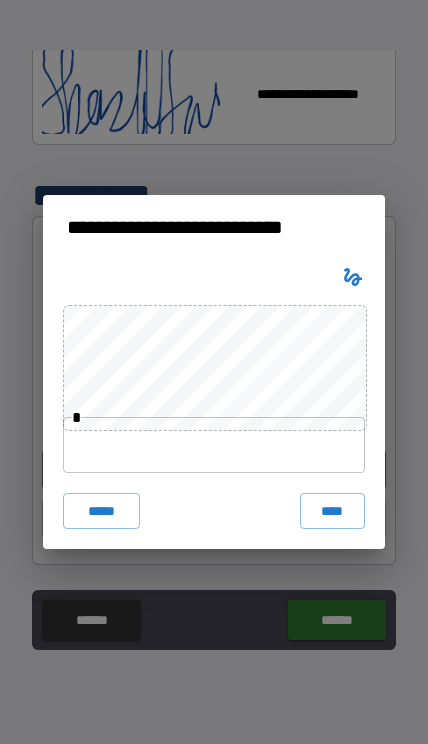 click on "****" at bounding box center [333, 511] 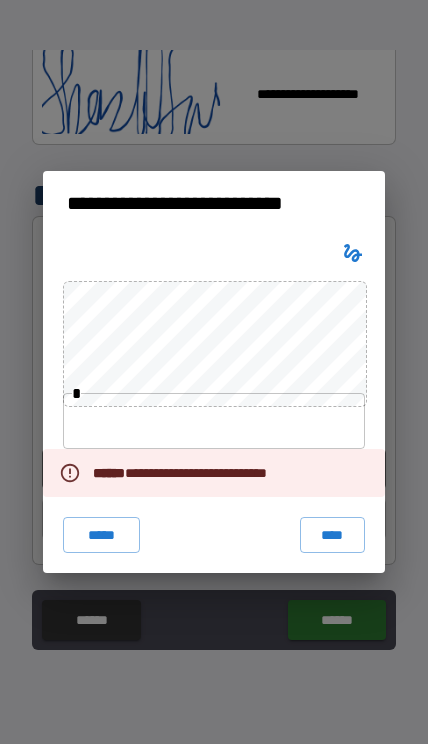 click on "****" at bounding box center [333, 535] 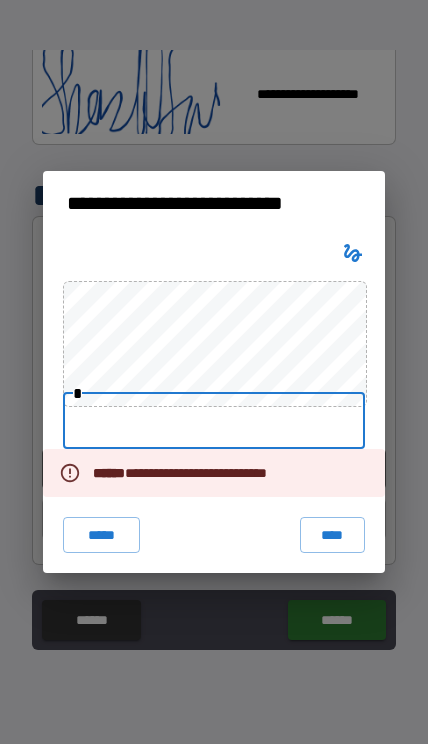 scroll, scrollTop: 82, scrollLeft: 0, axis: vertical 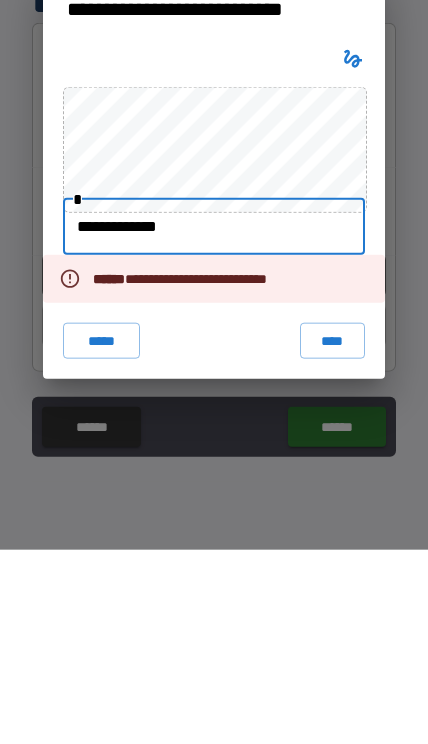type on "**********" 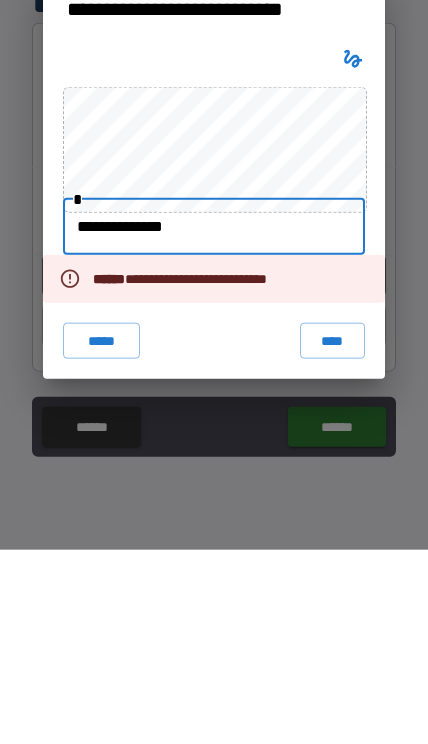 click on "****" at bounding box center (333, 535) 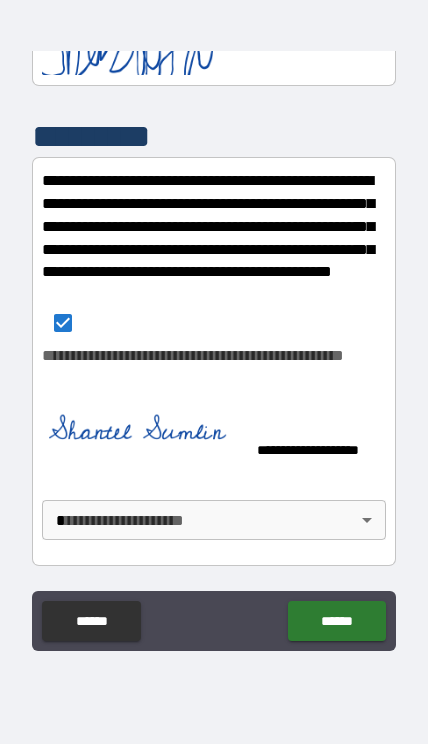 scroll, scrollTop: 3246, scrollLeft: 0, axis: vertical 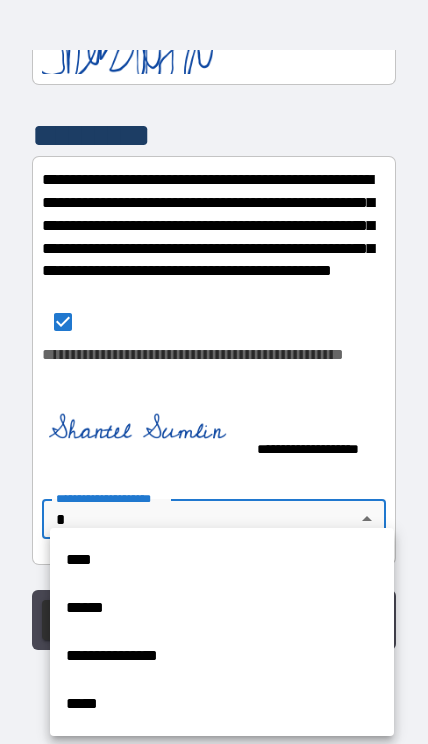 click on "**********" at bounding box center (222, 656) 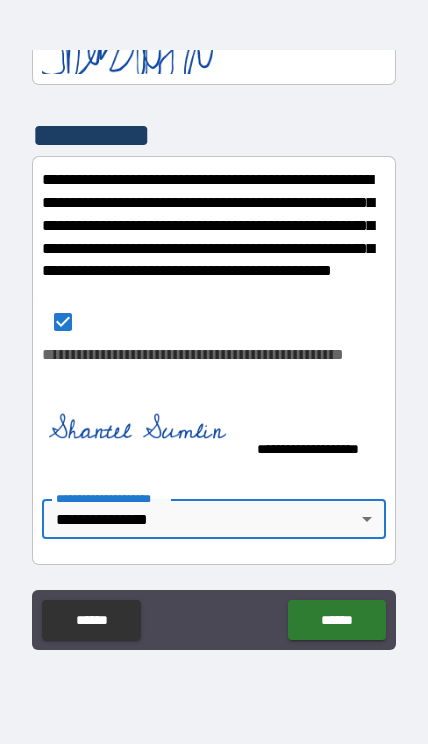 click on "******" at bounding box center (336, 620) 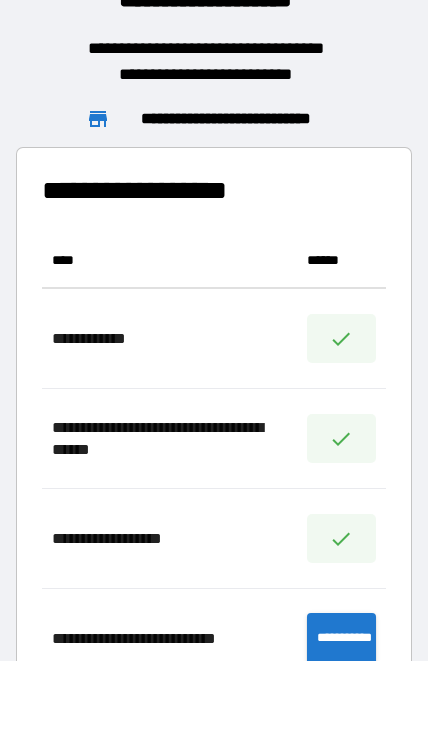 scroll, scrollTop: 656, scrollLeft: 344, axis: both 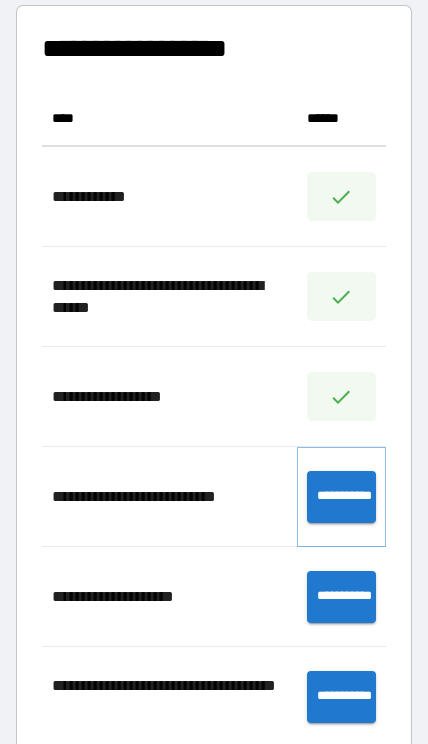 click on "**********" at bounding box center (341, 497) 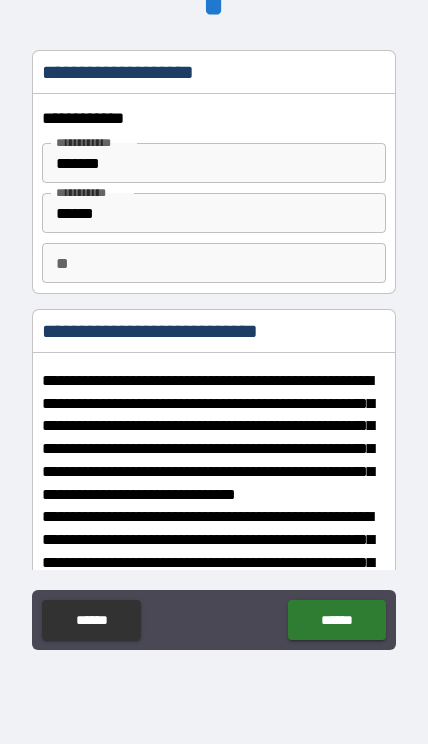 click on "*******" at bounding box center [214, 163] 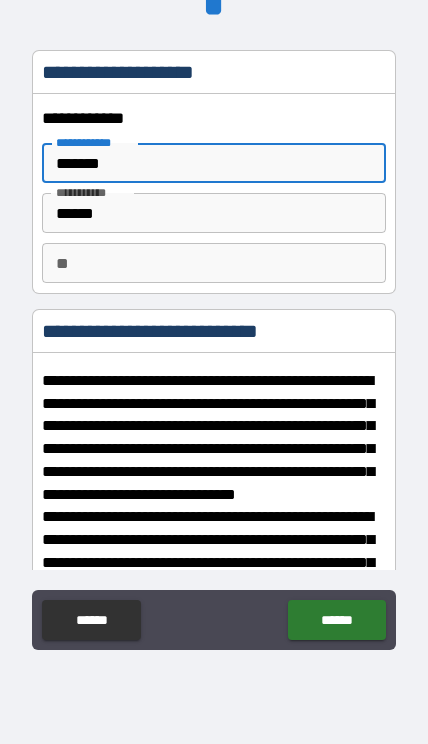 scroll, scrollTop: 14, scrollLeft: 0, axis: vertical 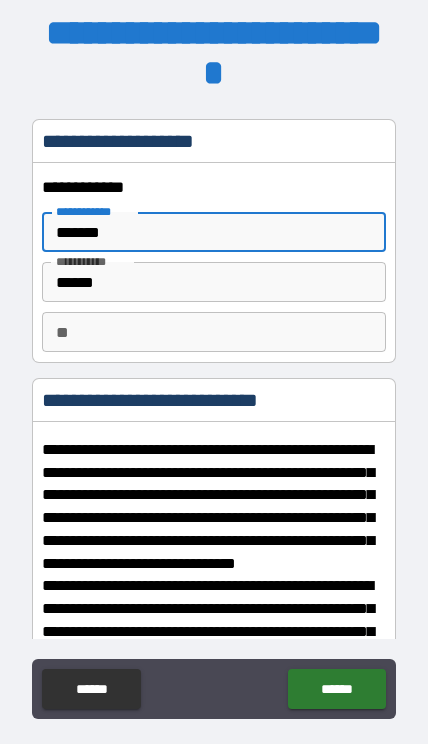 click on "*******" at bounding box center [214, 232] 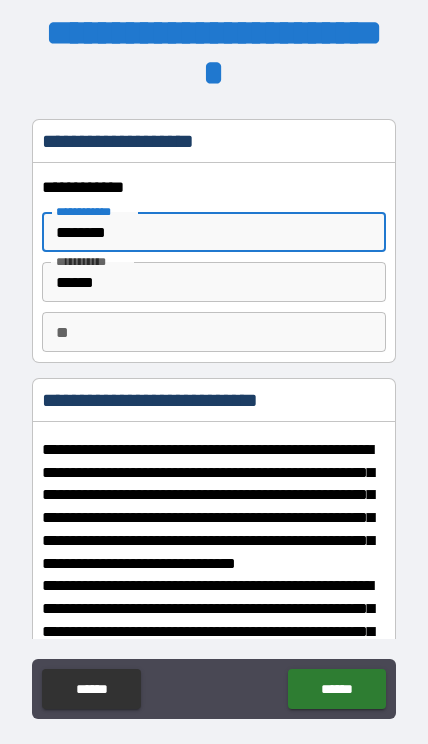 click on "********" at bounding box center (214, 232) 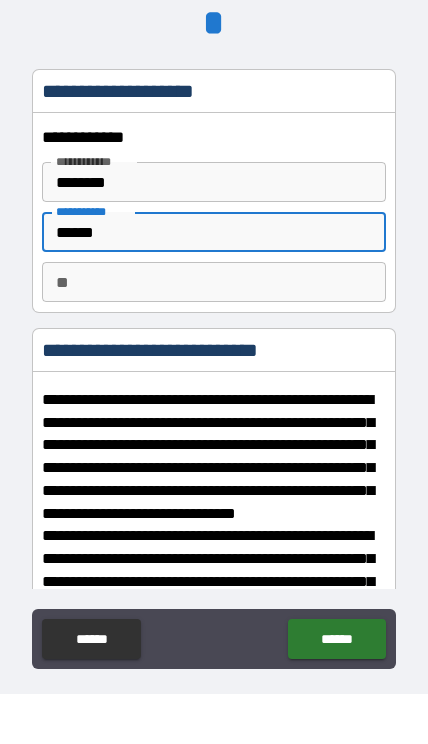click on "**" at bounding box center [214, 332] 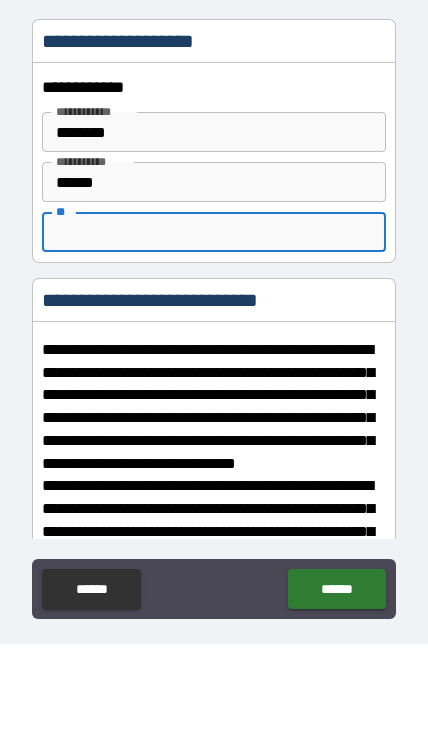 click on "**" at bounding box center (214, 332) 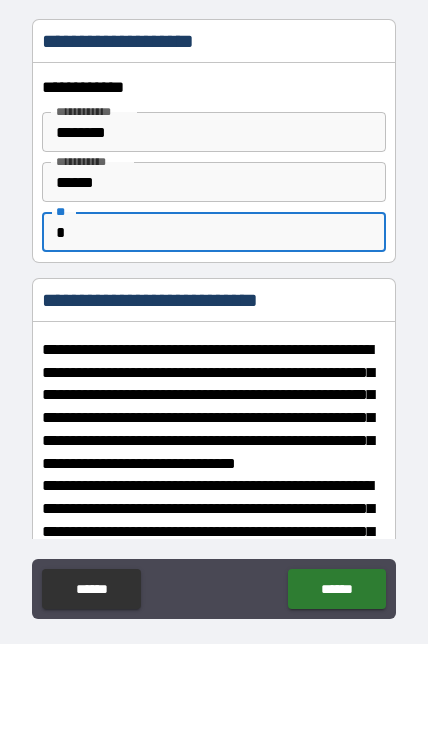 type on "*" 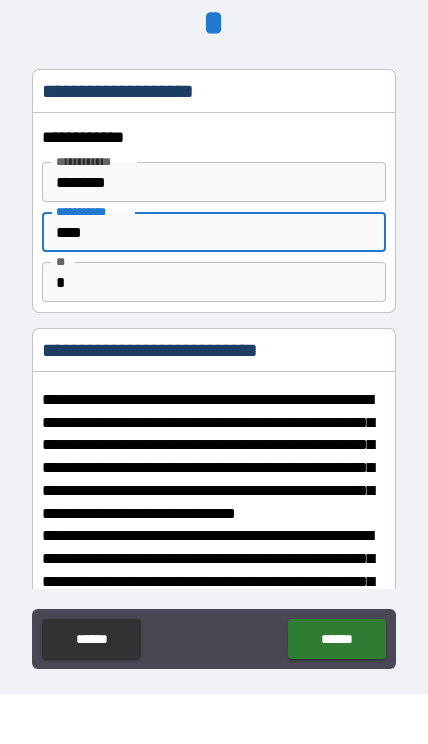 type on "****" 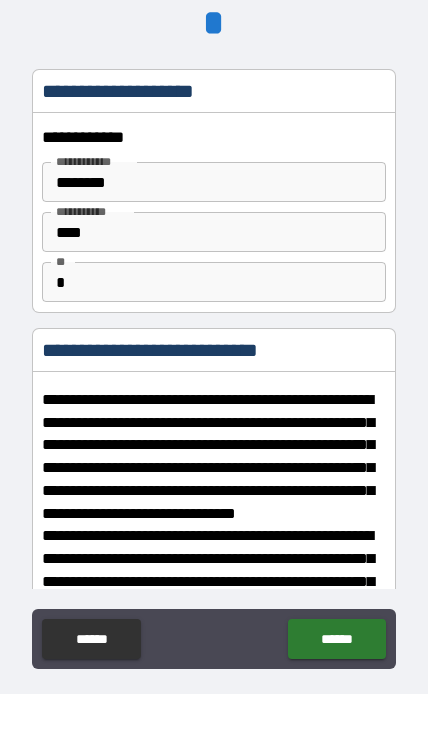 scroll, scrollTop: 64, scrollLeft: 0, axis: vertical 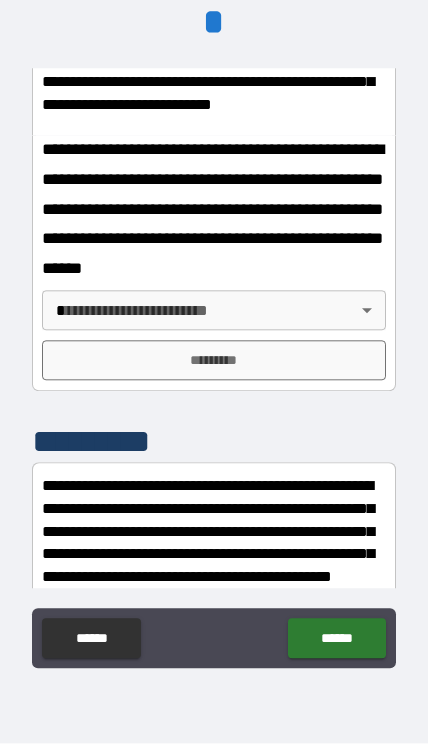click on "**********" at bounding box center [214, 349] 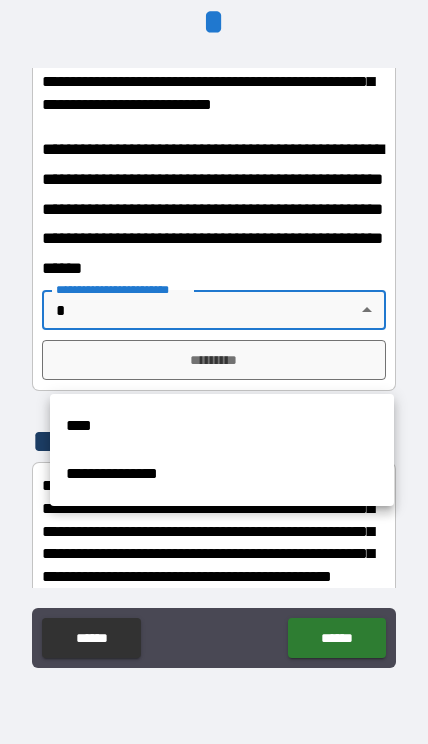 click on "**********" at bounding box center (222, 474) 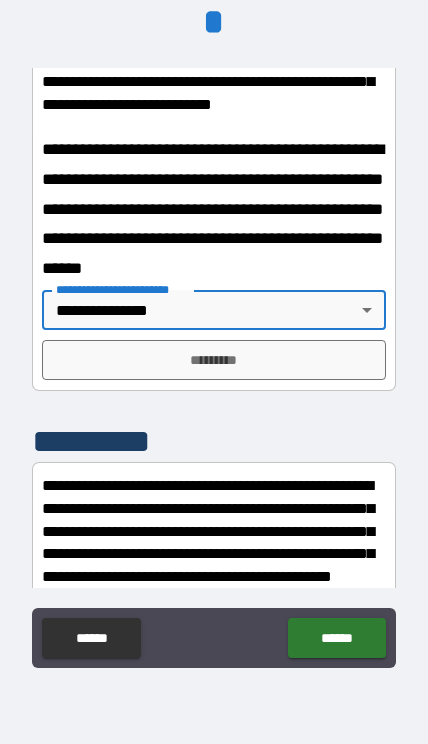 type on "**********" 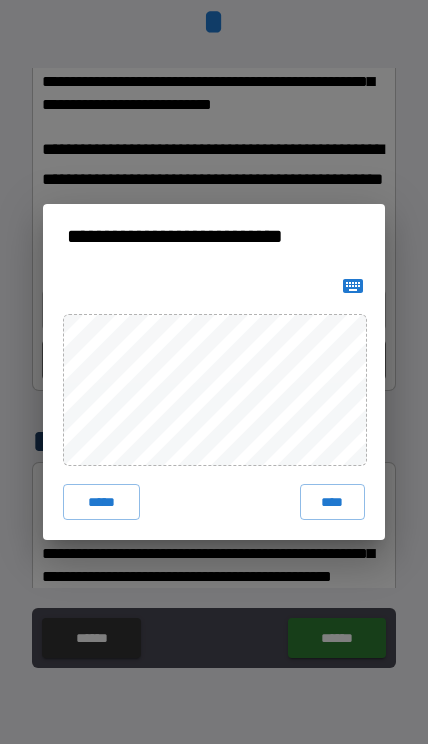 click 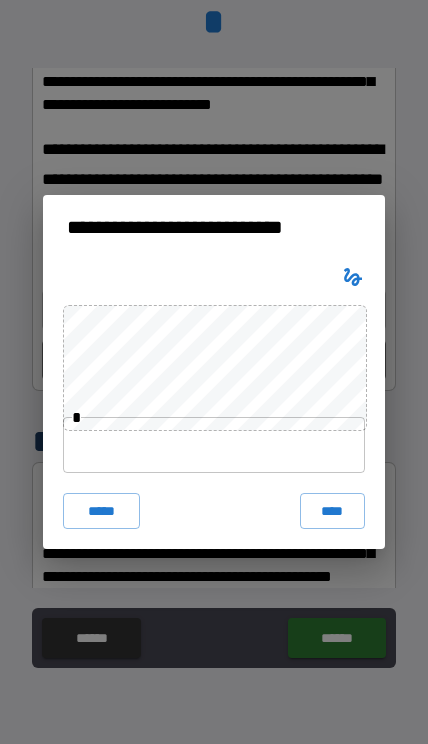 click at bounding box center (214, 445) 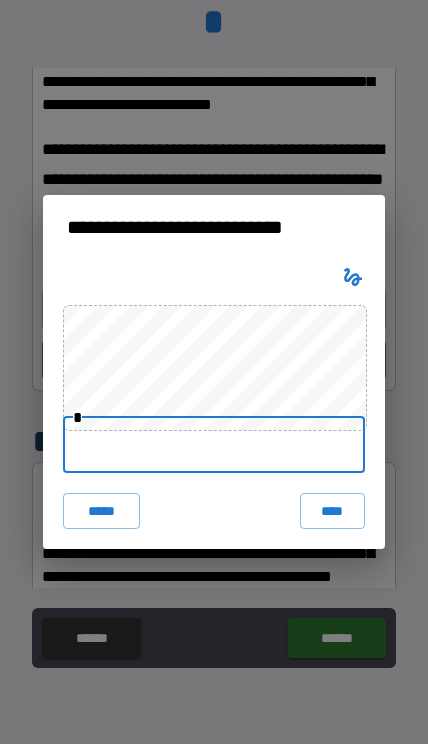 scroll, scrollTop: 64, scrollLeft: 0, axis: vertical 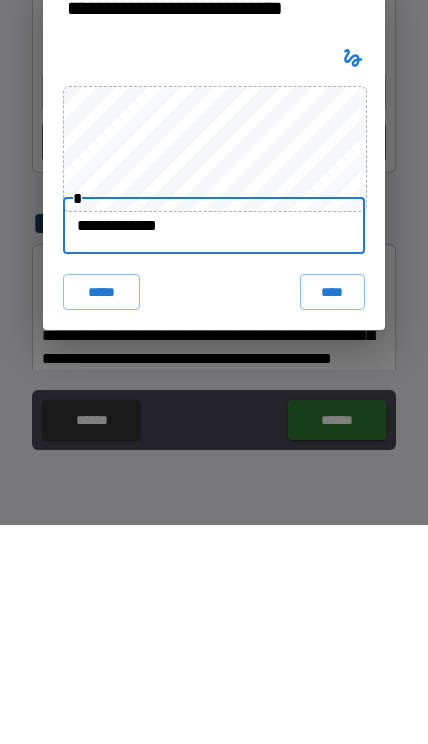 type on "**********" 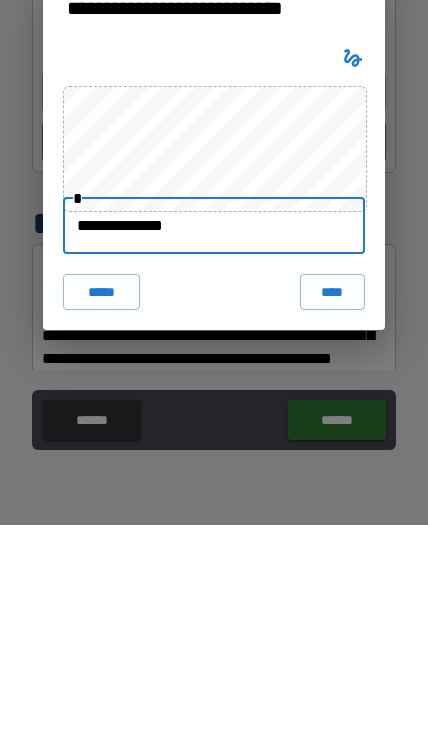 click on "****" at bounding box center [333, 511] 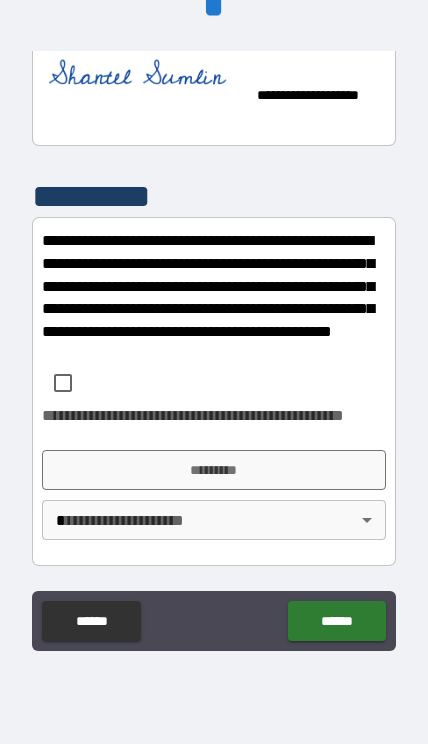 scroll, scrollTop: 1522, scrollLeft: 0, axis: vertical 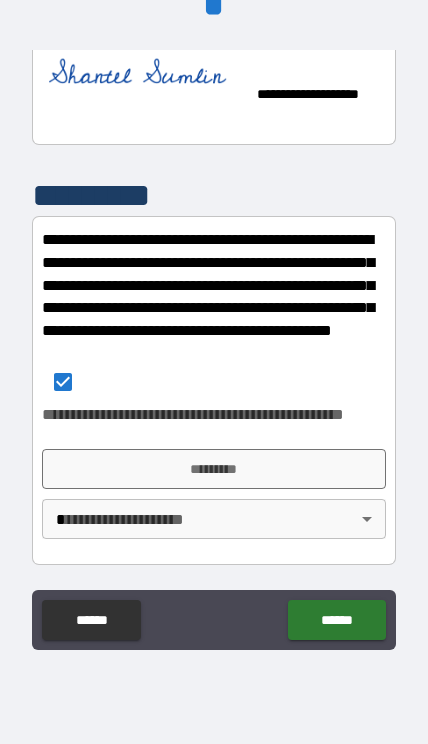 click on "*********" at bounding box center (214, 469) 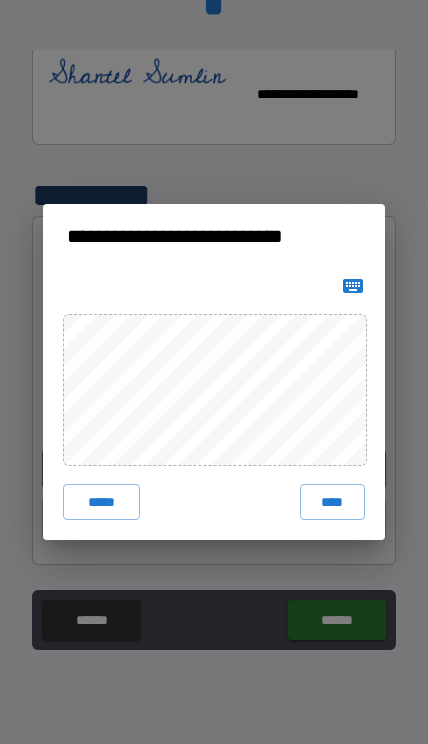 click 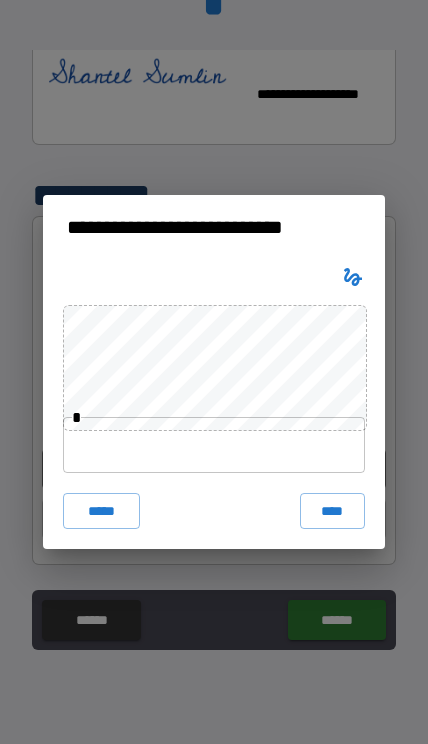 click at bounding box center (214, 445) 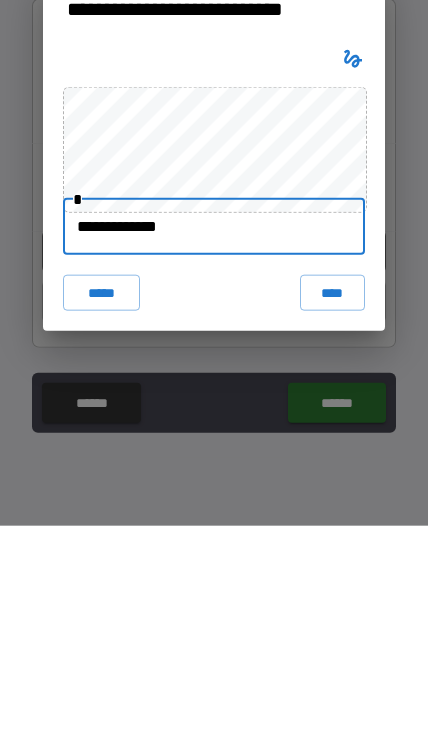 type on "**********" 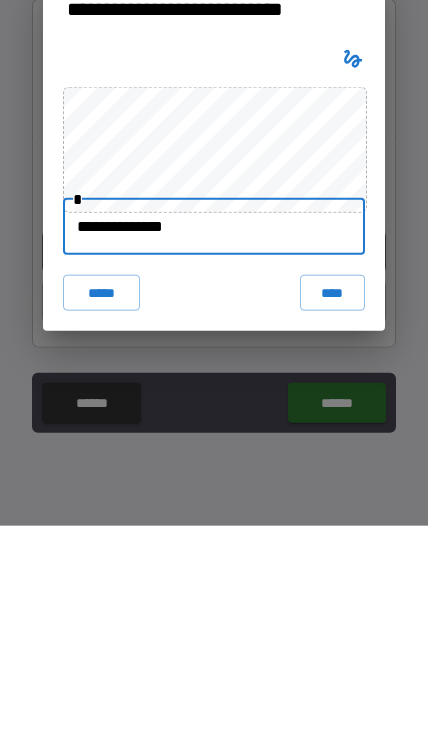 click on "****" at bounding box center (333, 511) 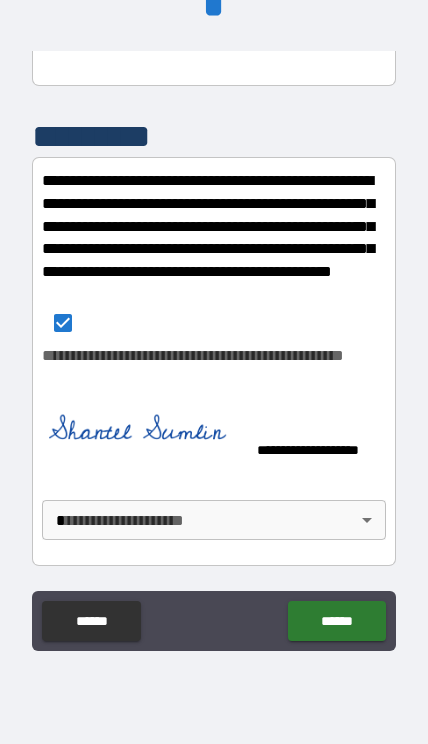 scroll, scrollTop: 1590, scrollLeft: 0, axis: vertical 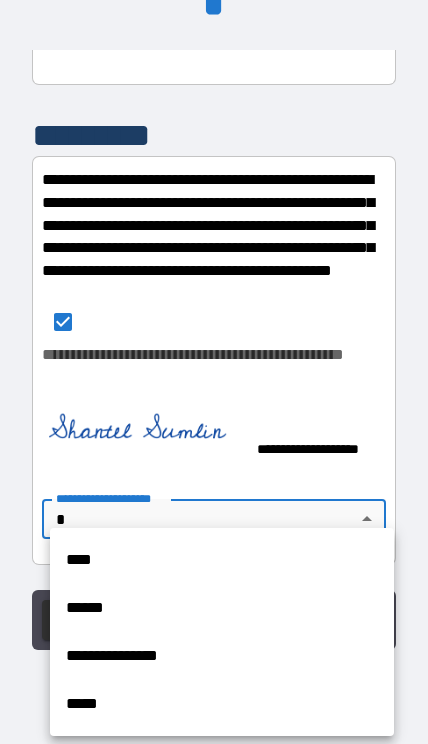 click on "**********" at bounding box center (222, 656) 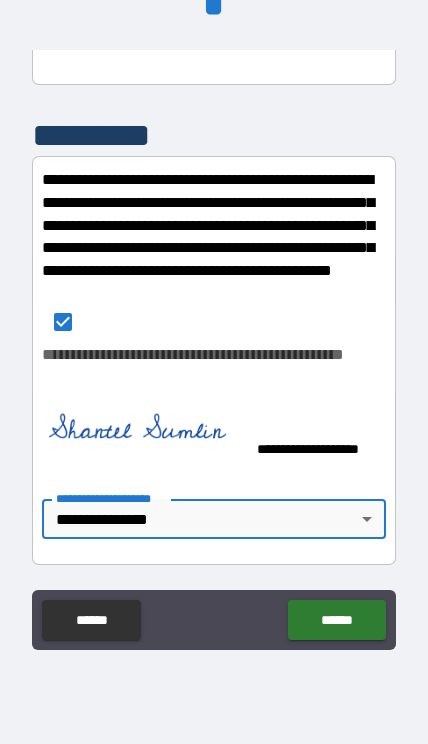 click on "******" at bounding box center [336, 620] 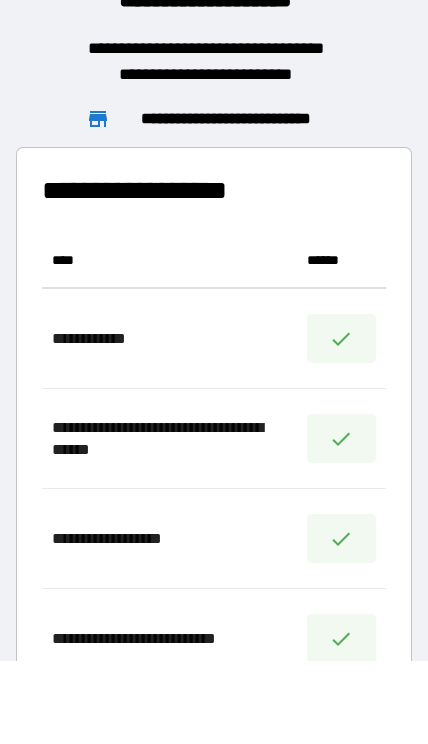 scroll, scrollTop: 656, scrollLeft: 344, axis: both 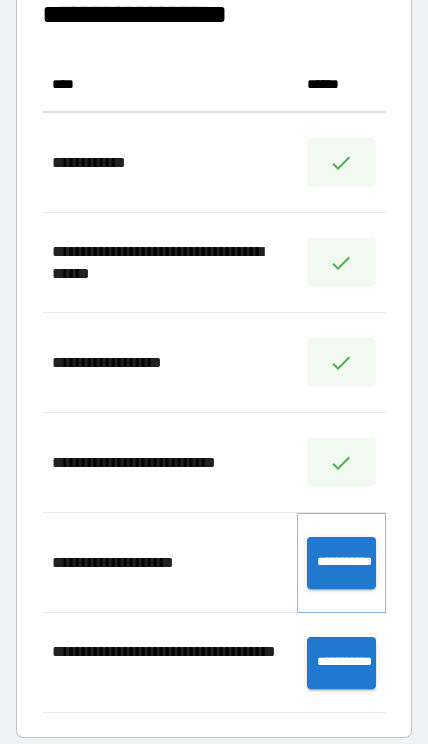 click on "**********" at bounding box center [341, 563] 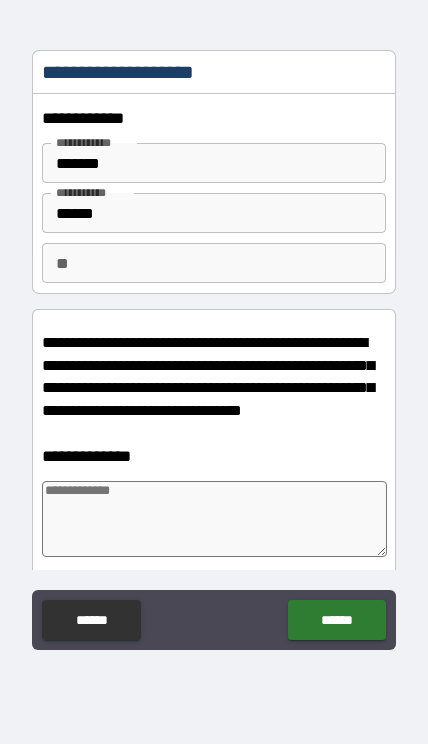 type on "*" 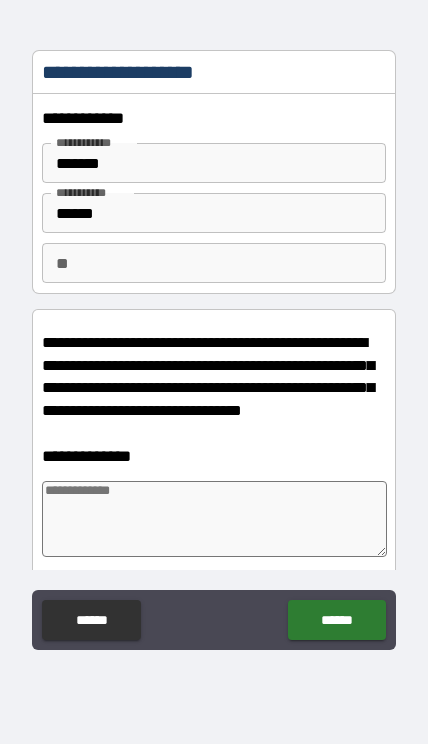 click on "*******" at bounding box center (214, 163) 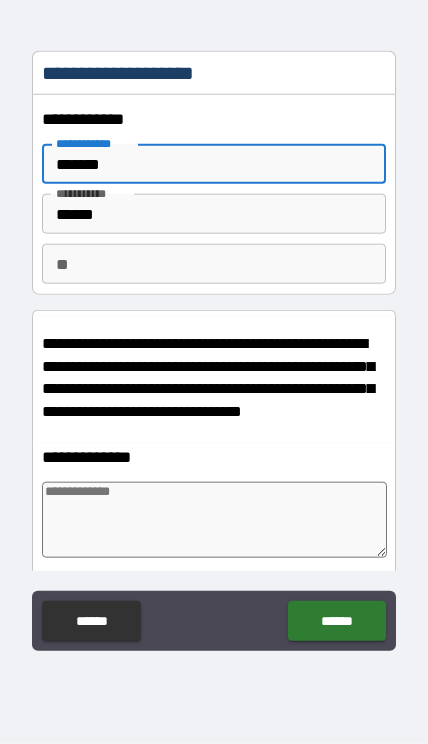 scroll, scrollTop: 14, scrollLeft: 0, axis: vertical 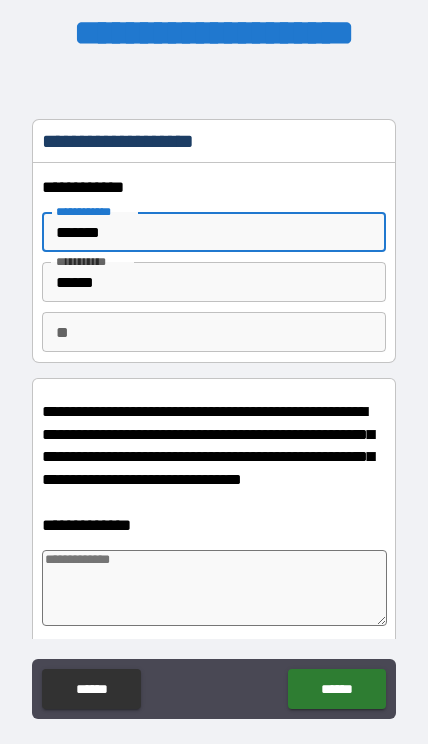 type on "******" 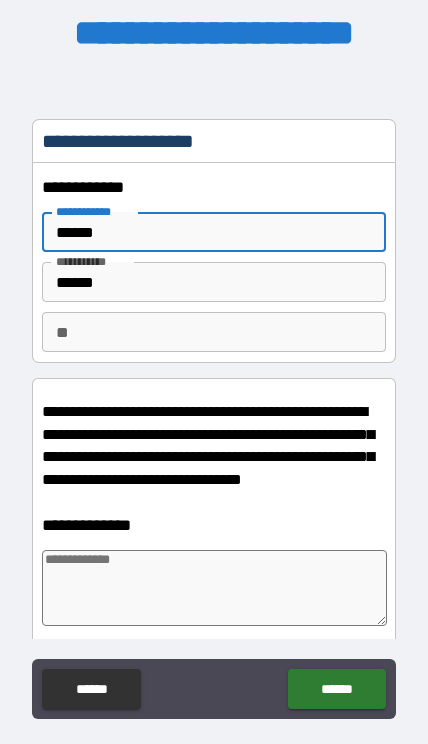 type on "*" 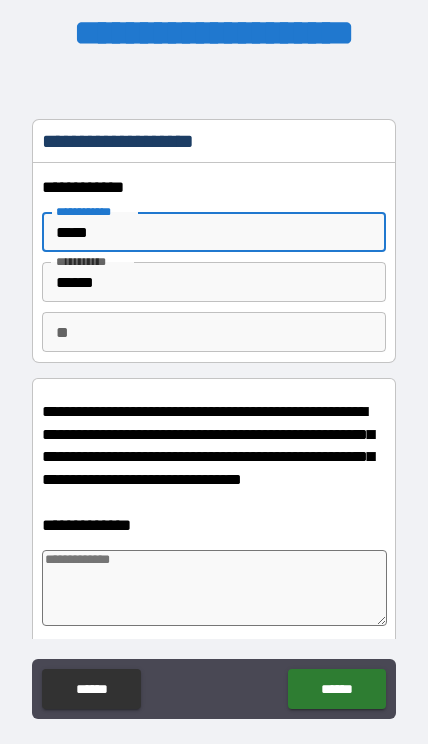type on "*" 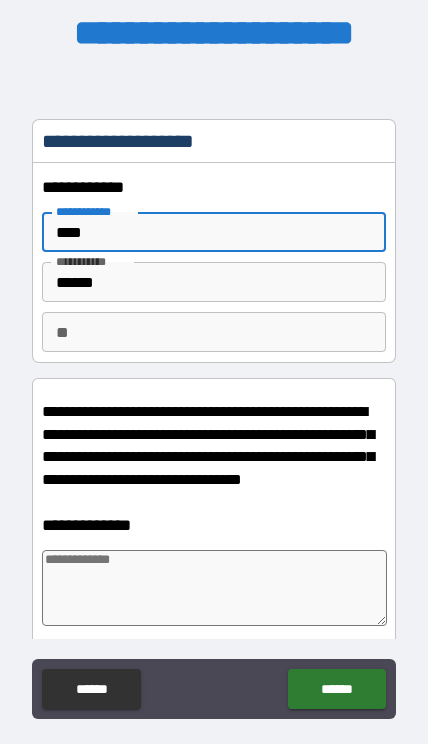 type on "*" 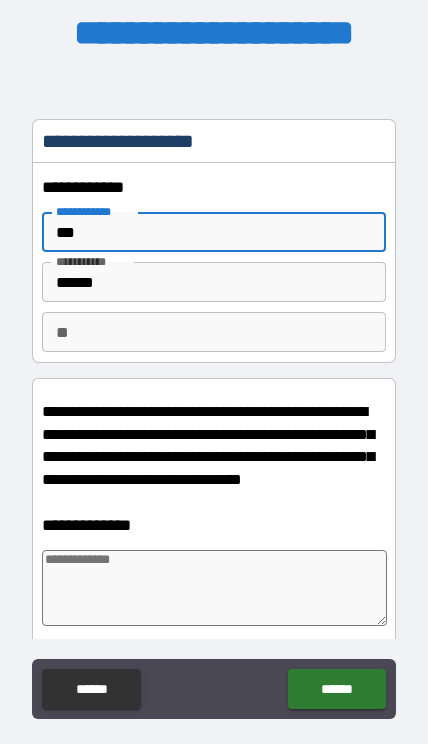 type on "*" 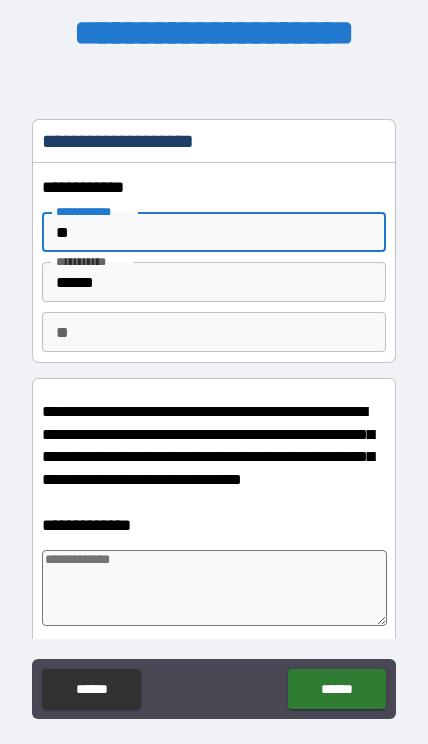 type on "*" 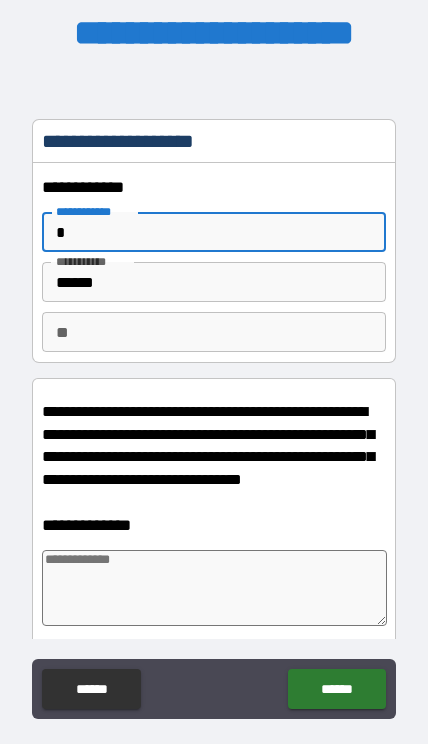 type on "*" 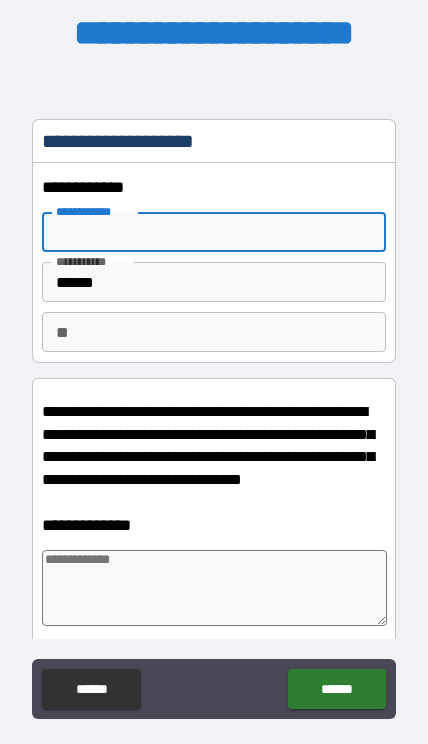 type on "*" 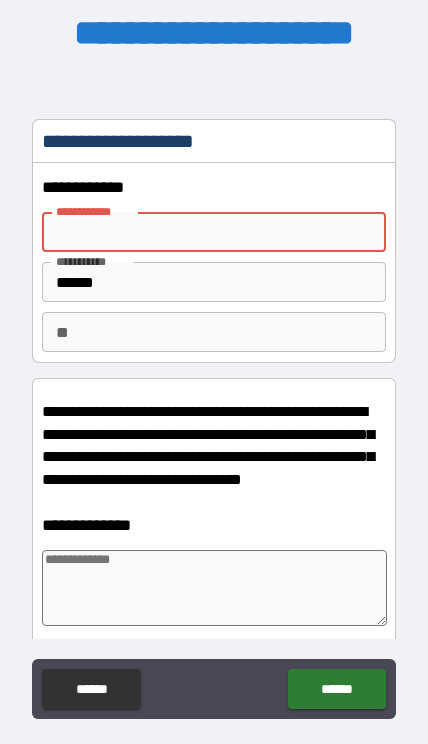 type on "*" 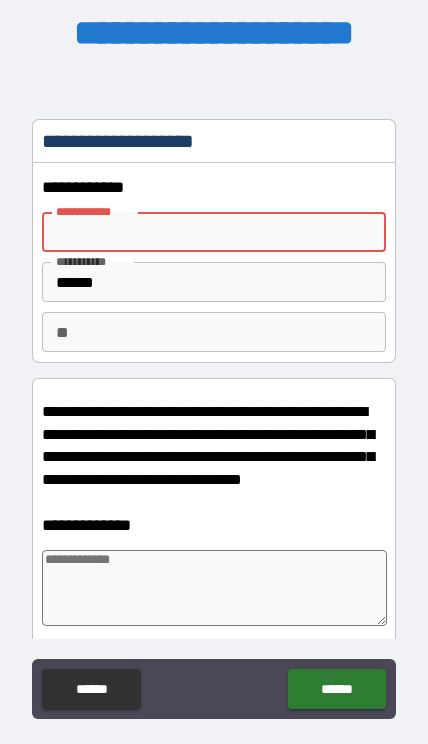 type on "*" 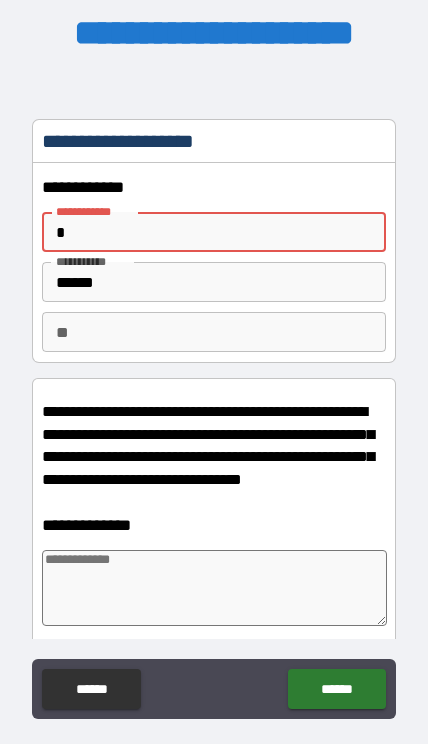 type on "*" 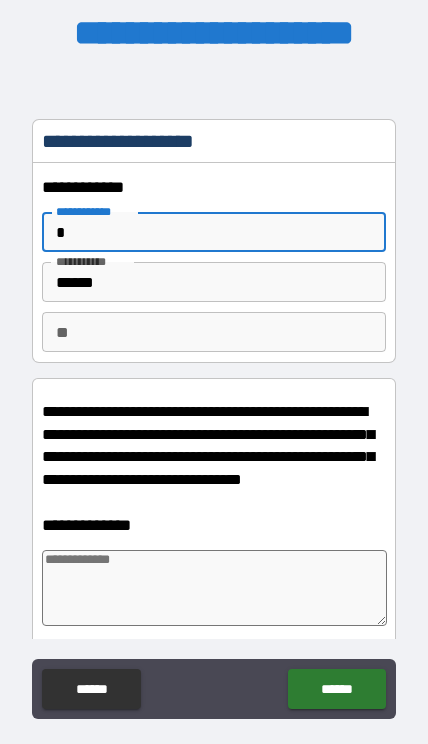 type on "*" 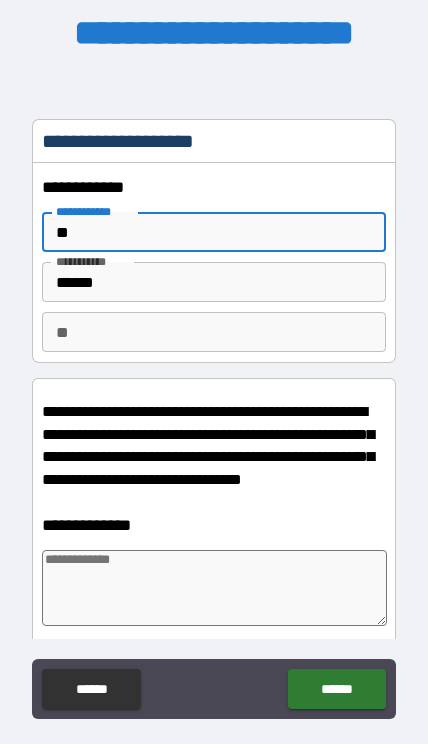 type on "*" 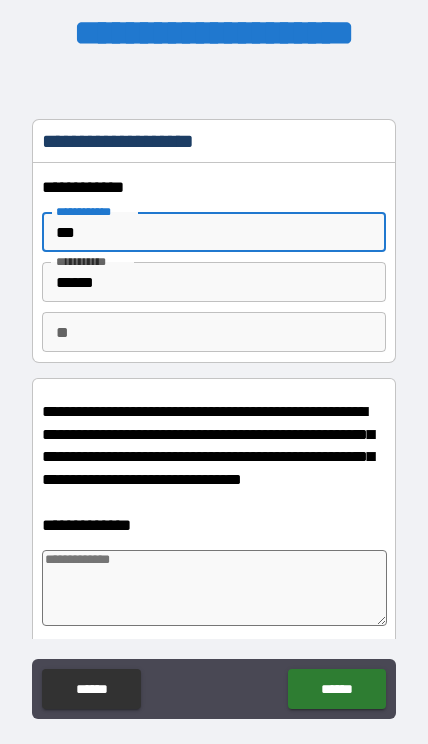 type on "*" 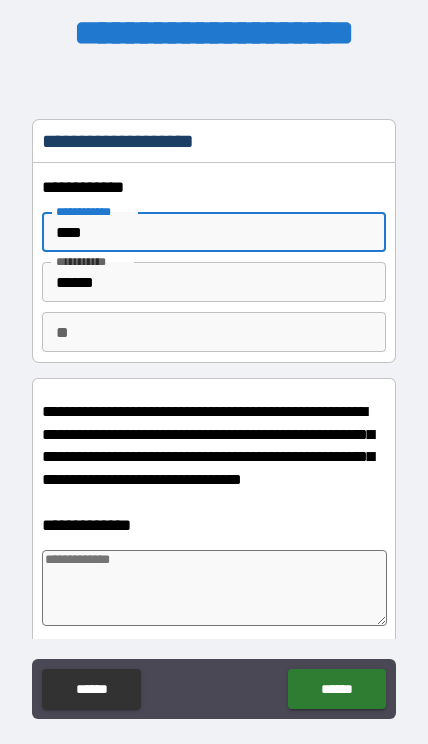 type on "*" 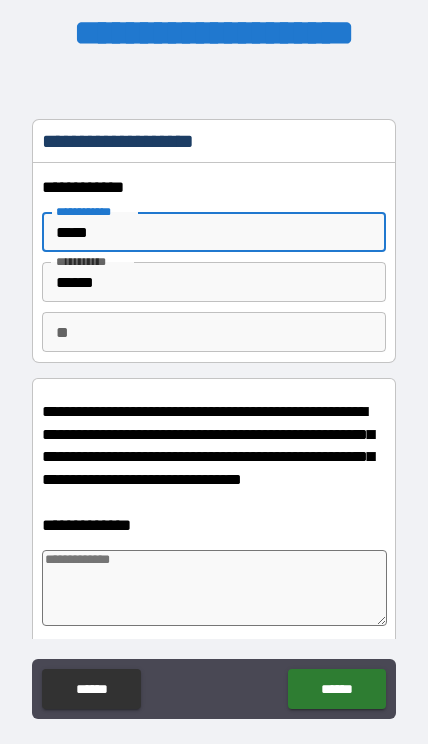 type on "*" 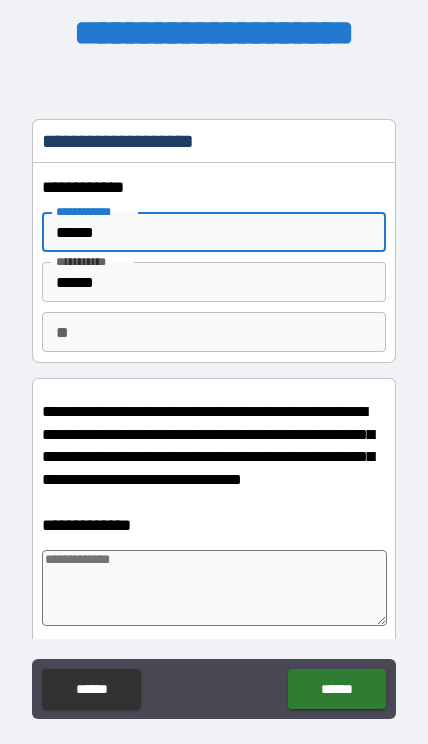 type on "*" 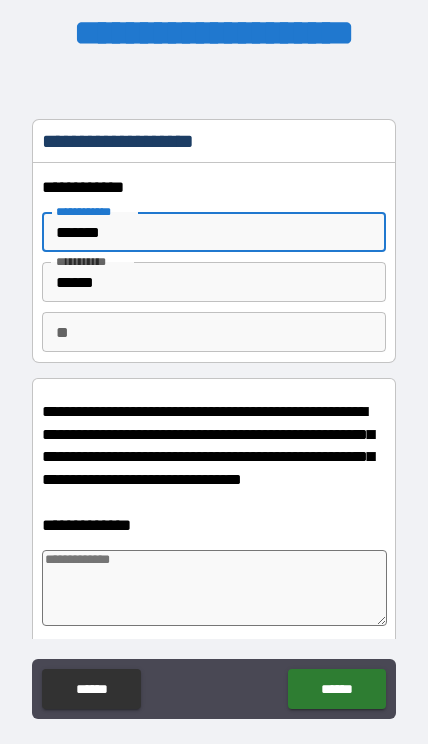 type on "*" 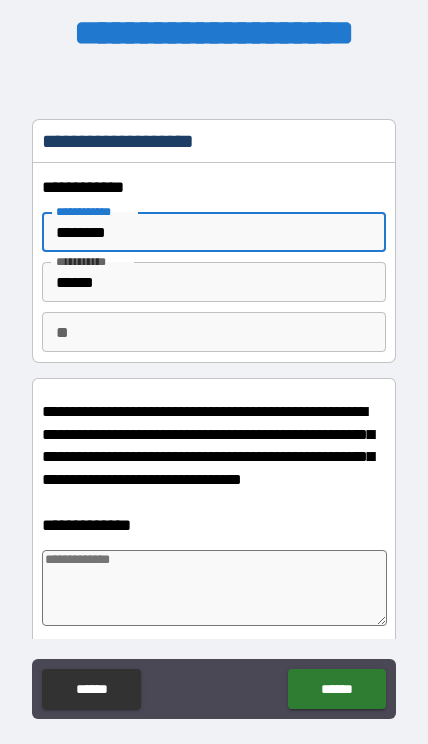 type on "*" 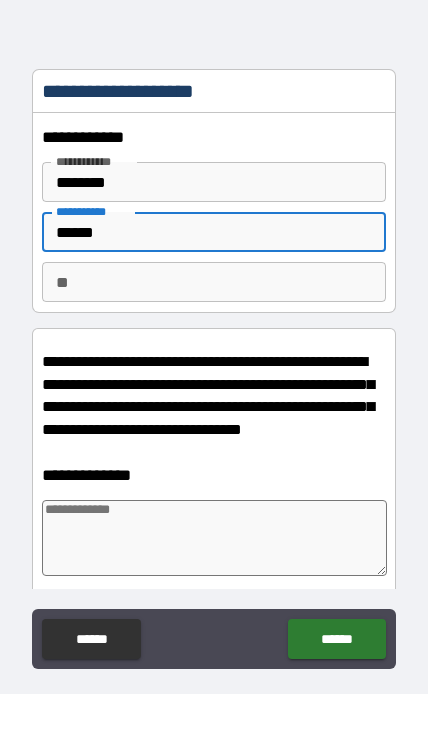 type on "*****" 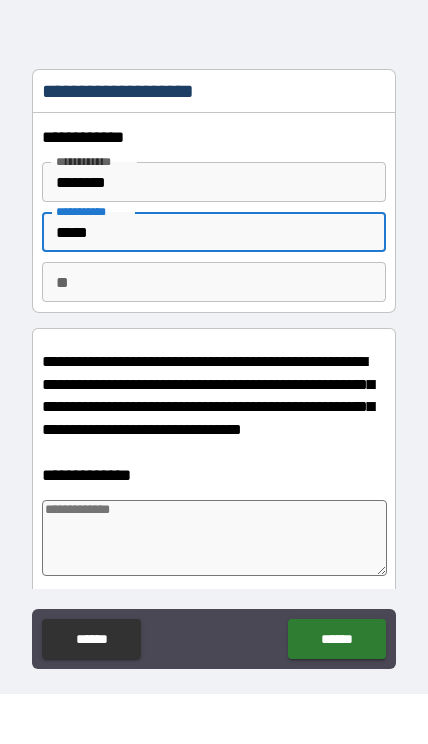 type on "*" 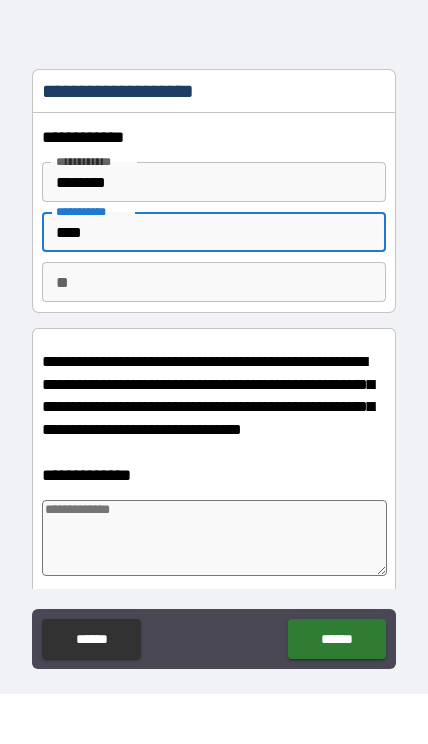 type on "*" 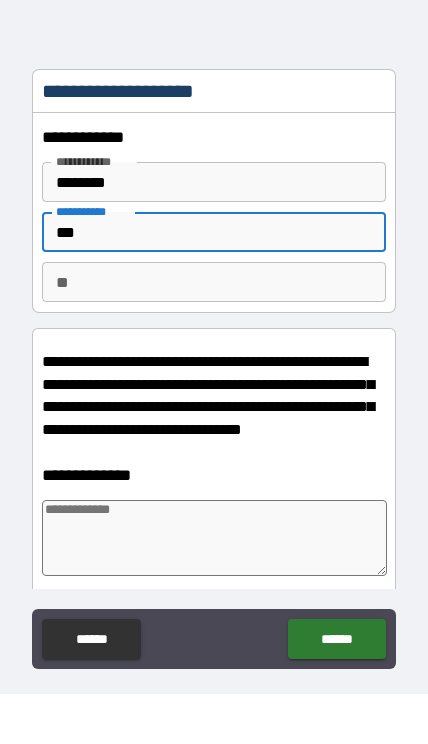 type on "*" 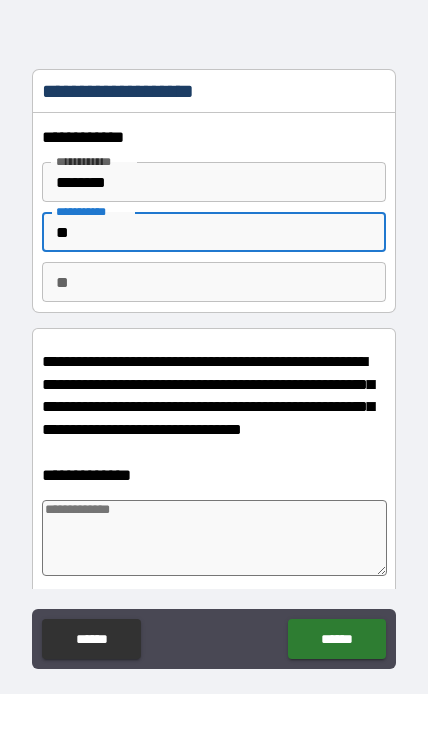 type on "*" 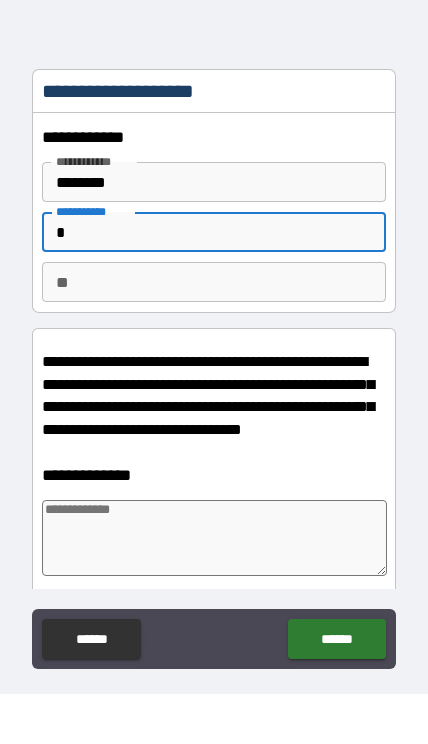 type on "*" 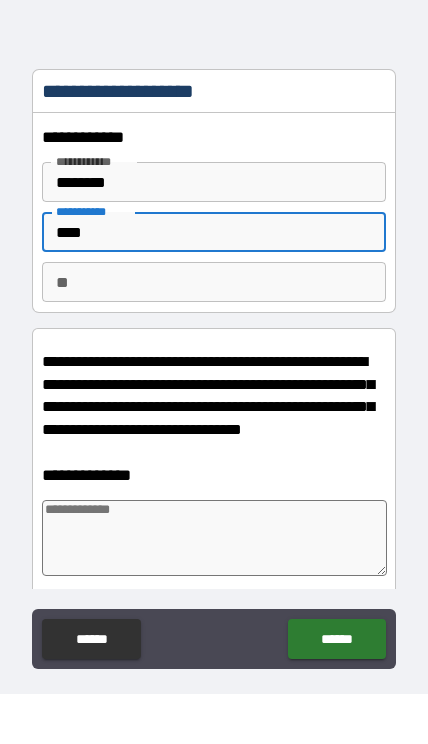 click on "**" at bounding box center (214, 332) 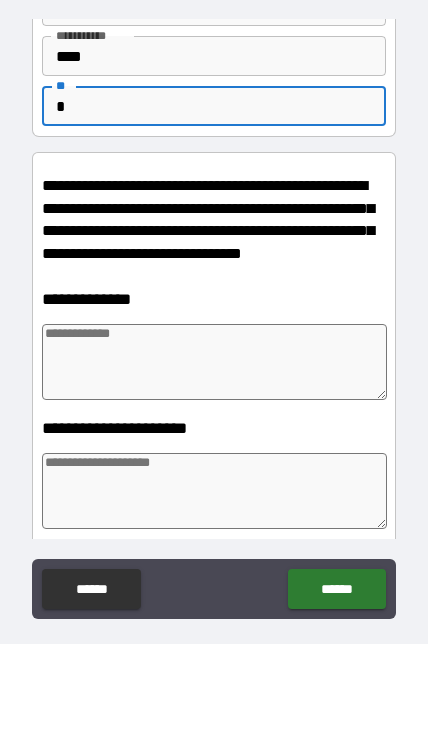 scroll, scrollTop: 156, scrollLeft: 0, axis: vertical 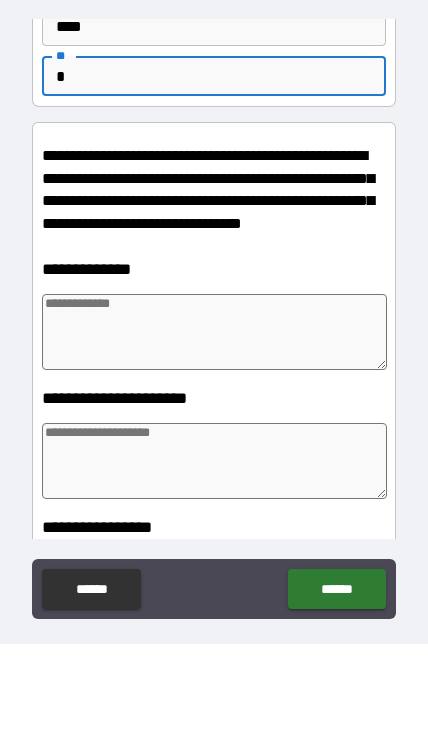 click at bounding box center [214, 432] 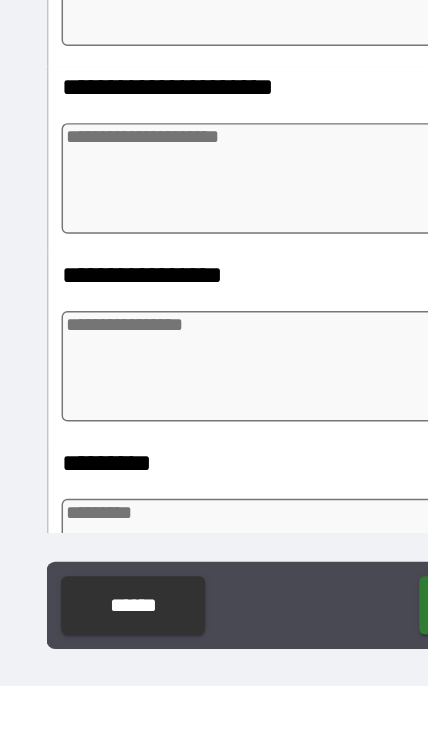 scroll, scrollTop: 320, scrollLeft: 0, axis: vertical 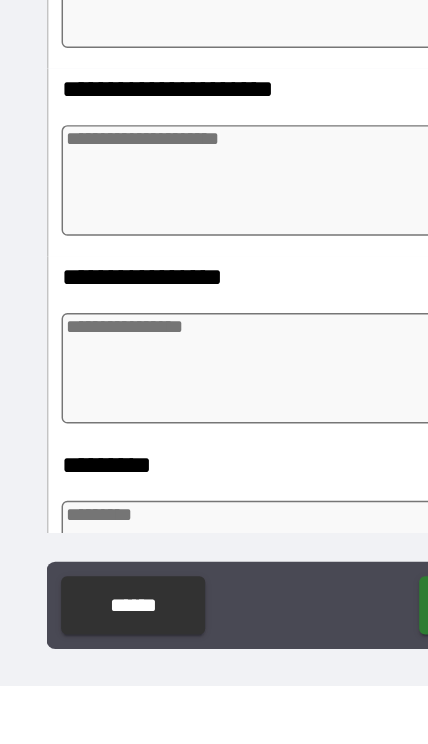 click at bounding box center (214, 526) 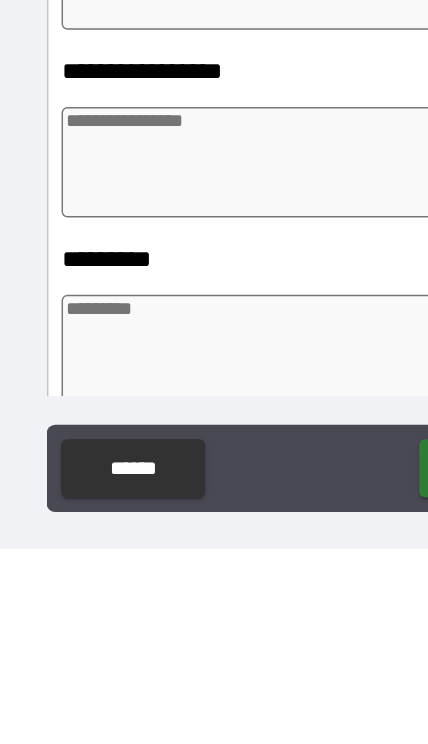 scroll, scrollTop: 369, scrollLeft: 0, axis: vertical 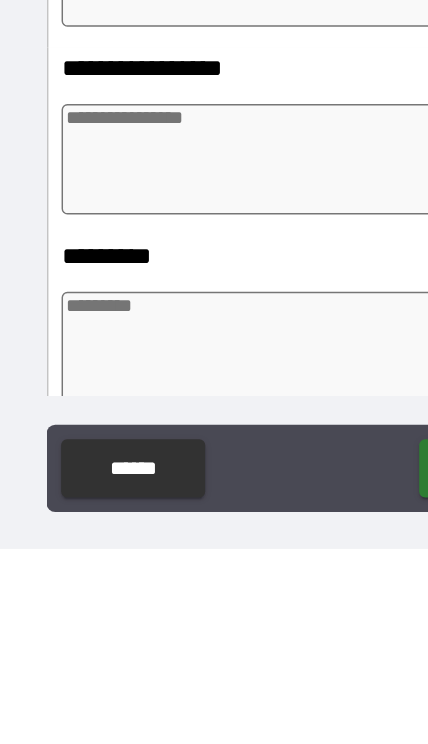 click at bounding box center (214, 606) 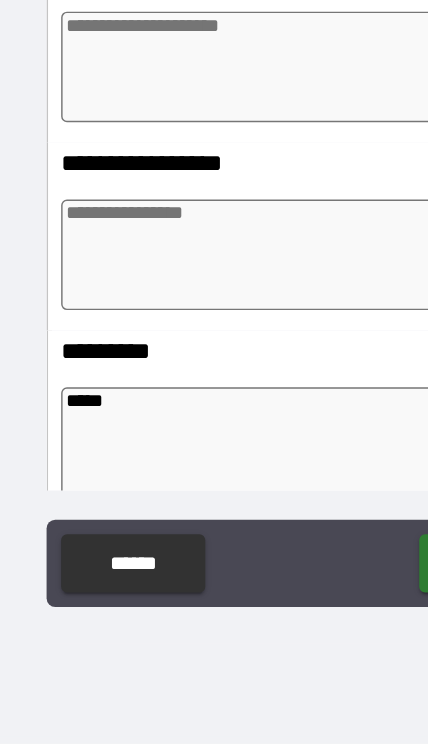 scroll, scrollTop: 82, scrollLeft: 0, axis: vertical 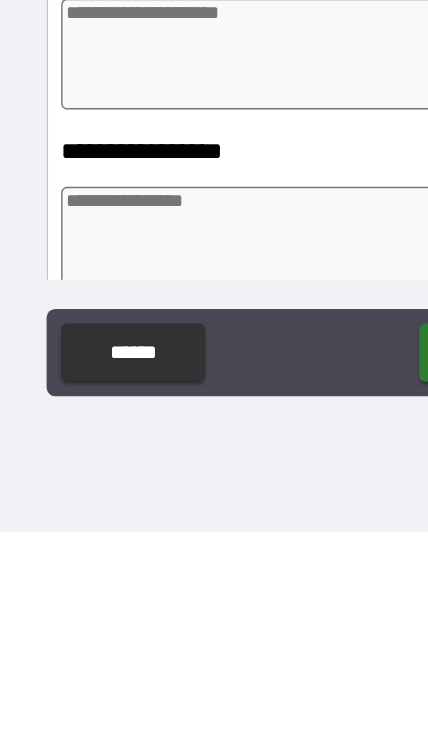 click at bounding box center [214, 545] 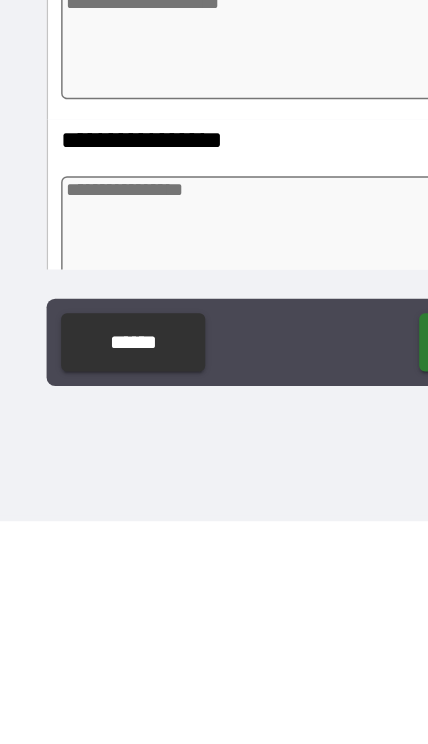 click at bounding box center [214, 545] 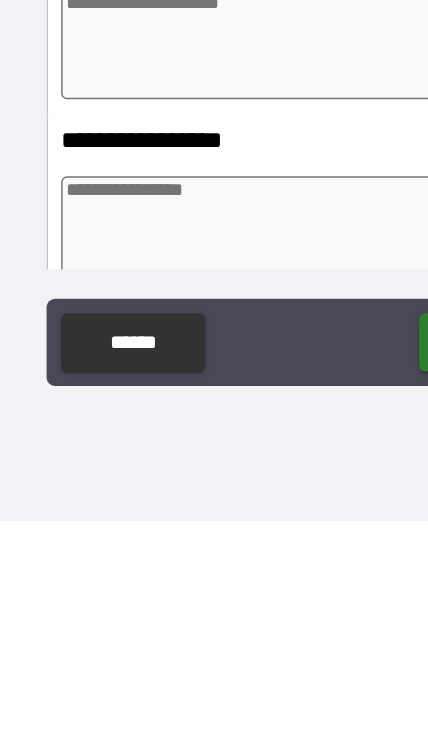 paste on "**********" 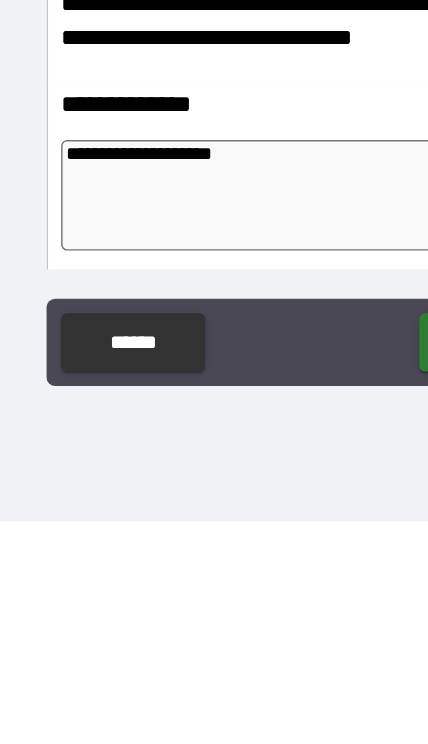 scroll, scrollTop: -3, scrollLeft: 0, axis: vertical 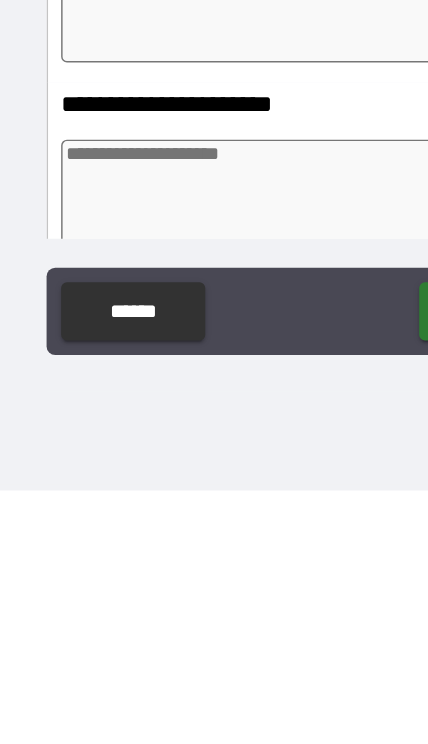 click at bounding box center (214, 541) 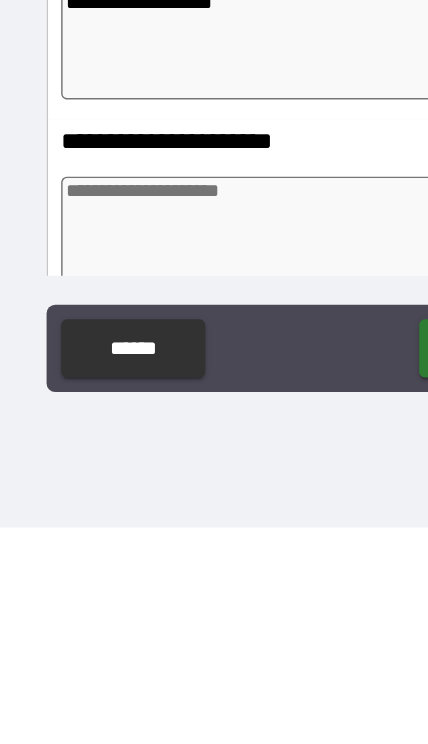 click at bounding box center [214, 541] 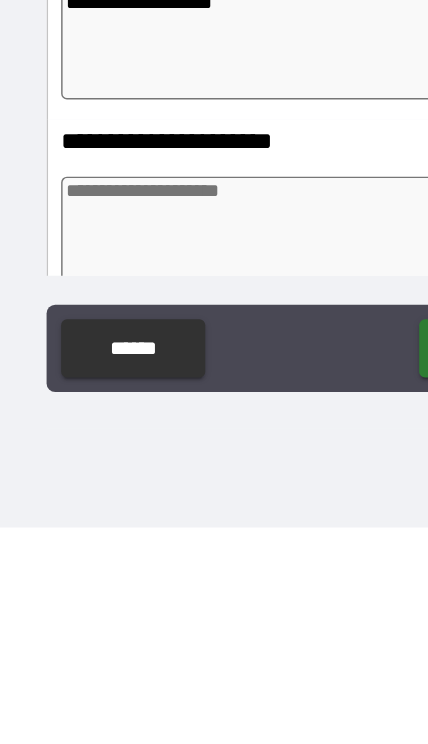 paste on "**********" 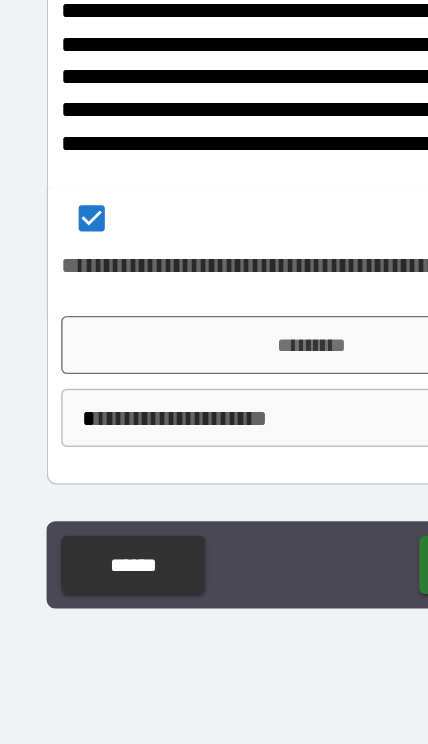 scroll, scrollTop: 816, scrollLeft: 0, axis: vertical 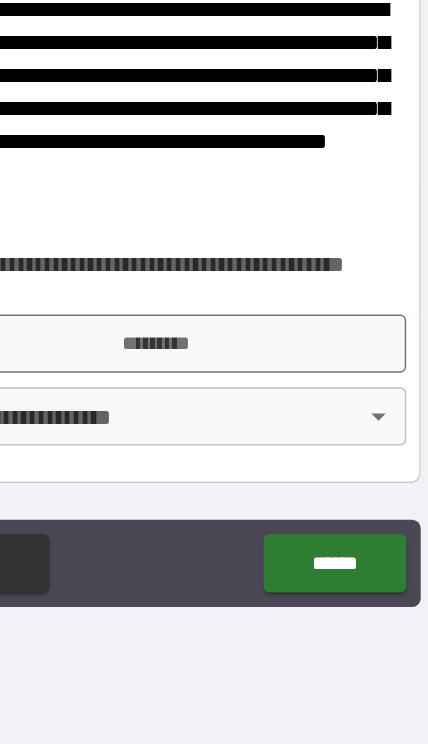 click on "*********" at bounding box center [214, 469] 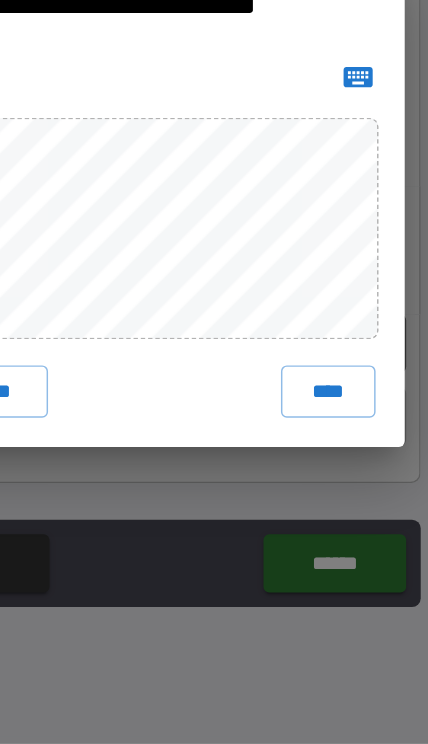click 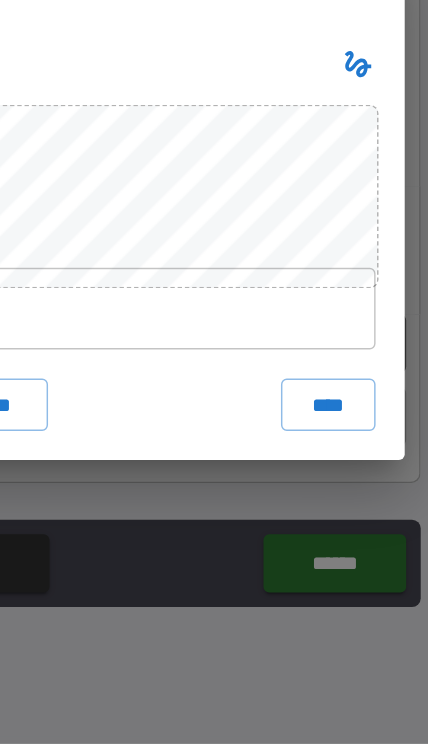 scroll, scrollTop: 82, scrollLeft: 0, axis: vertical 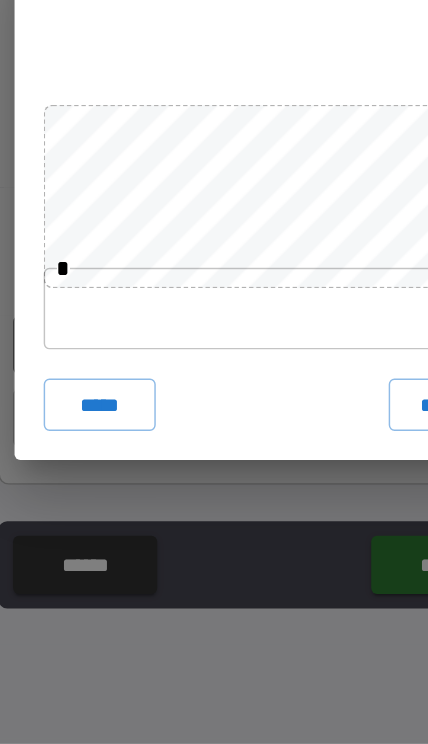 click at bounding box center (214, 445) 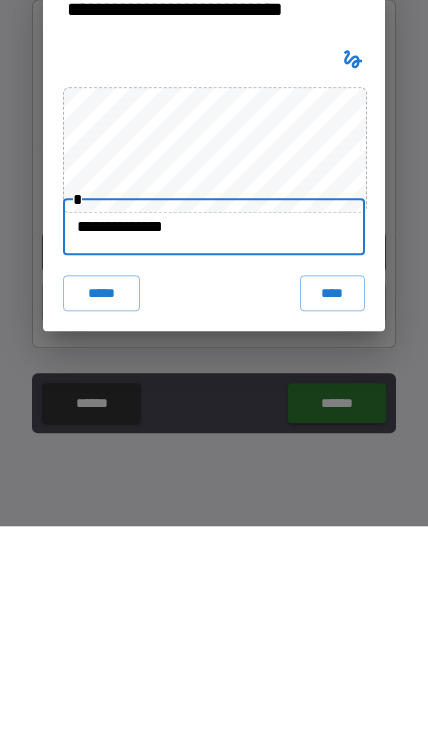 click on "****" at bounding box center [333, 511] 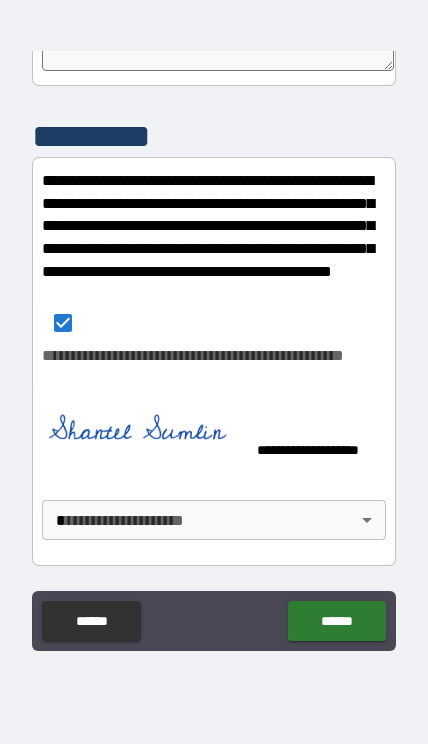 click on "**********" at bounding box center [214, 331] 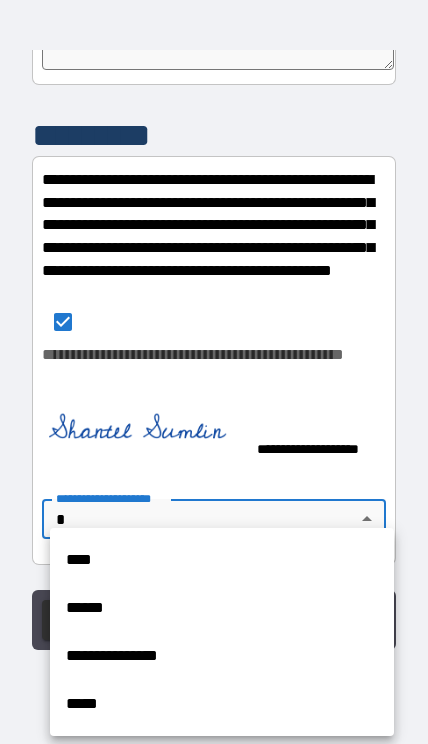 click on "**********" at bounding box center (222, 656) 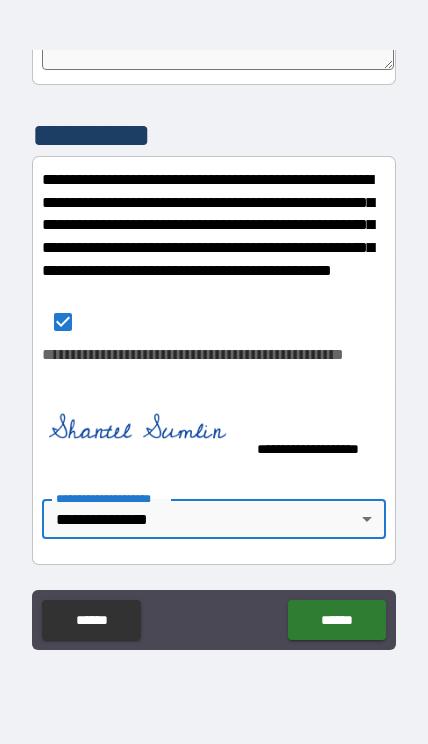 click on "******" at bounding box center [336, 620] 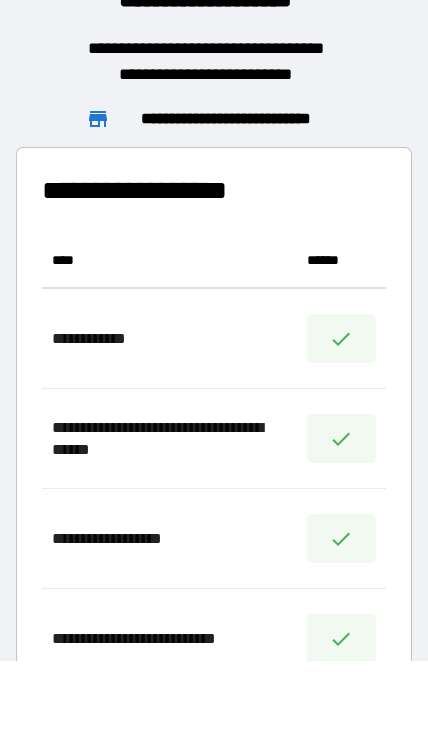 scroll, scrollTop: 1, scrollLeft: 1, axis: both 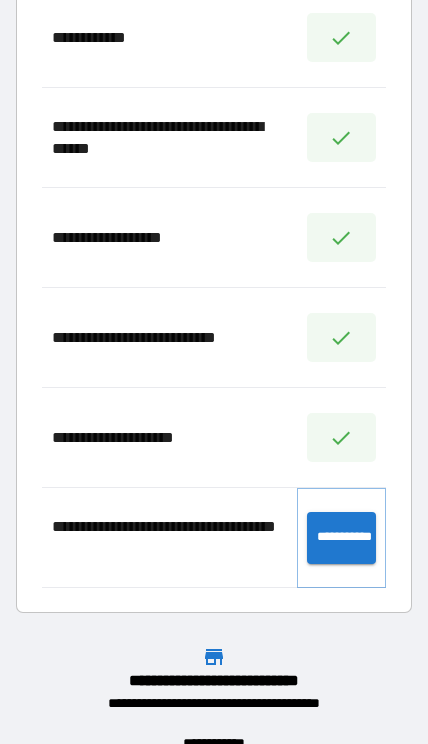 click on "**********" at bounding box center (341, 538) 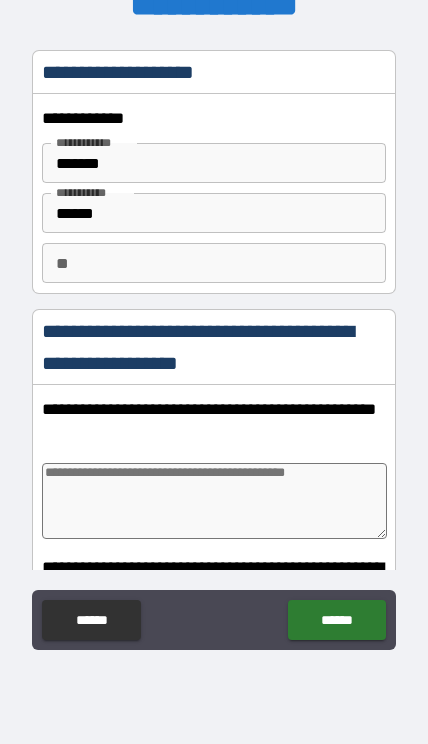 click on "*******" at bounding box center (214, 163) 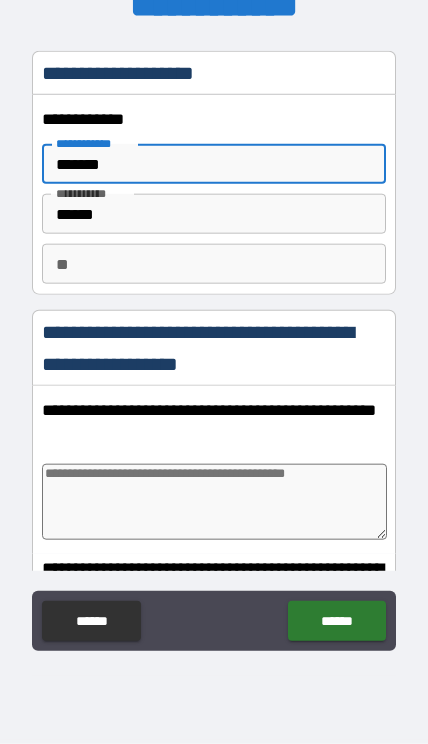 scroll, scrollTop: 14, scrollLeft: 0, axis: vertical 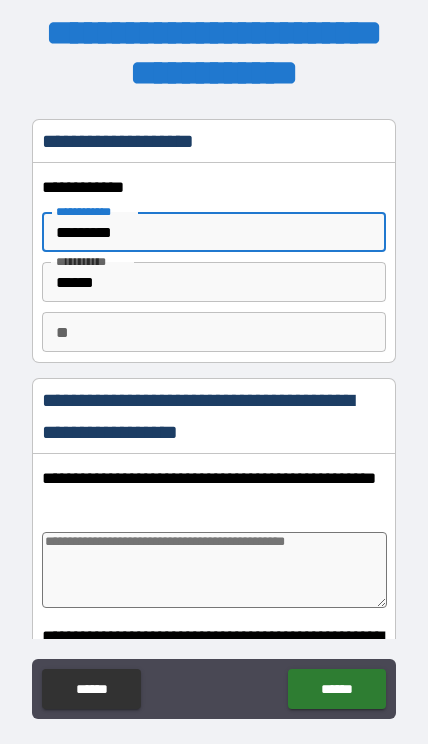 click on "******" at bounding box center (214, 282) 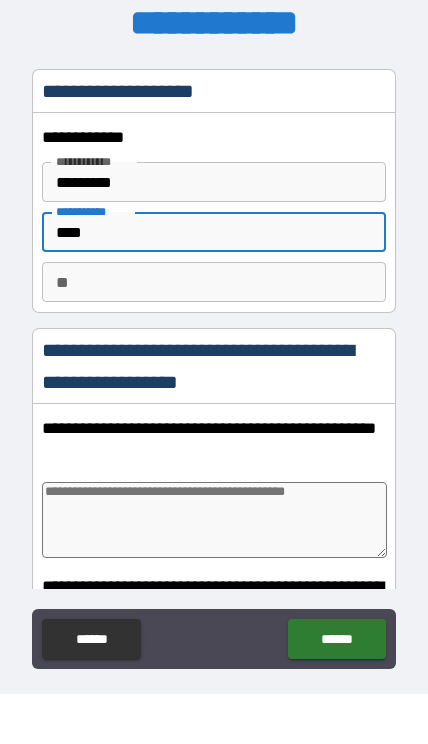 click on "**" at bounding box center (214, 332) 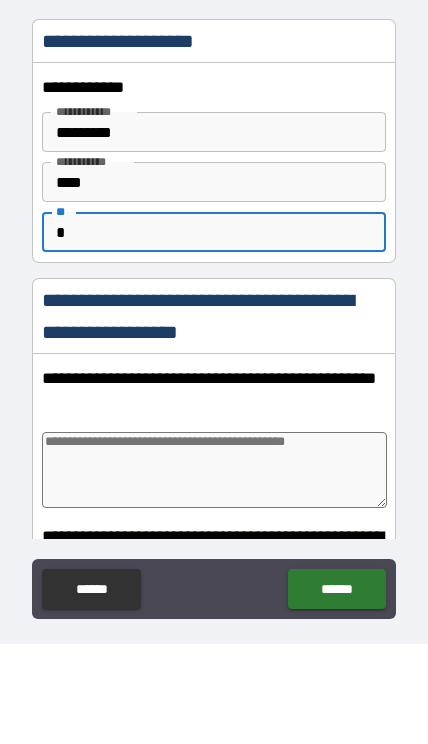 scroll, scrollTop: 114, scrollLeft: 0, axis: vertical 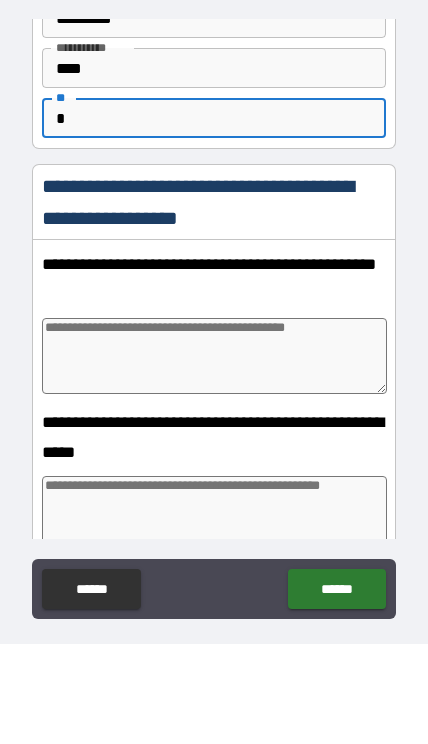click at bounding box center [214, 456] 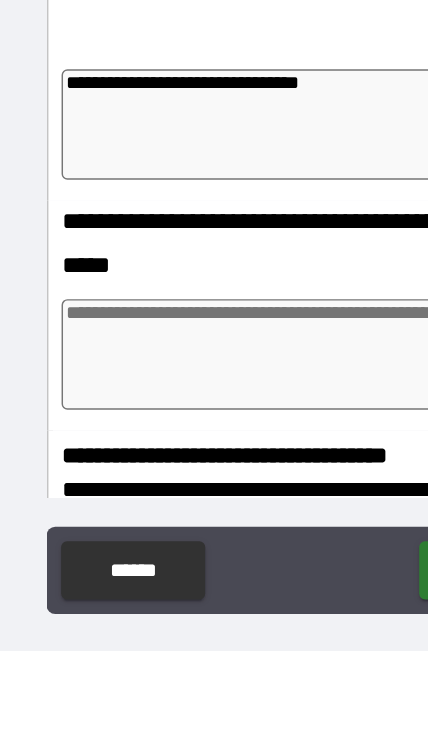 scroll, scrollTop: 190, scrollLeft: 0, axis: vertical 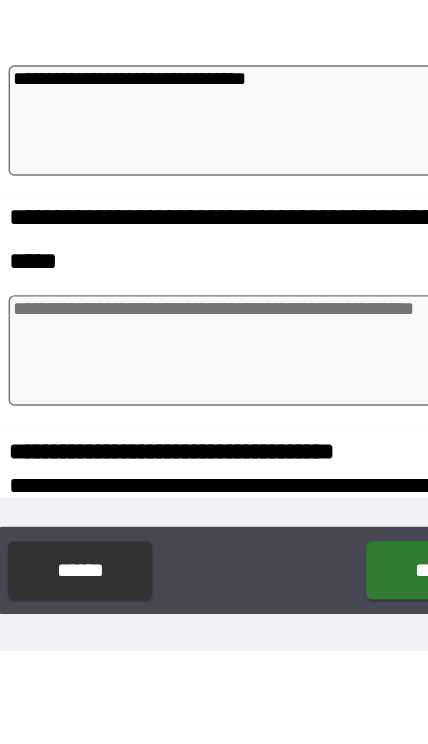 click at bounding box center [214, 538] 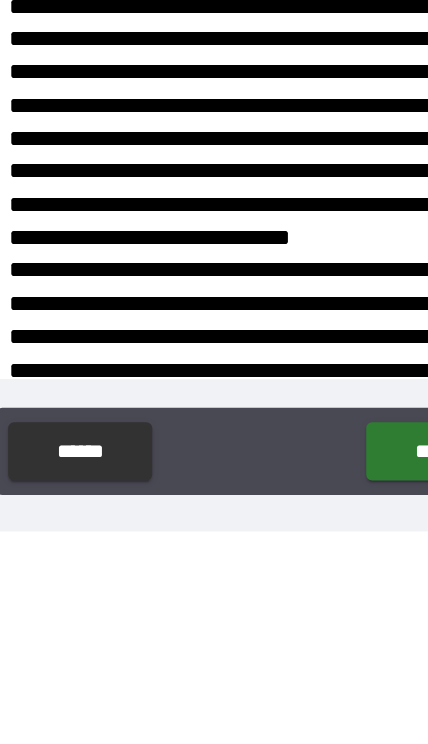 scroll, scrollTop: 446, scrollLeft: 0, axis: vertical 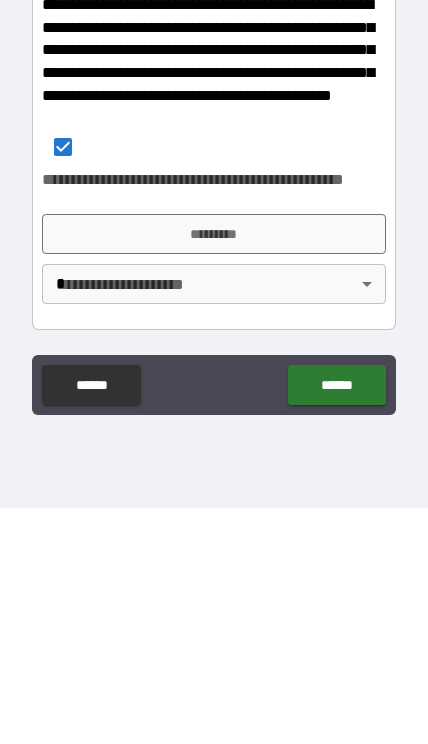 click on "*********" at bounding box center [214, 470] 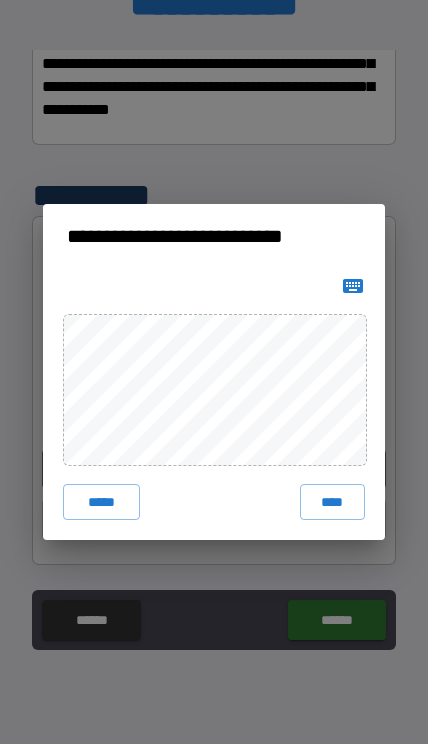 click 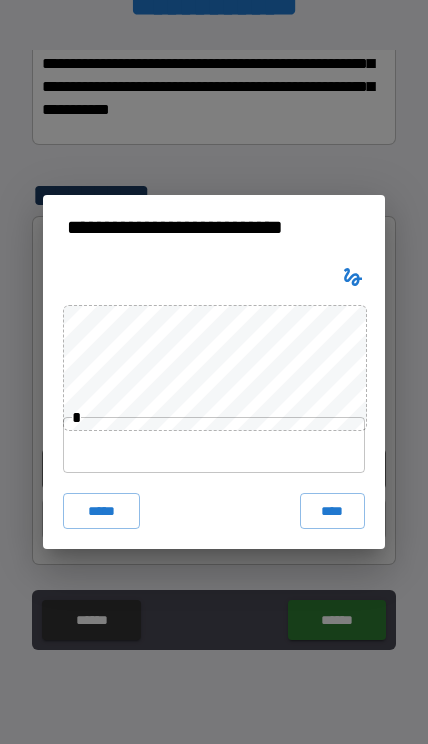 click at bounding box center (214, 445) 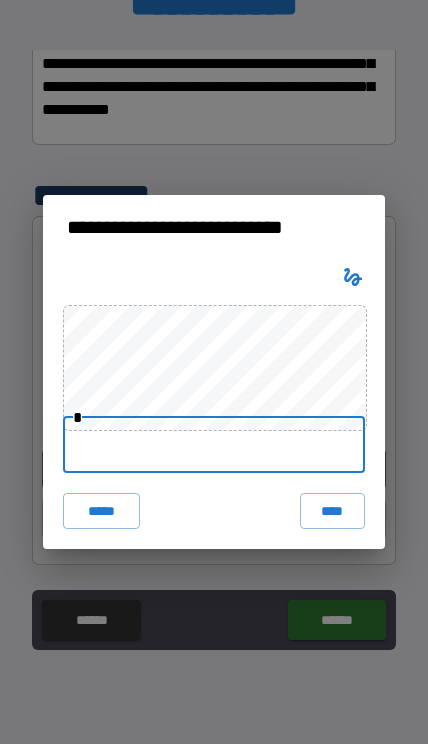 scroll, scrollTop: 82, scrollLeft: 0, axis: vertical 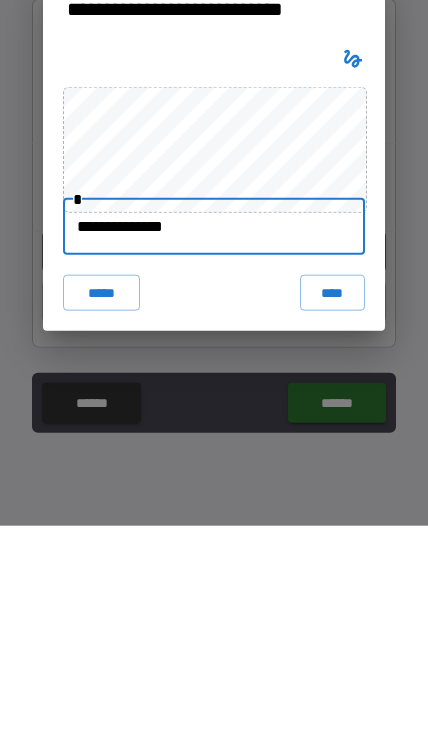 click on "****" at bounding box center (333, 511) 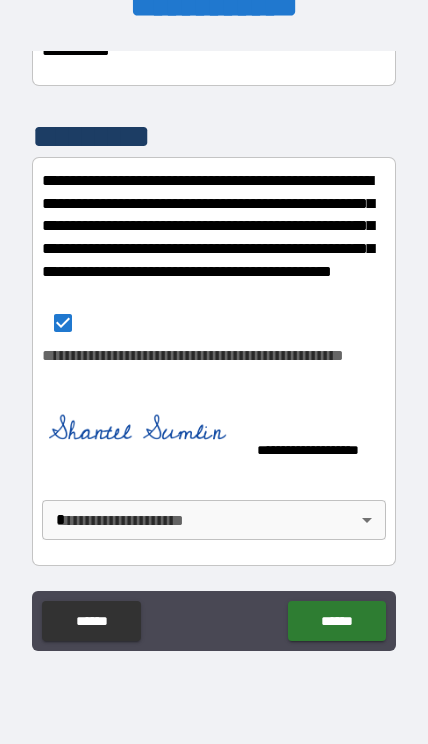 scroll, scrollTop: 1074, scrollLeft: 0, axis: vertical 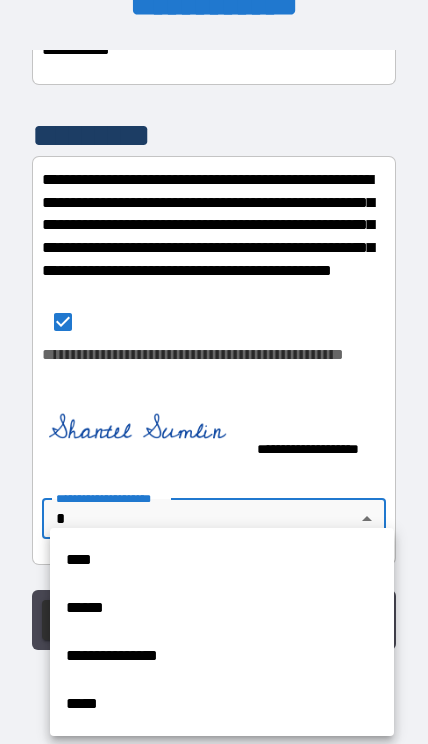 click on "**********" at bounding box center (222, 656) 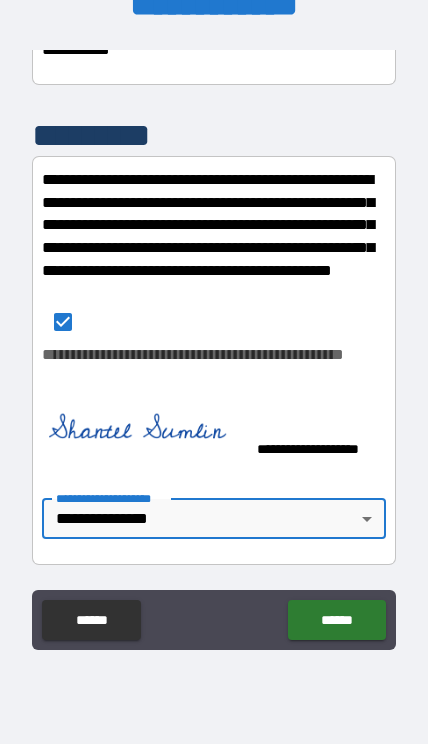 click on "******" at bounding box center (336, 620) 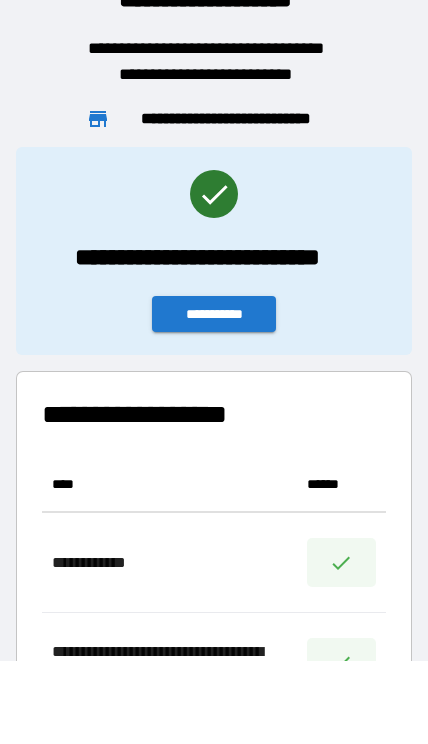 scroll, scrollTop: 656, scrollLeft: 344, axis: both 